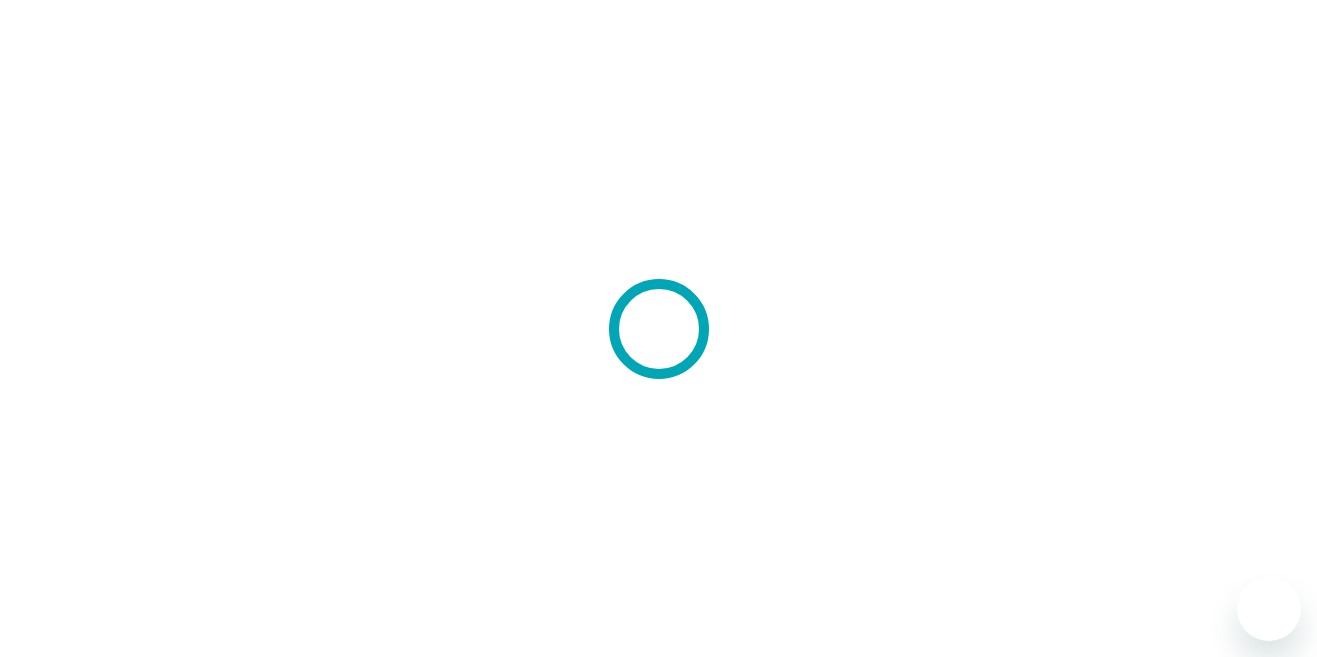 scroll, scrollTop: 0, scrollLeft: 0, axis: both 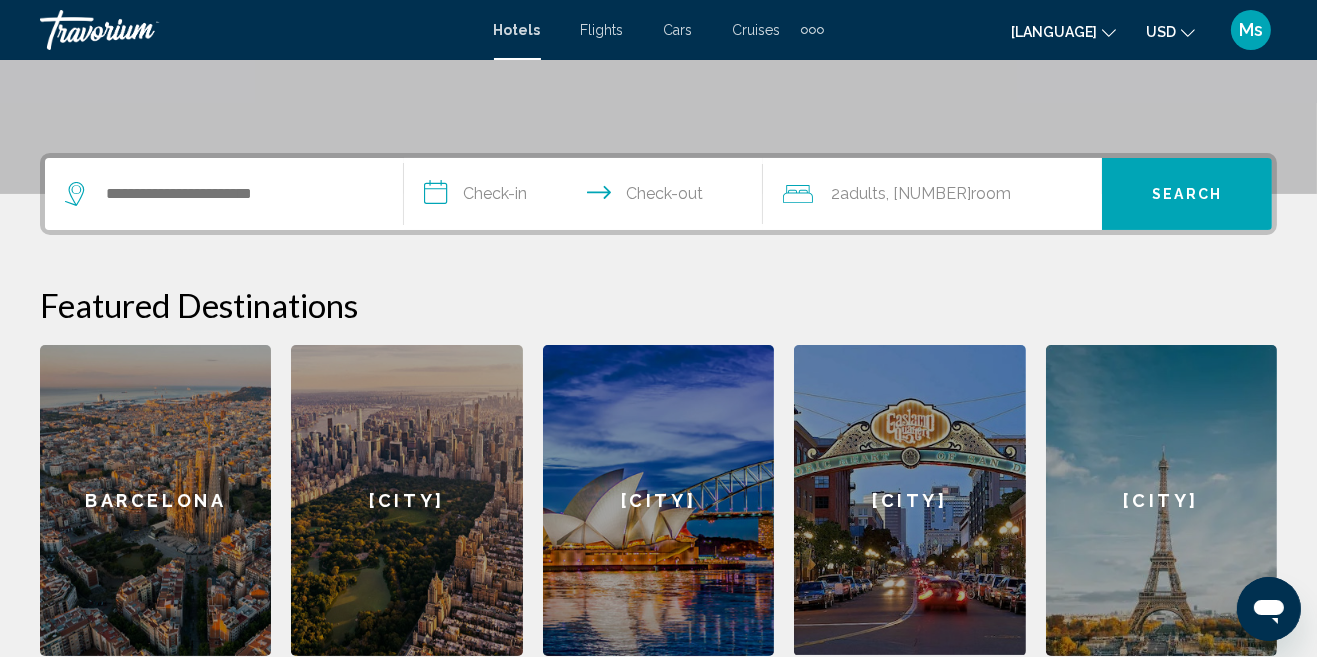 click on "New York" at bounding box center (406, 500) 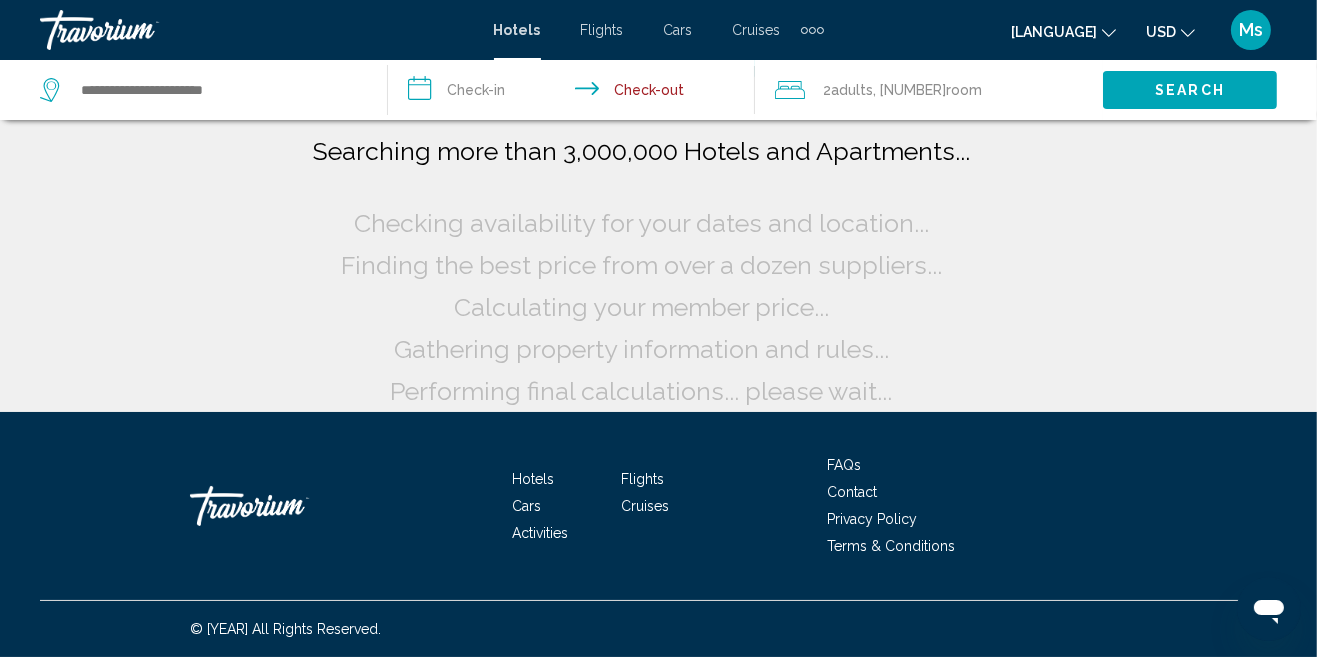 scroll, scrollTop: 0, scrollLeft: 0, axis: both 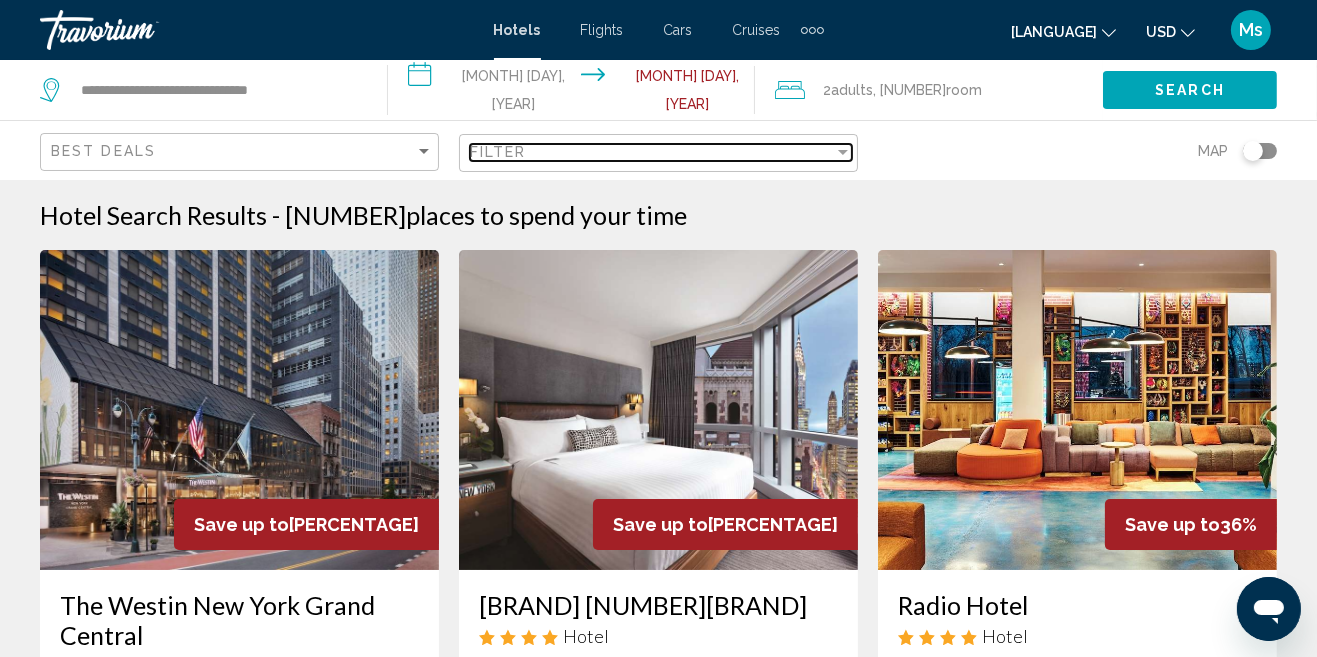 click at bounding box center [843, 152] 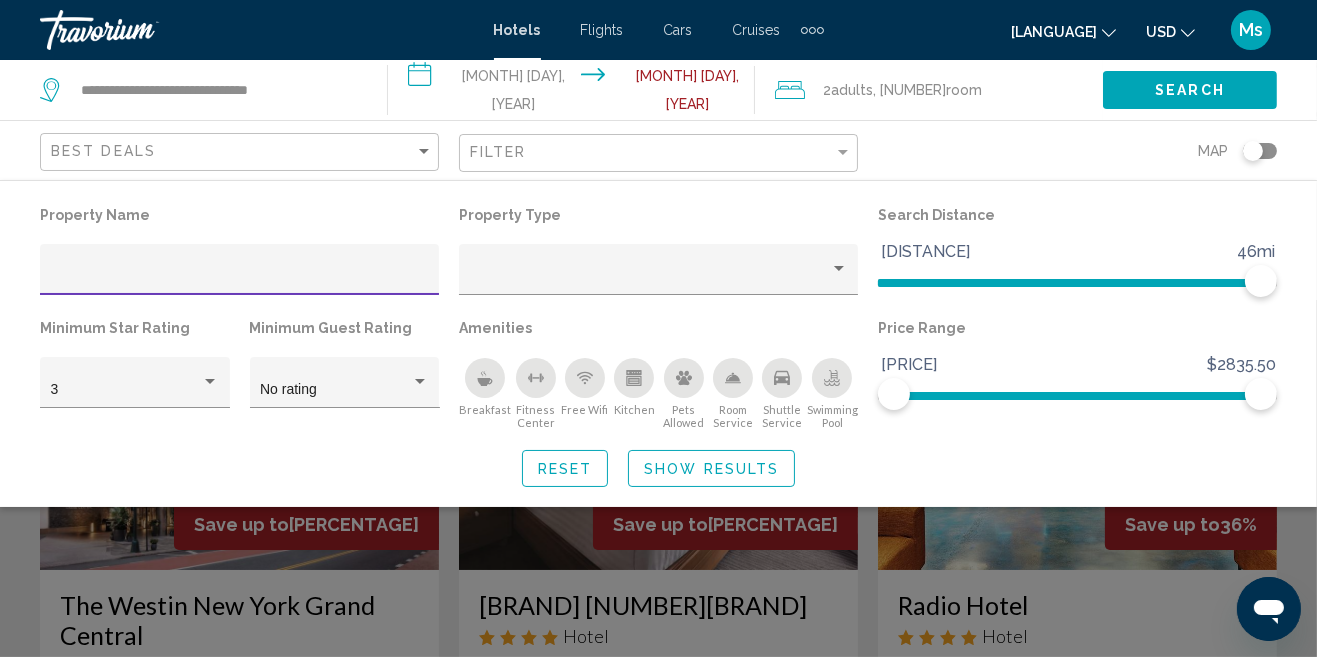 click on "Cruises" at bounding box center (757, 30) 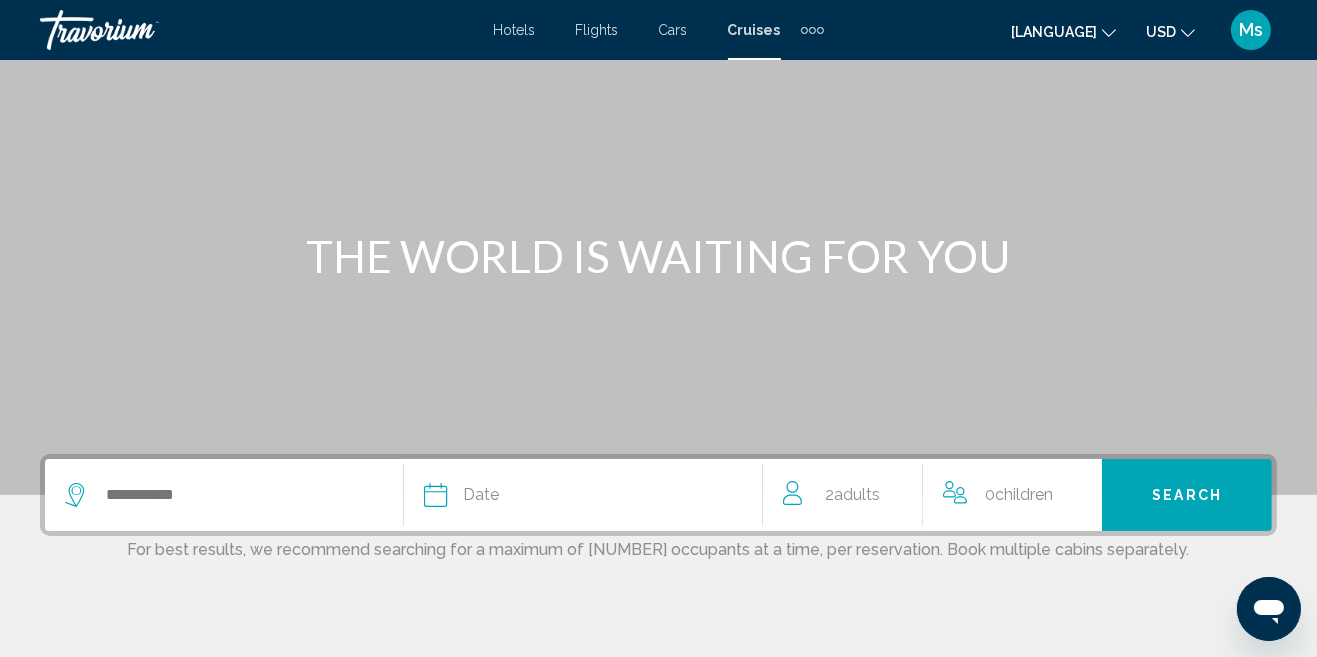 scroll, scrollTop: 105, scrollLeft: 0, axis: vertical 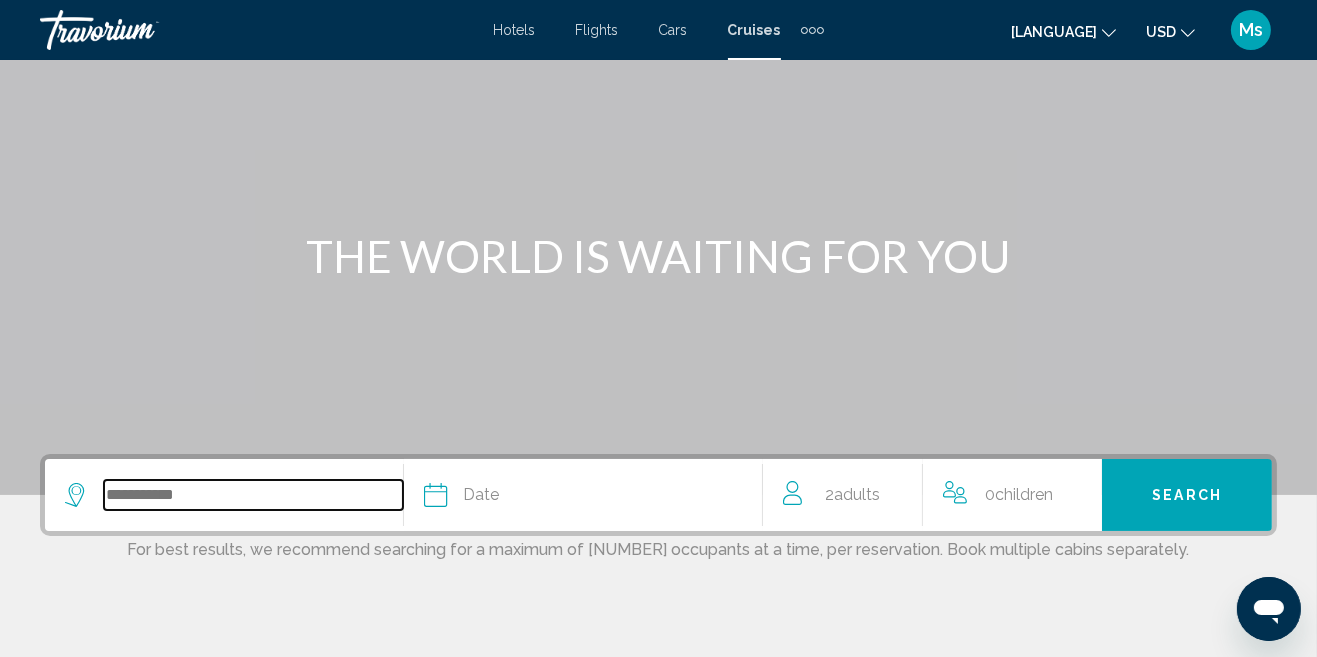 click at bounding box center [253, 495] 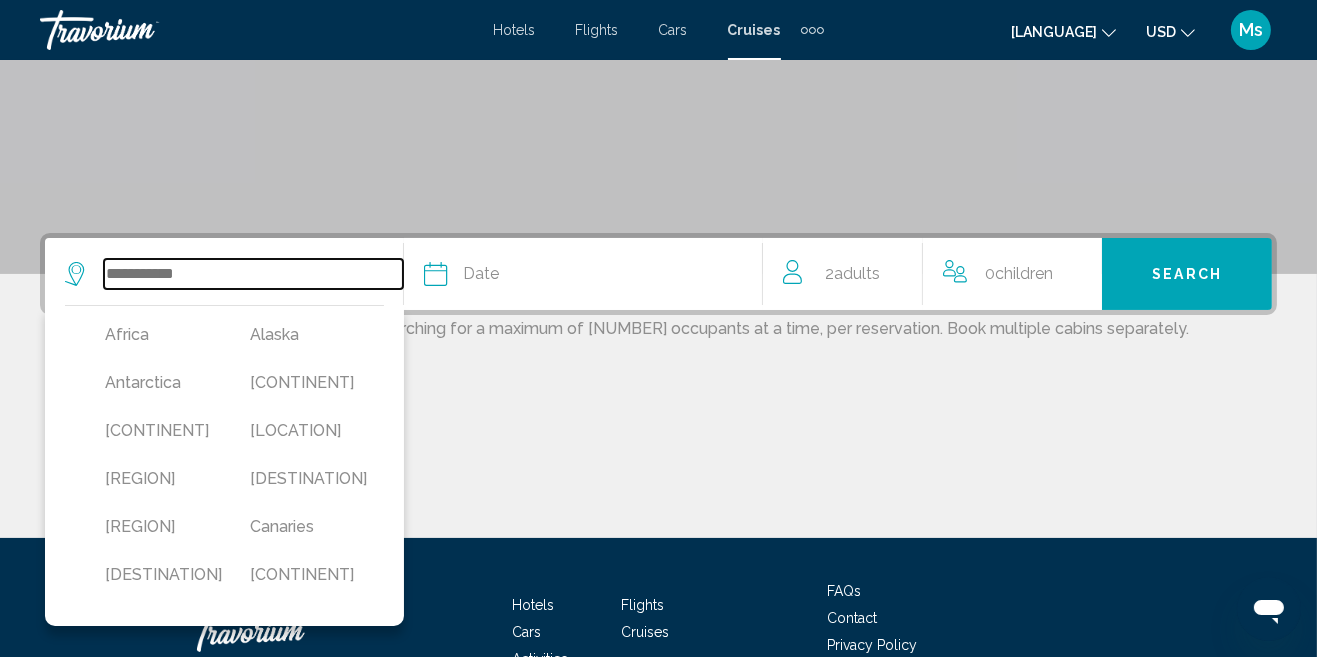 scroll, scrollTop: 356, scrollLeft: 0, axis: vertical 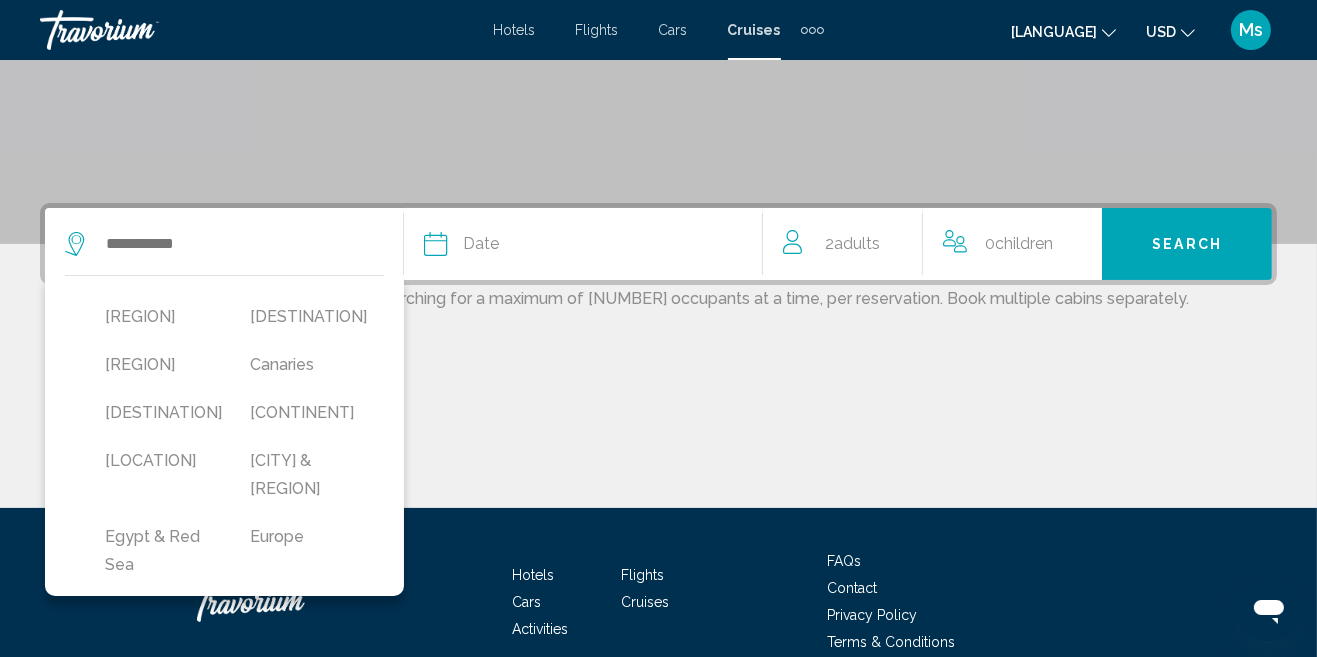 click on "Caribbean" at bounding box center [157, 173] 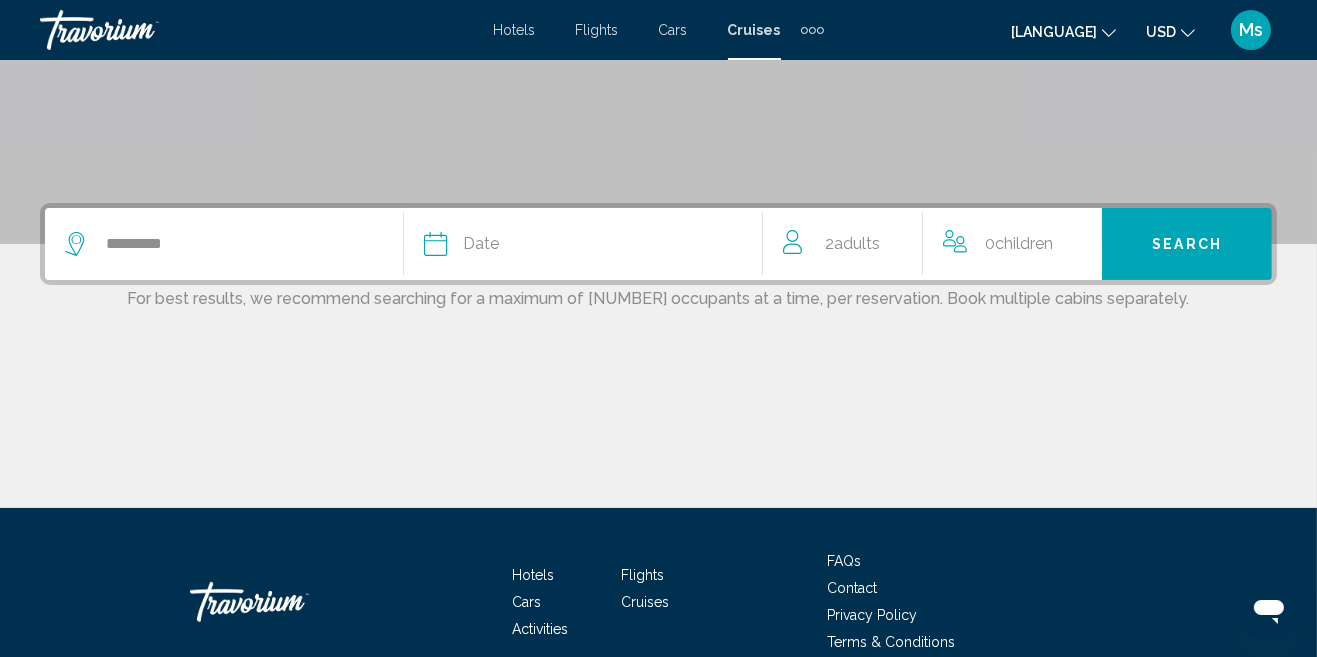 click on "Date" at bounding box center [593, 244] 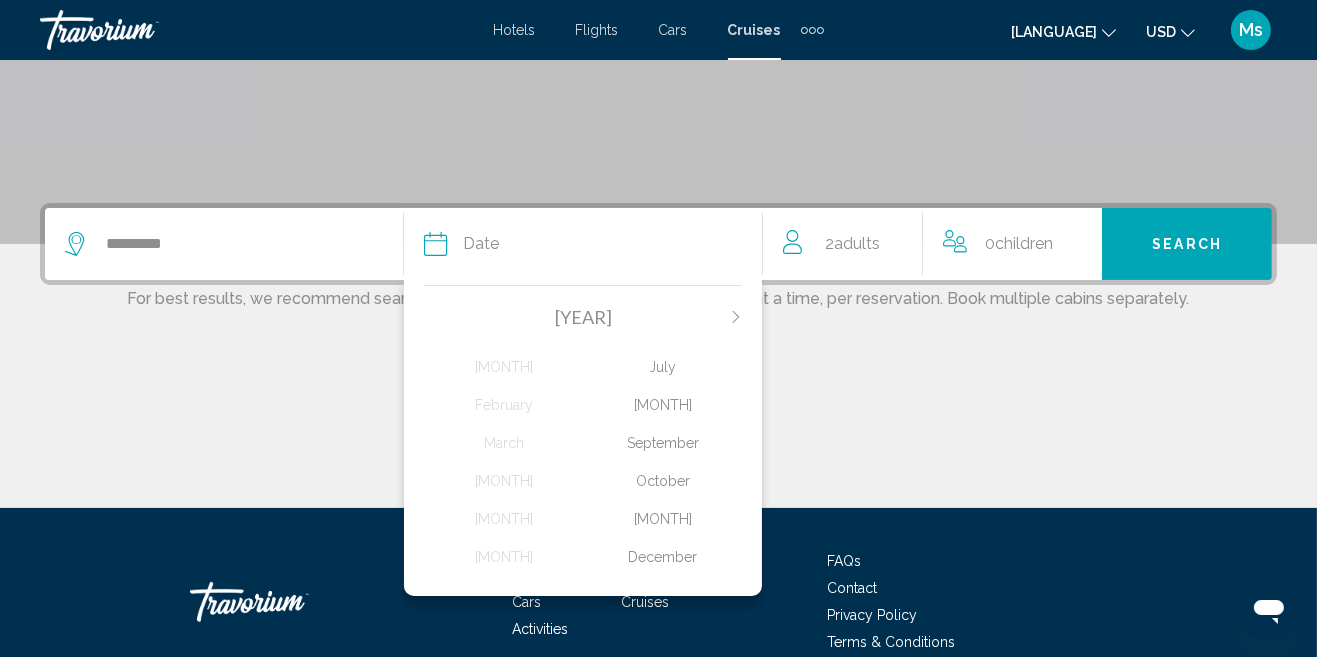 click at bounding box center (736, 317) 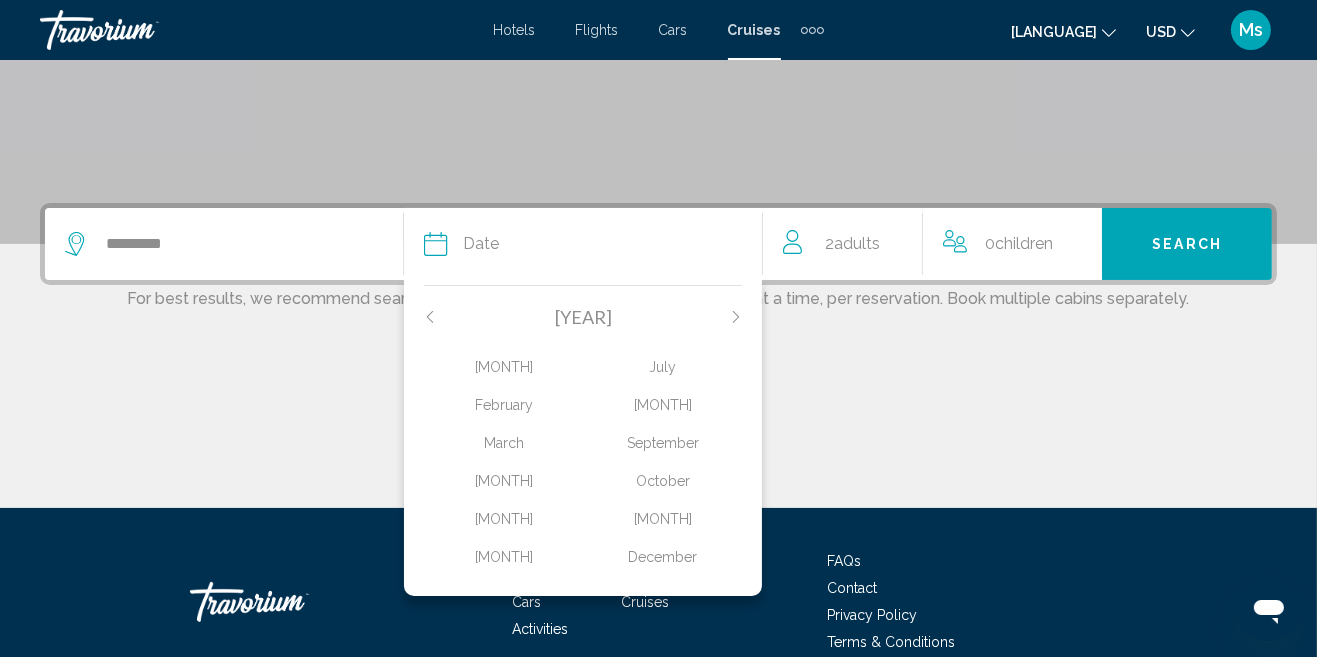 click on "March" at bounding box center [503, 367] 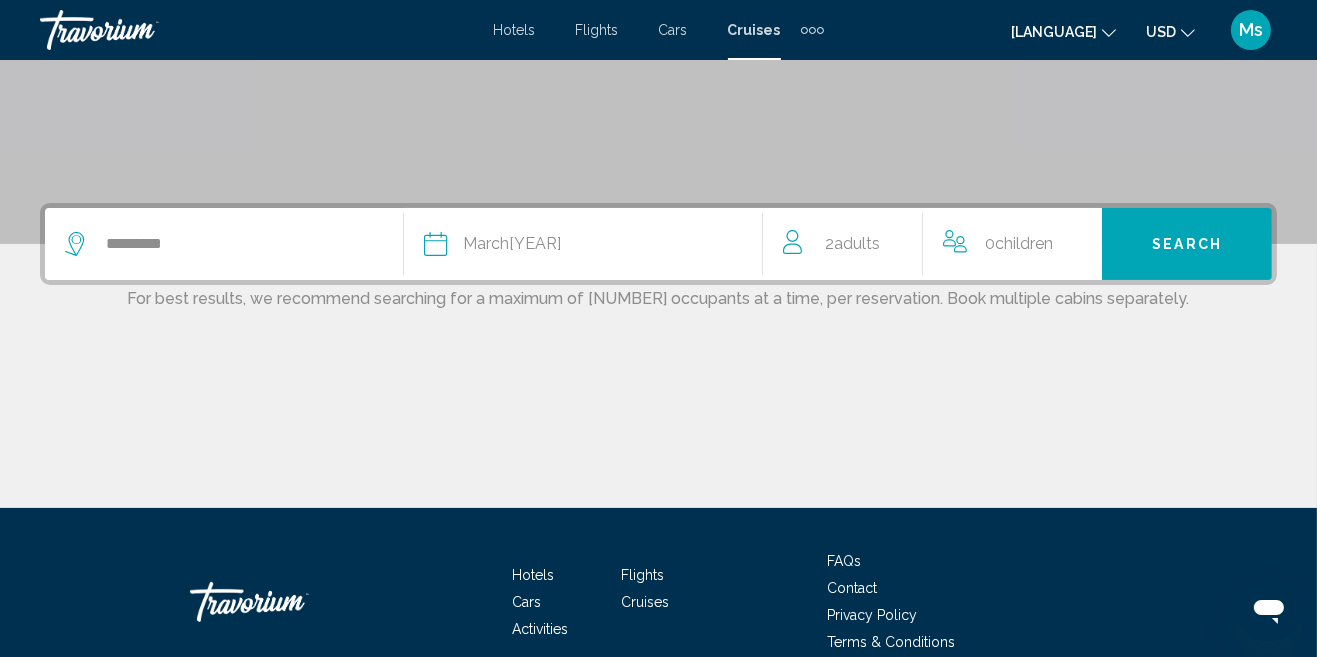 click on "Search" at bounding box center [1187, 245] 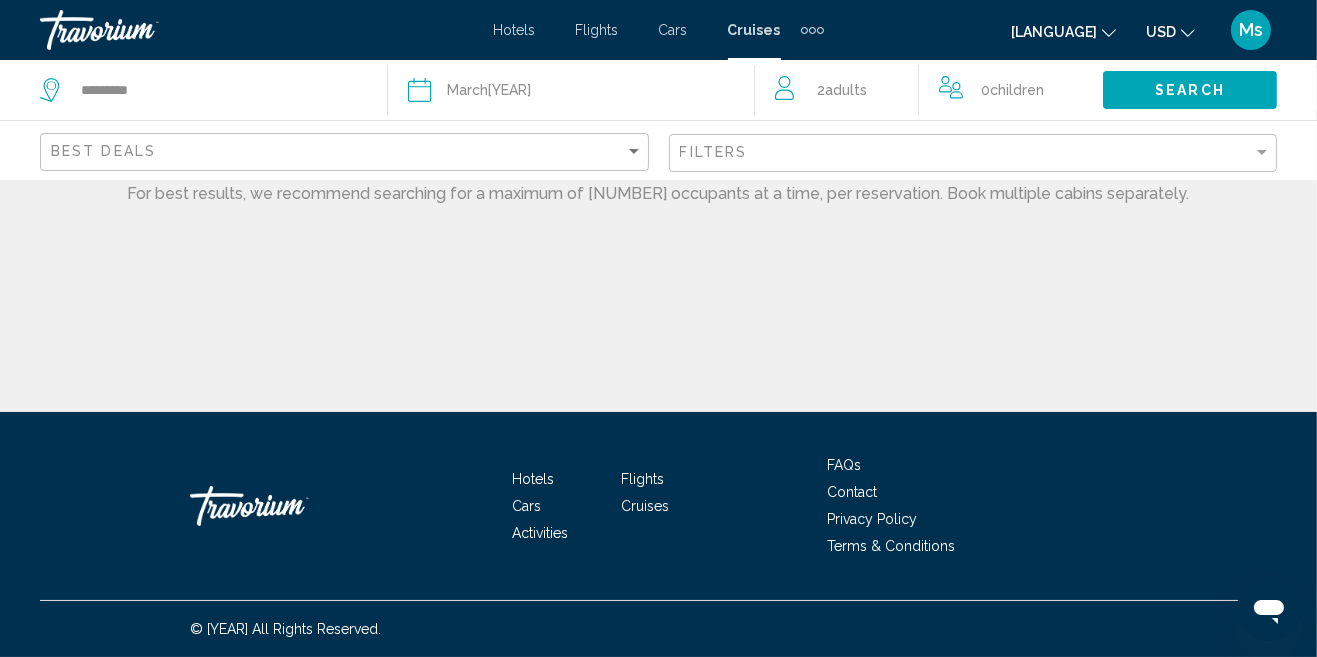 scroll, scrollTop: 0, scrollLeft: 0, axis: both 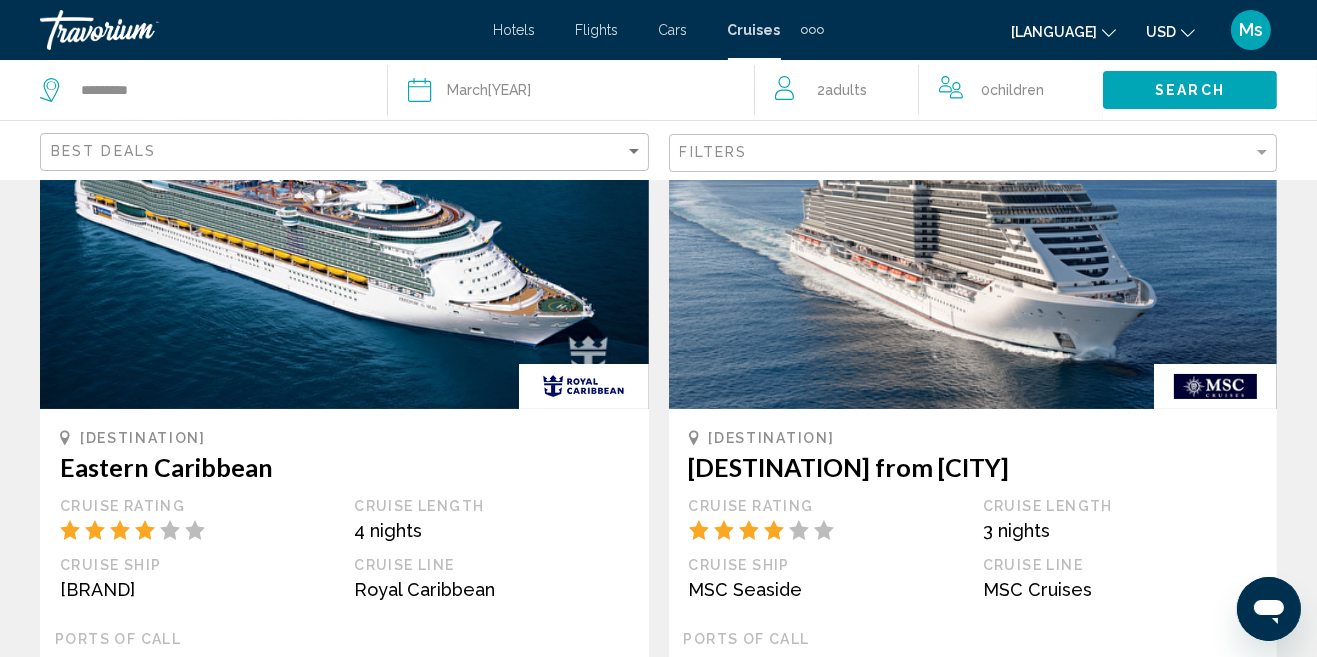 click on "Miami, Florida" at bounding box center [347, 671] 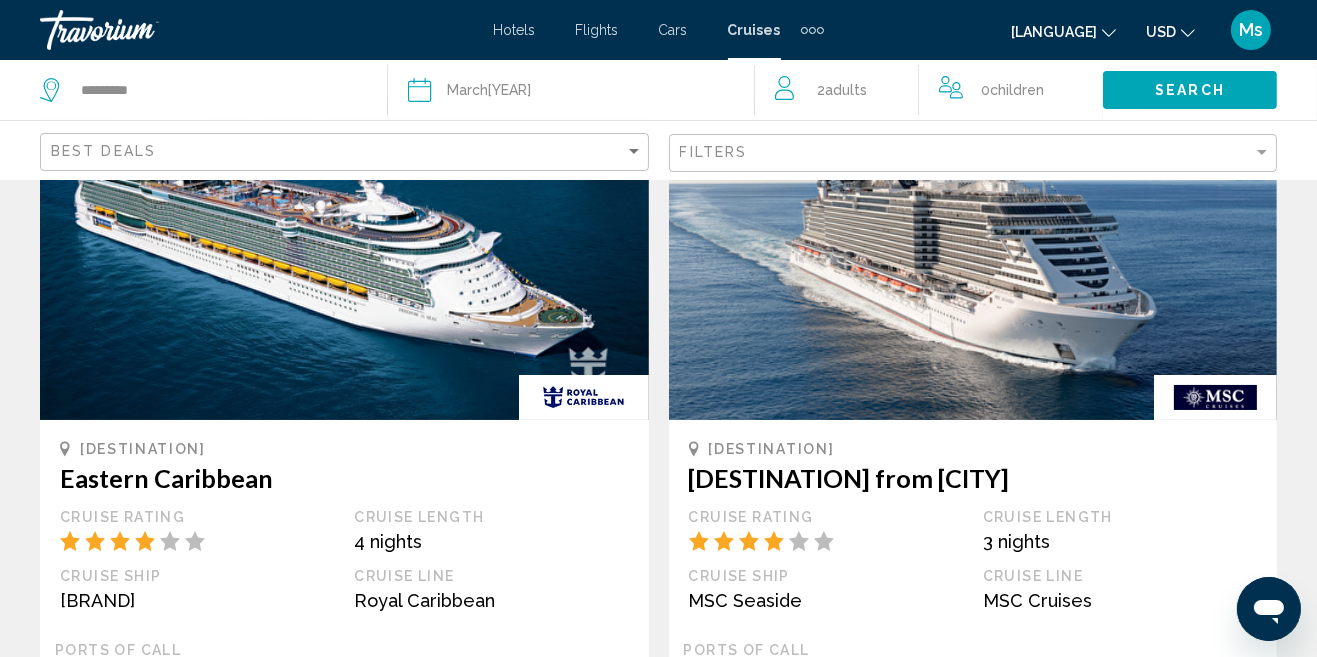 scroll, scrollTop: 0, scrollLeft: 0, axis: both 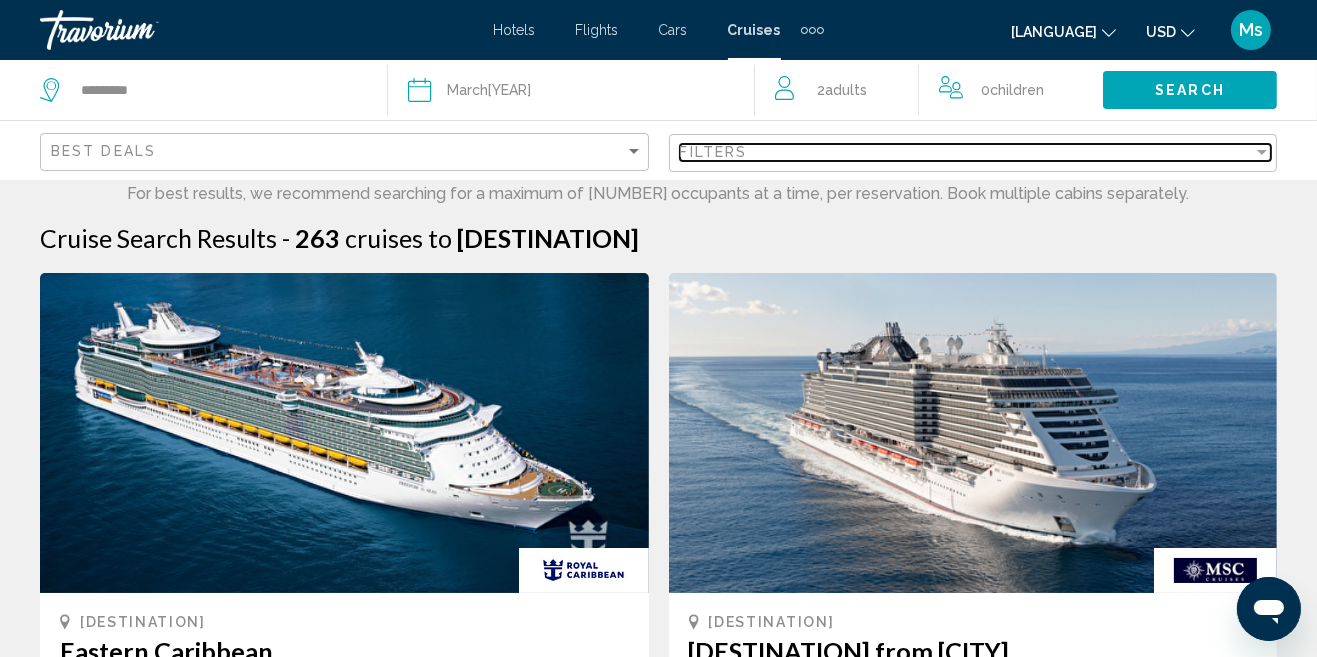 click on "Filters" at bounding box center (967, 152) 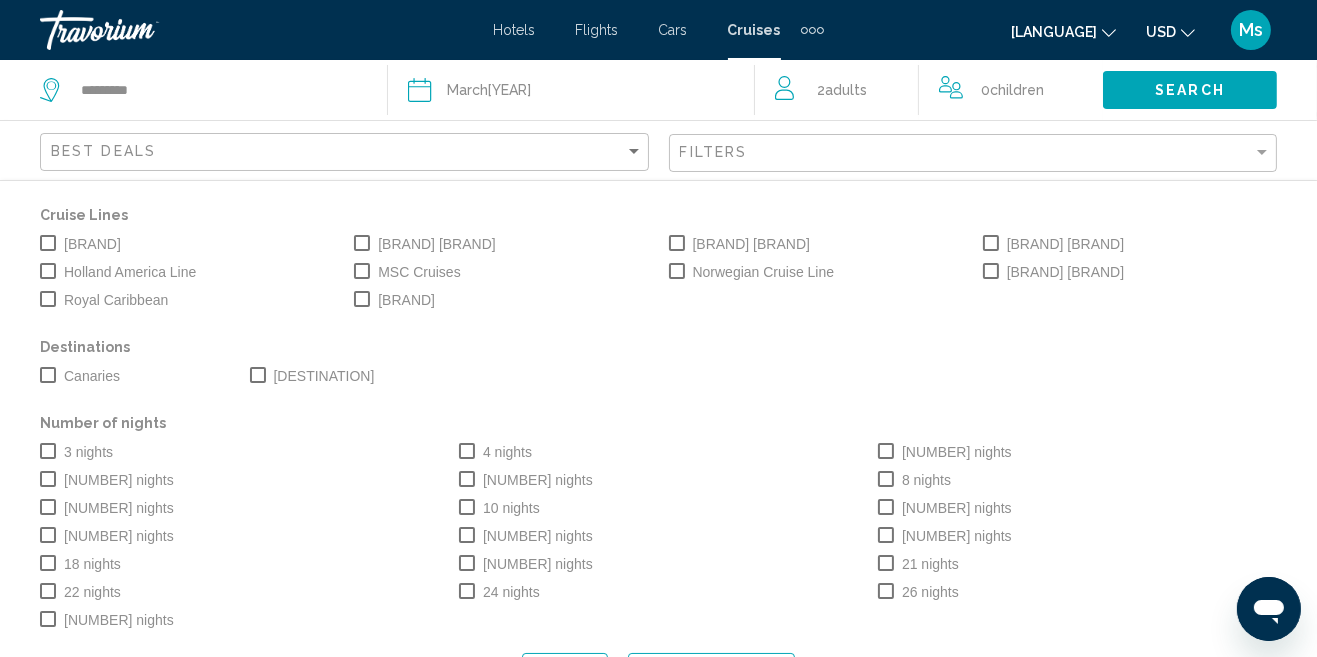 click at bounding box center [991, 243] 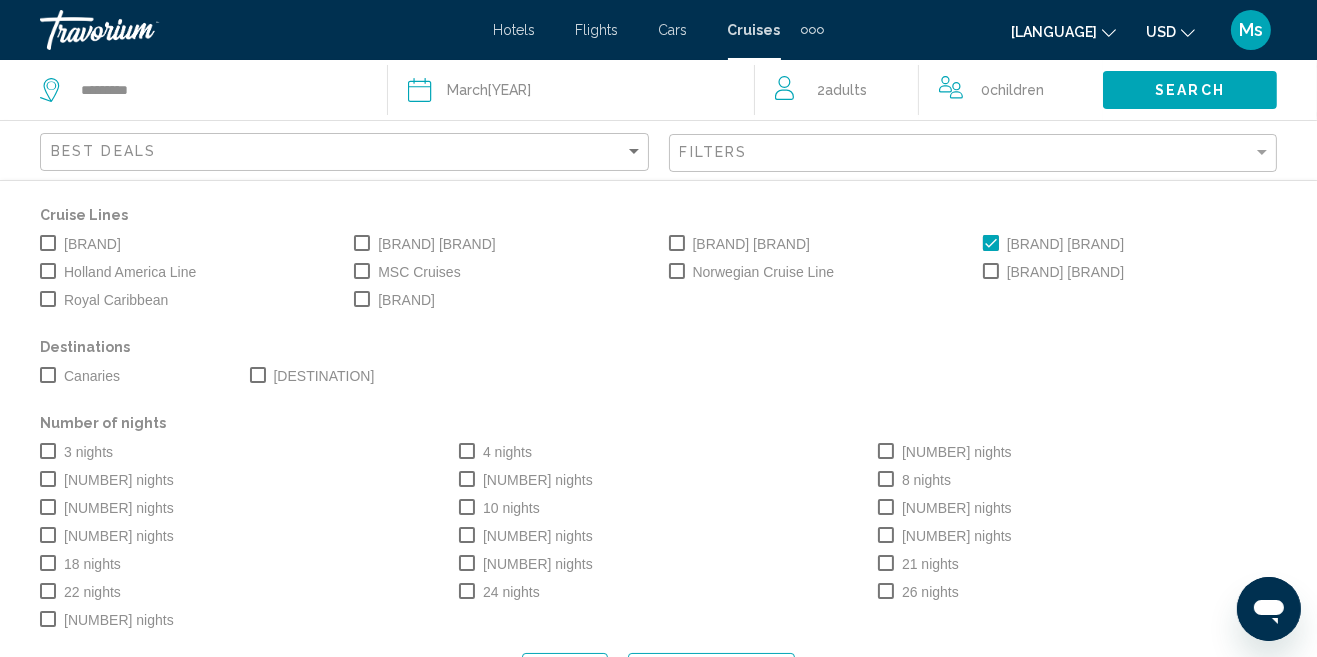 click at bounding box center [467, 451] 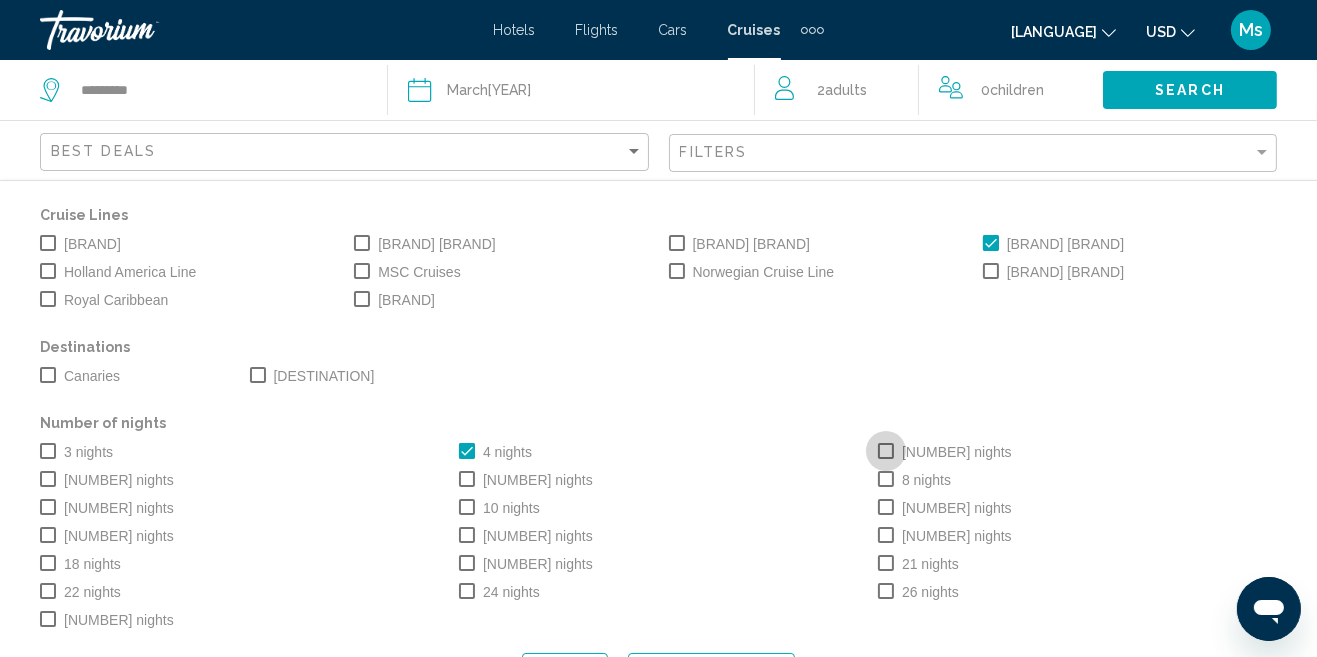 click at bounding box center [886, 451] 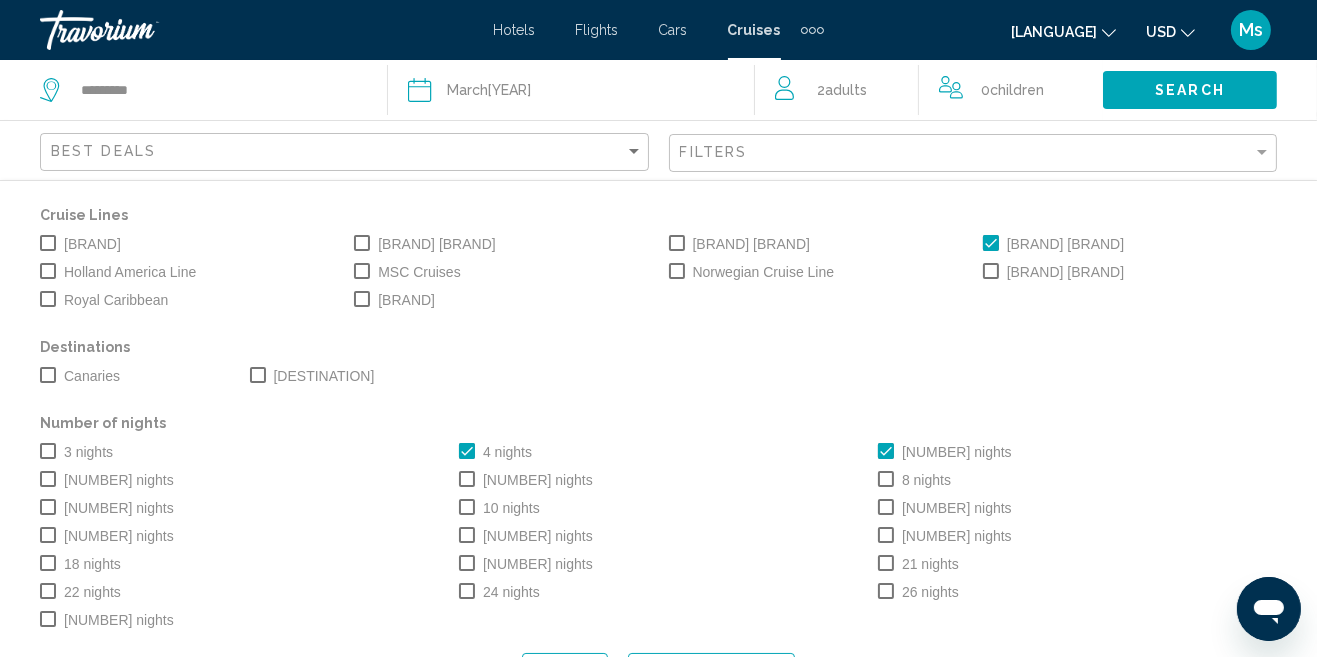 click on "Search" at bounding box center [1190, 91] 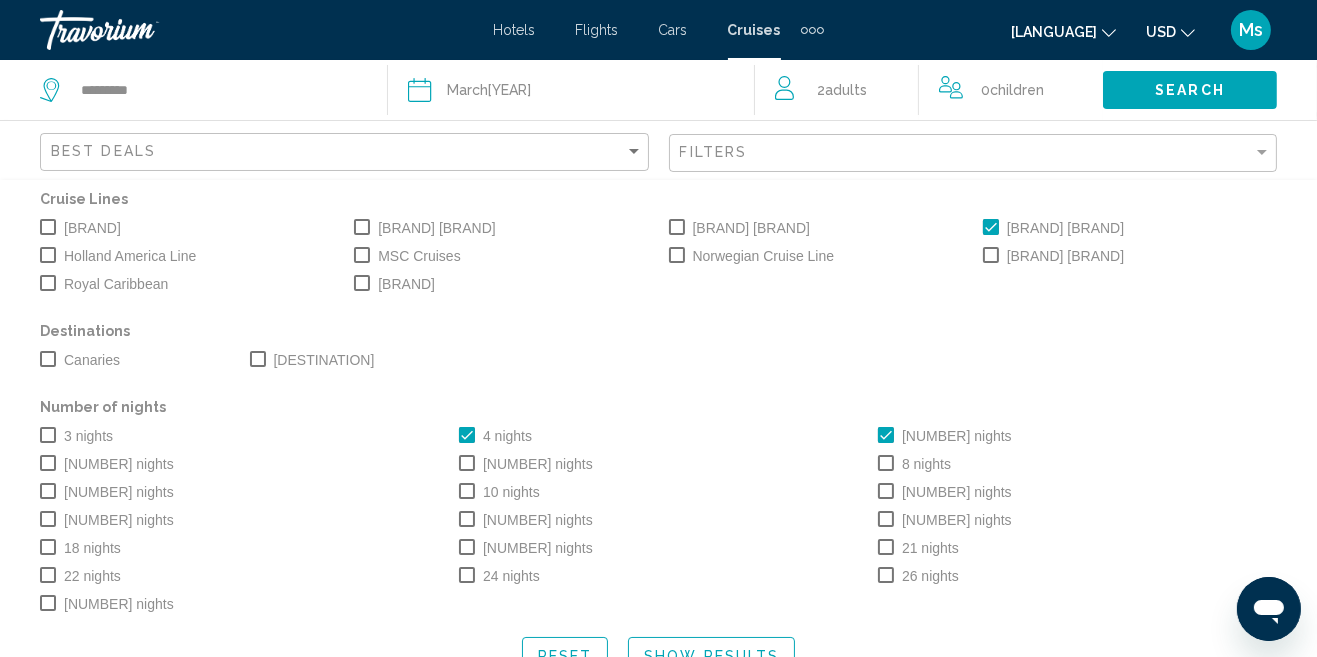 scroll, scrollTop: 0, scrollLeft: 0, axis: both 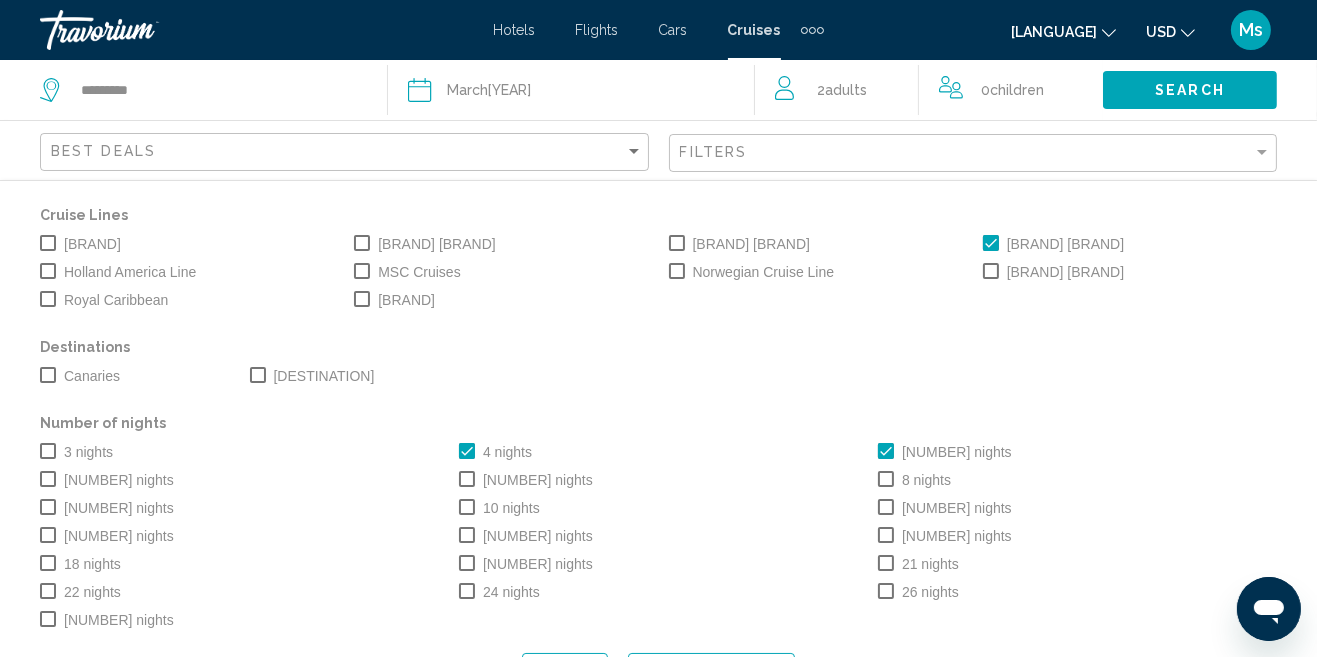 click on "Search" at bounding box center (1190, 89) 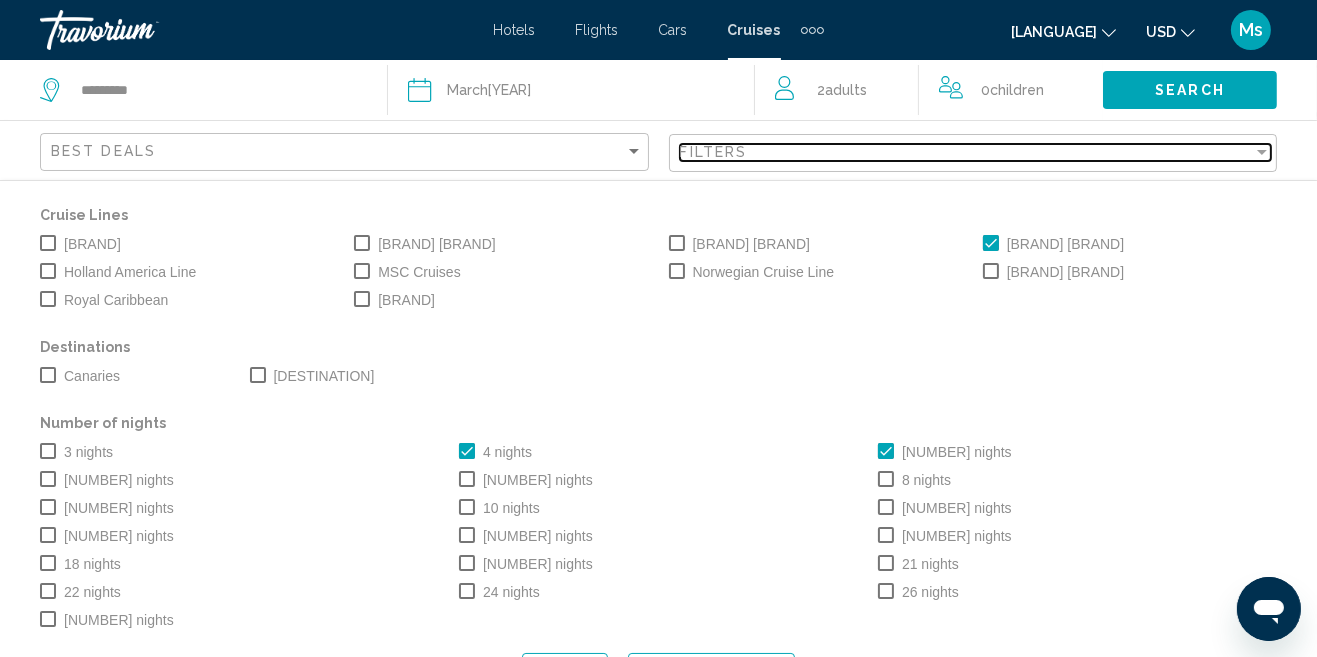 click on "Filters" at bounding box center [967, 152] 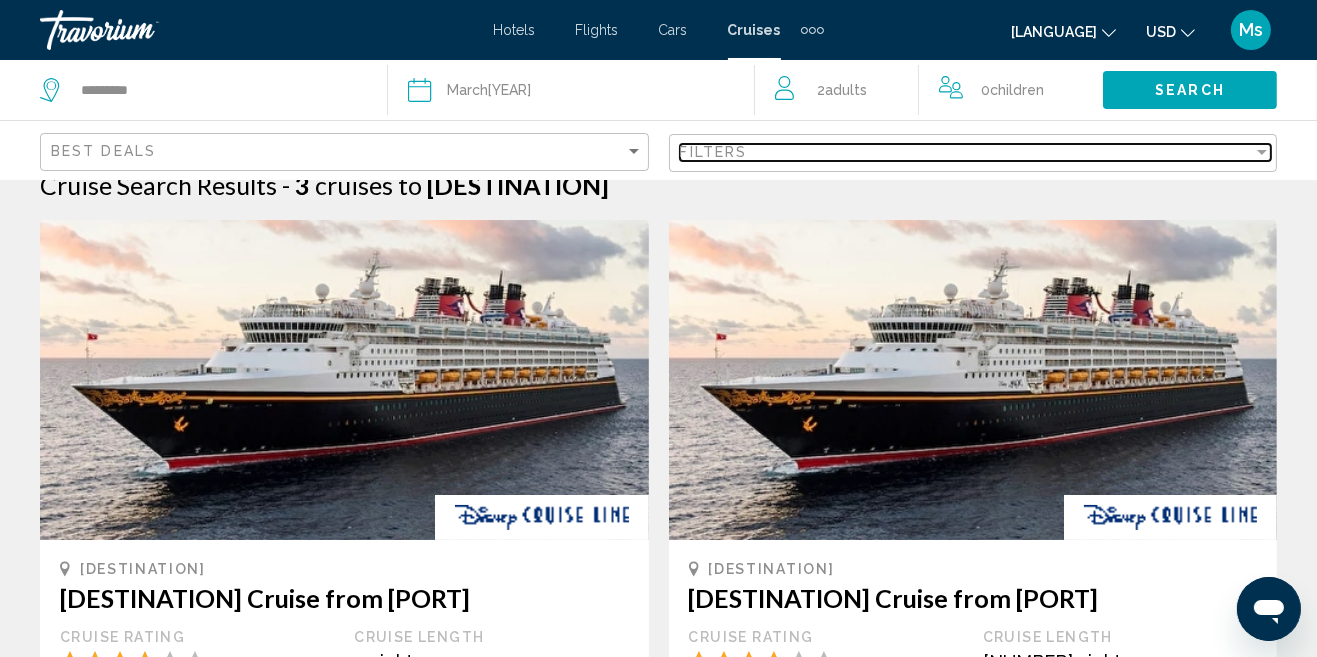 scroll, scrollTop: 54, scrollLeft: 0, axis: vertical 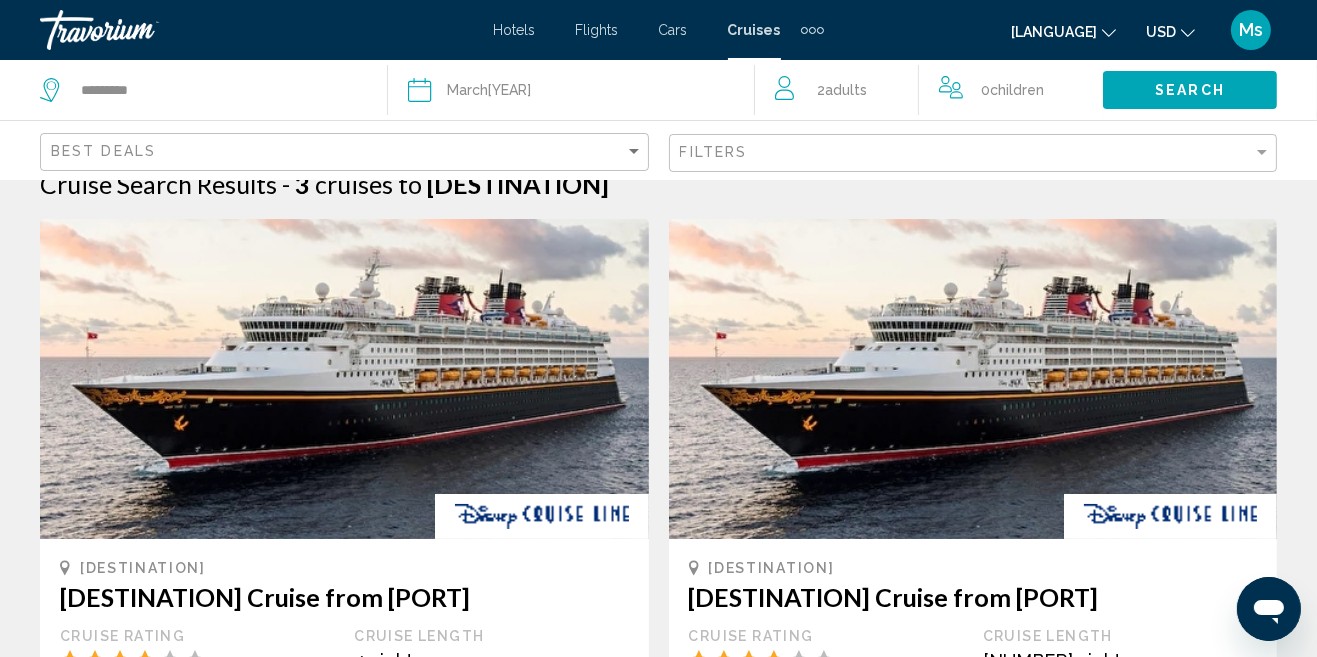 click at bounding box center (344, 379) 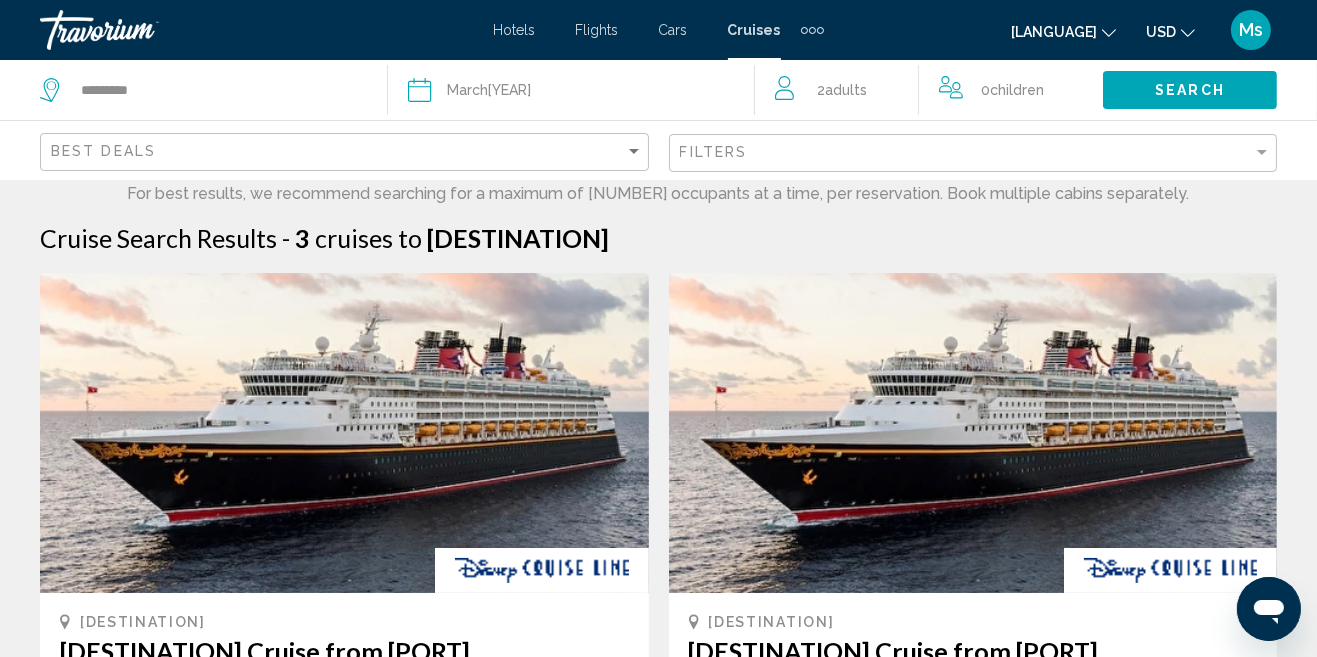 click at bounding box center [812, 30] 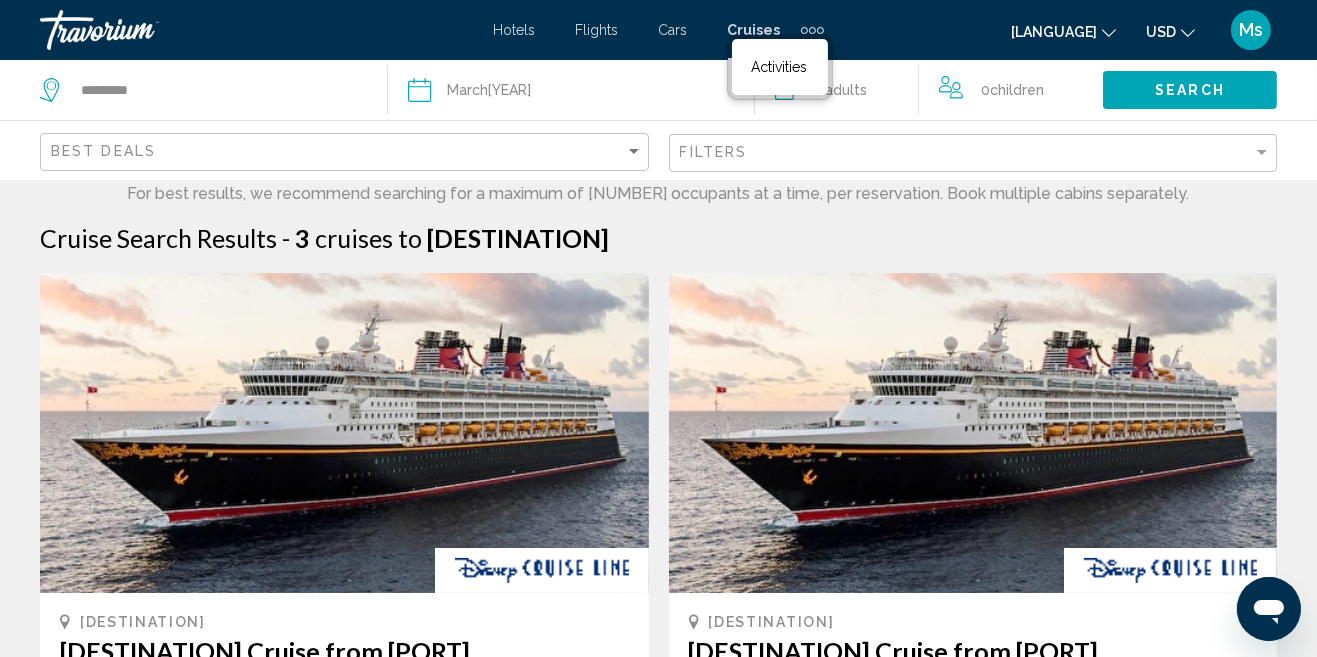 click on "Activities" at bounding box center [780, 67] 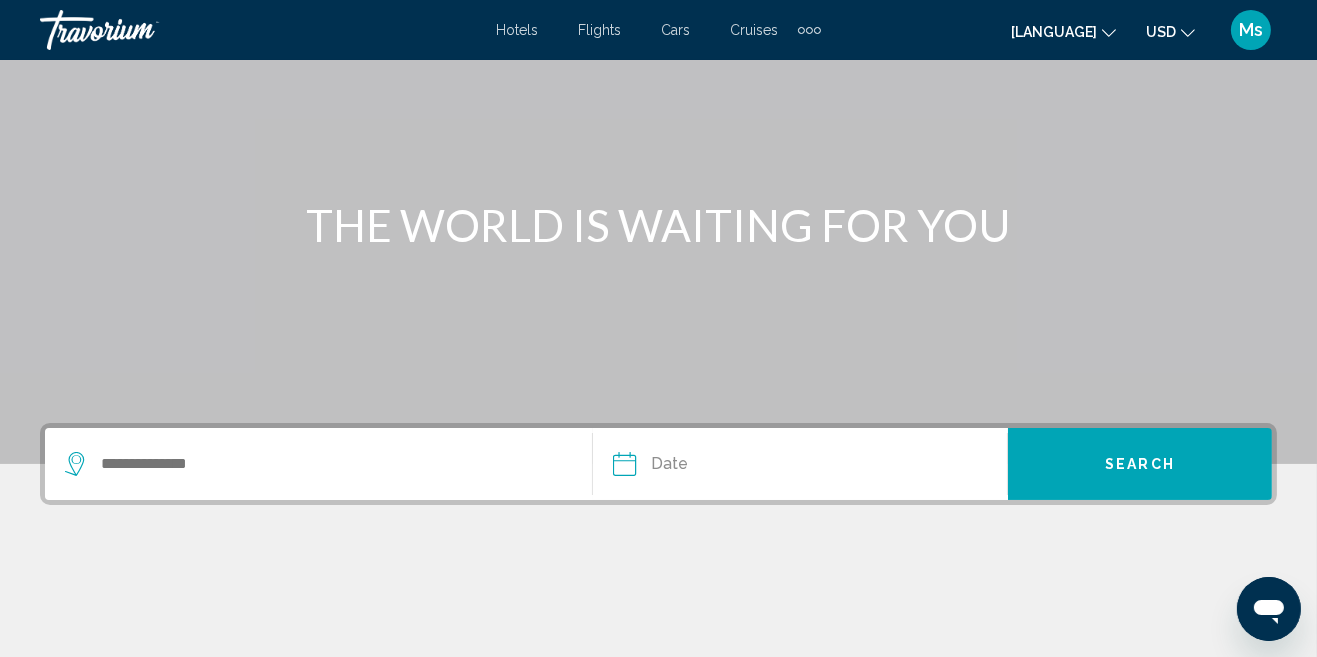 scroll, scrollTop: 0, scrollLeft: 0, axis: both 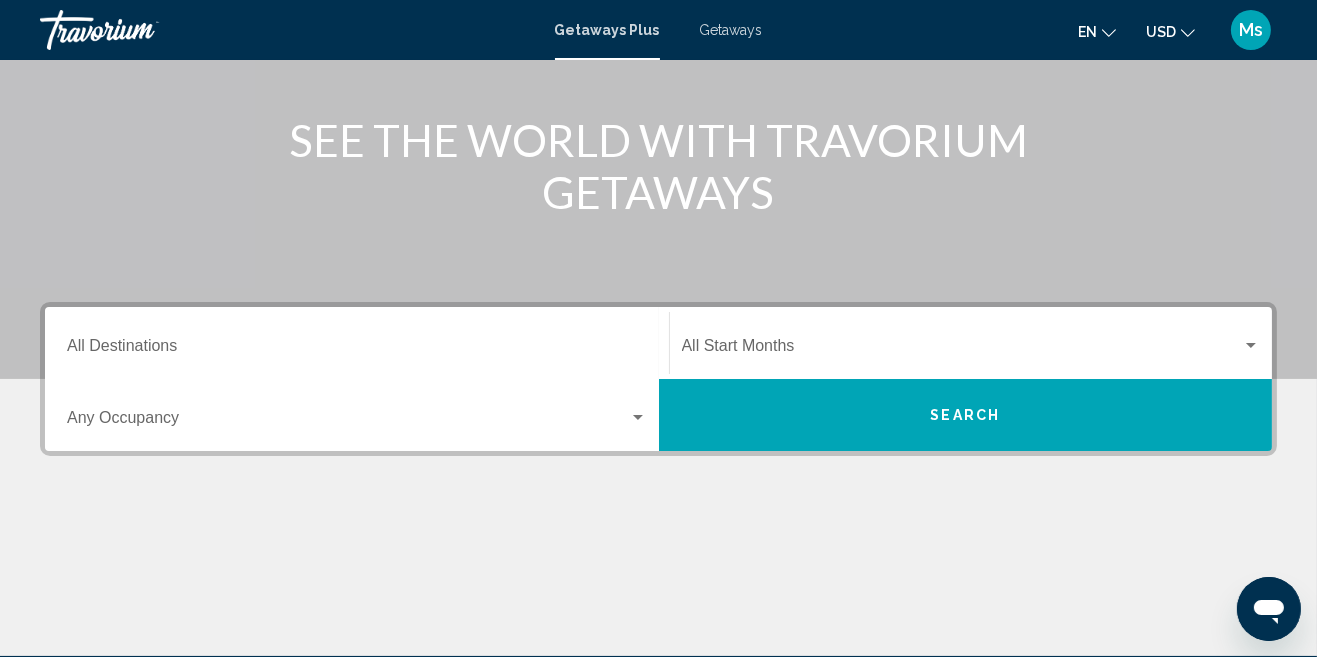 click on "Destination All Destinations" at bounding box center (357, 343) 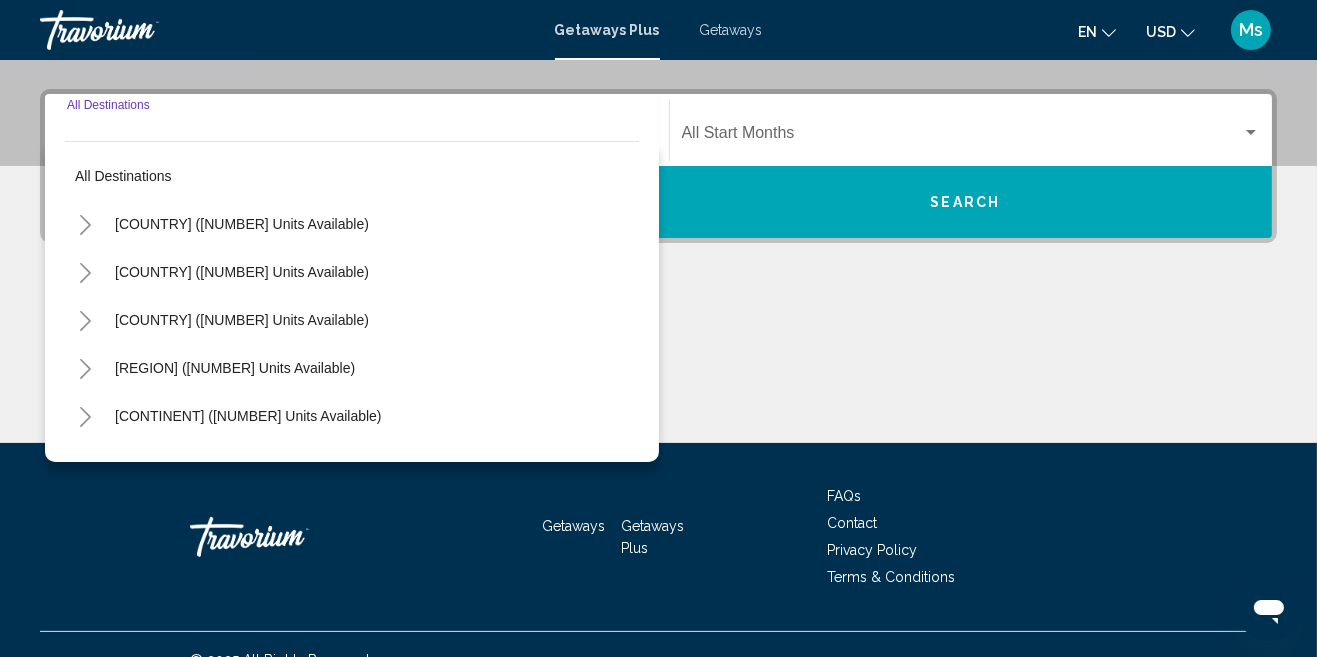 scroll, scrollTop: 457, scrollLeft: 0, axis: vertical 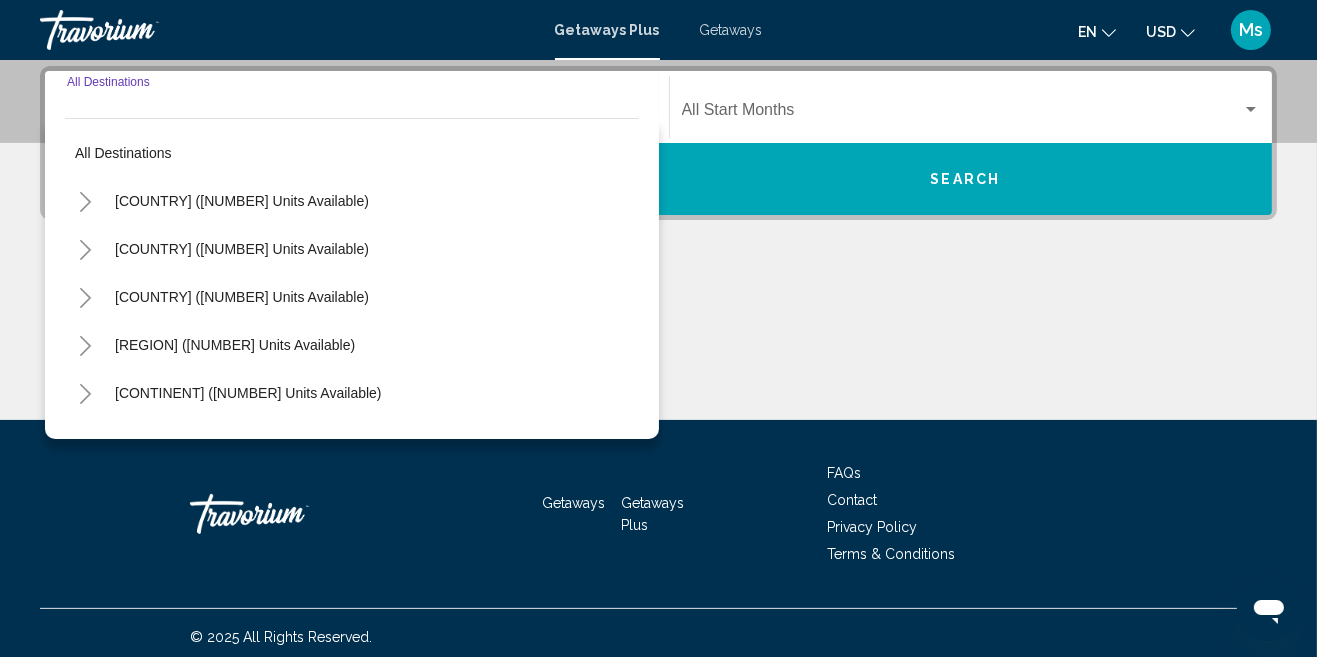 click on "[CONTINENT] ([NUMBER] units available)" at bounding box center [242, 201] 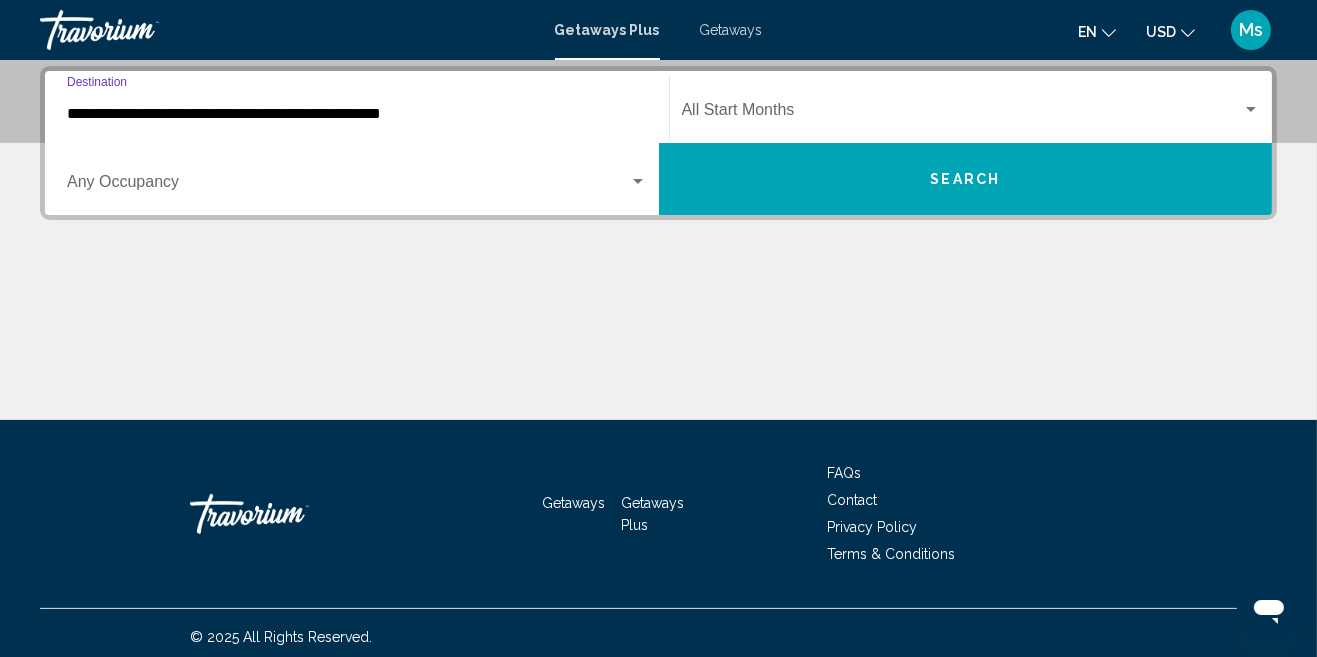 click at bounding box center [962, 114] 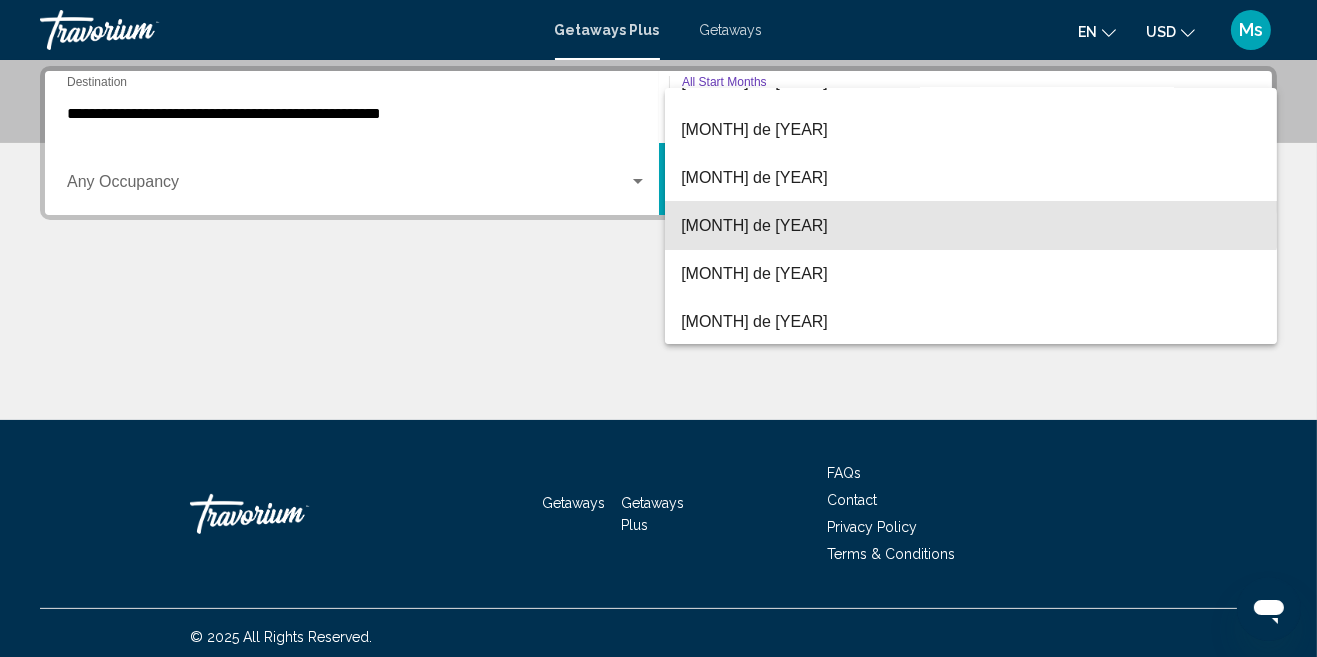 scroll, scrollTop: 92, scrollLeft: 0, axis: vertical 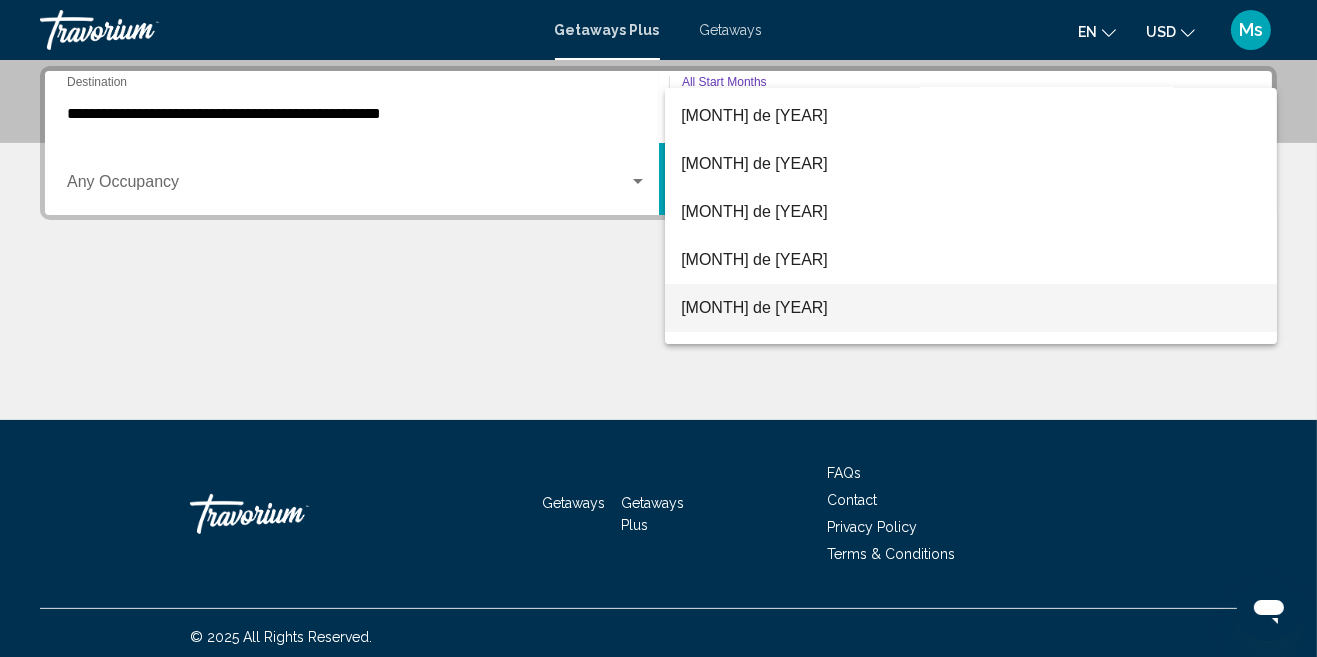 click on "diciembre de 2025" at bounding box center (970, 308) 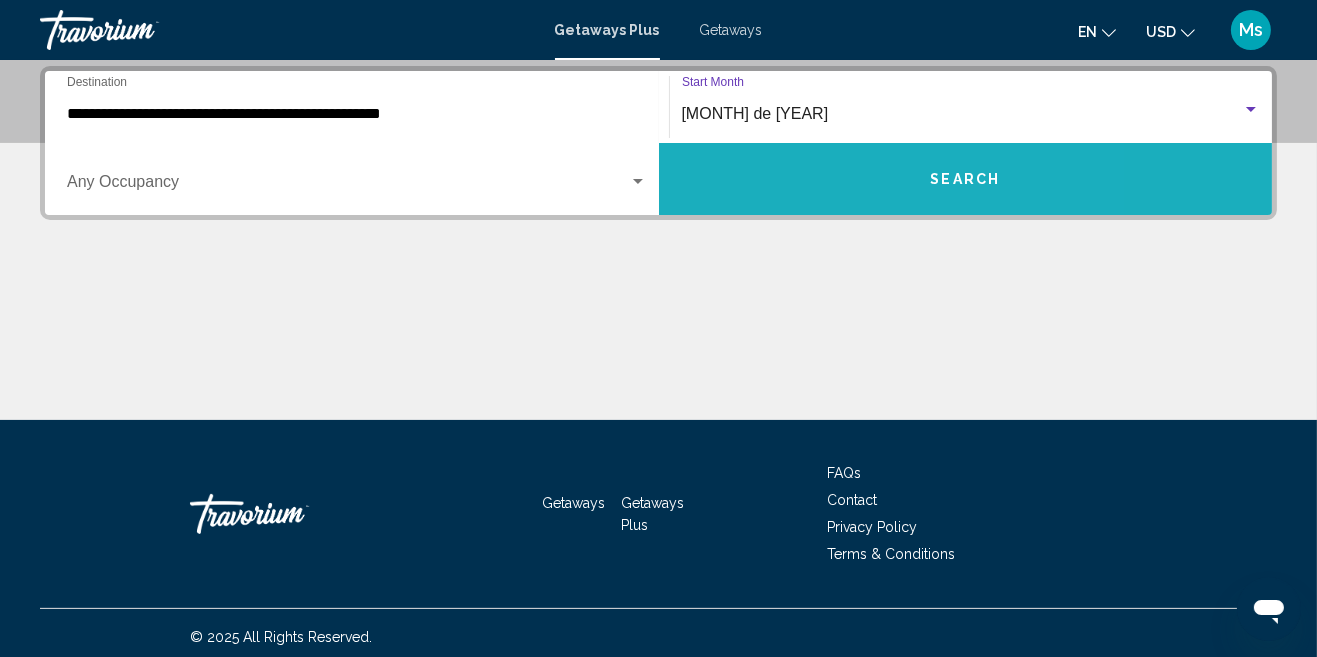 click on "Search" at bounding box center (966, 179) 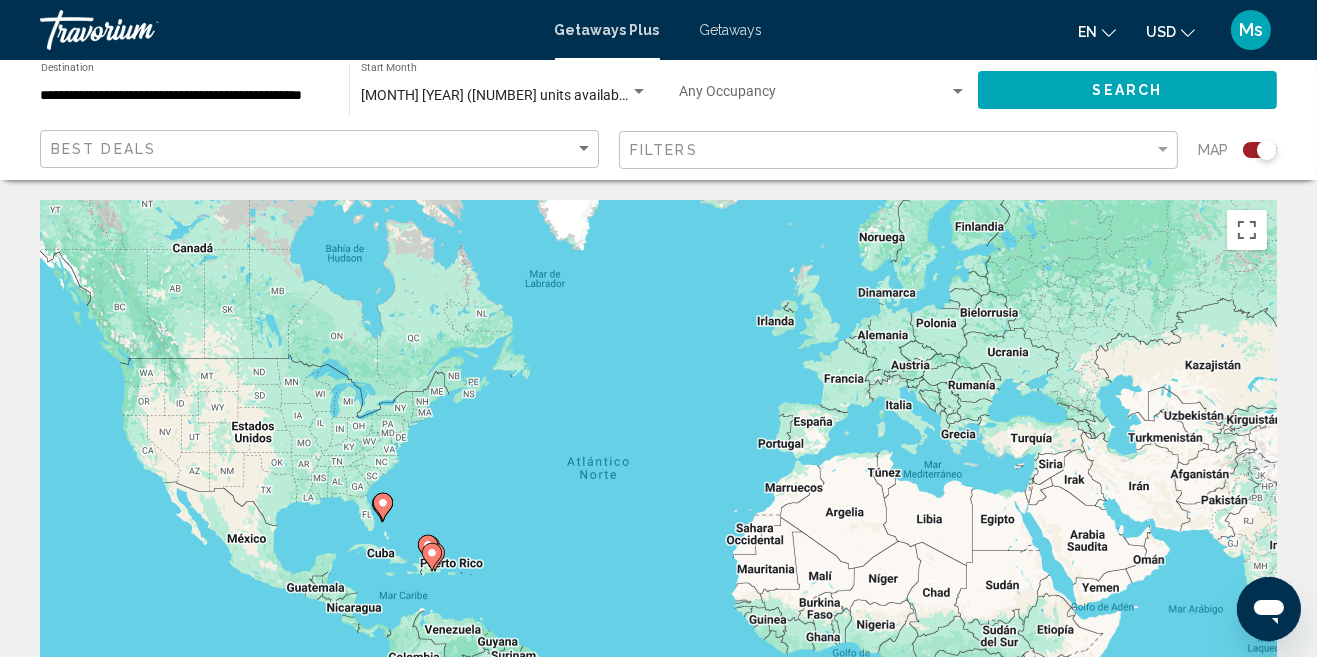 click at bounding box center [1260, 150] 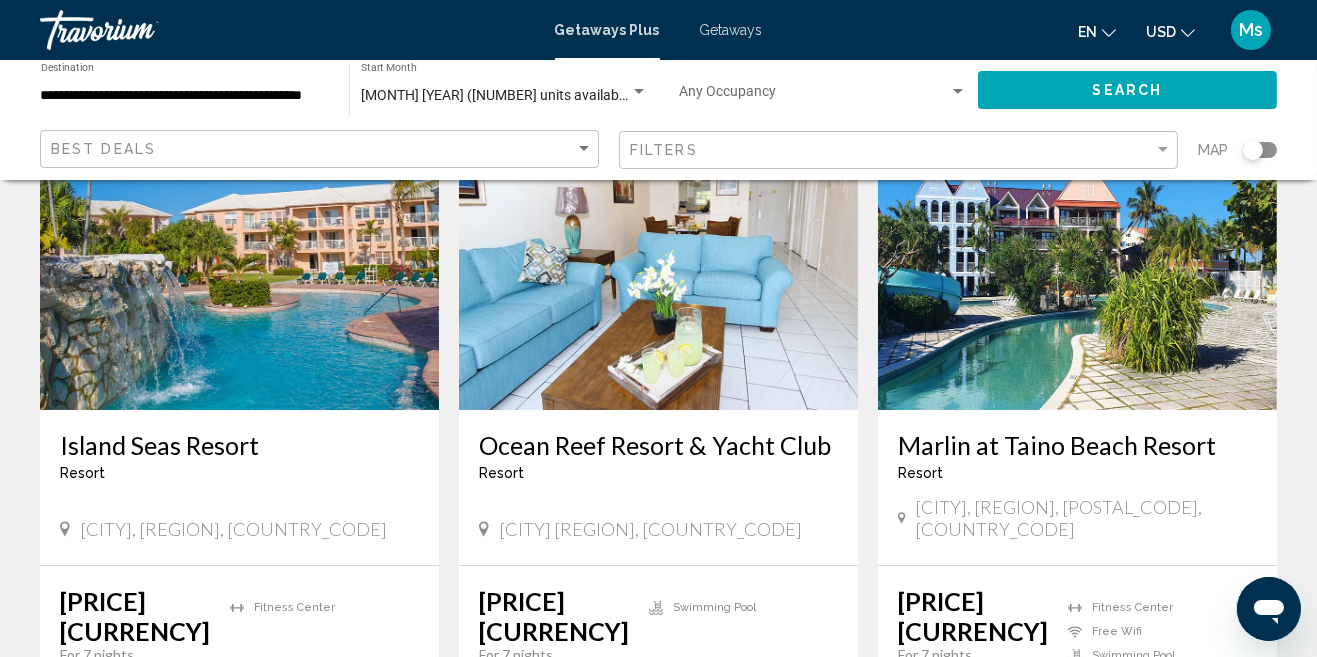 scroll, scrollTop: 181, scrollLeft: 0, axis: vertical 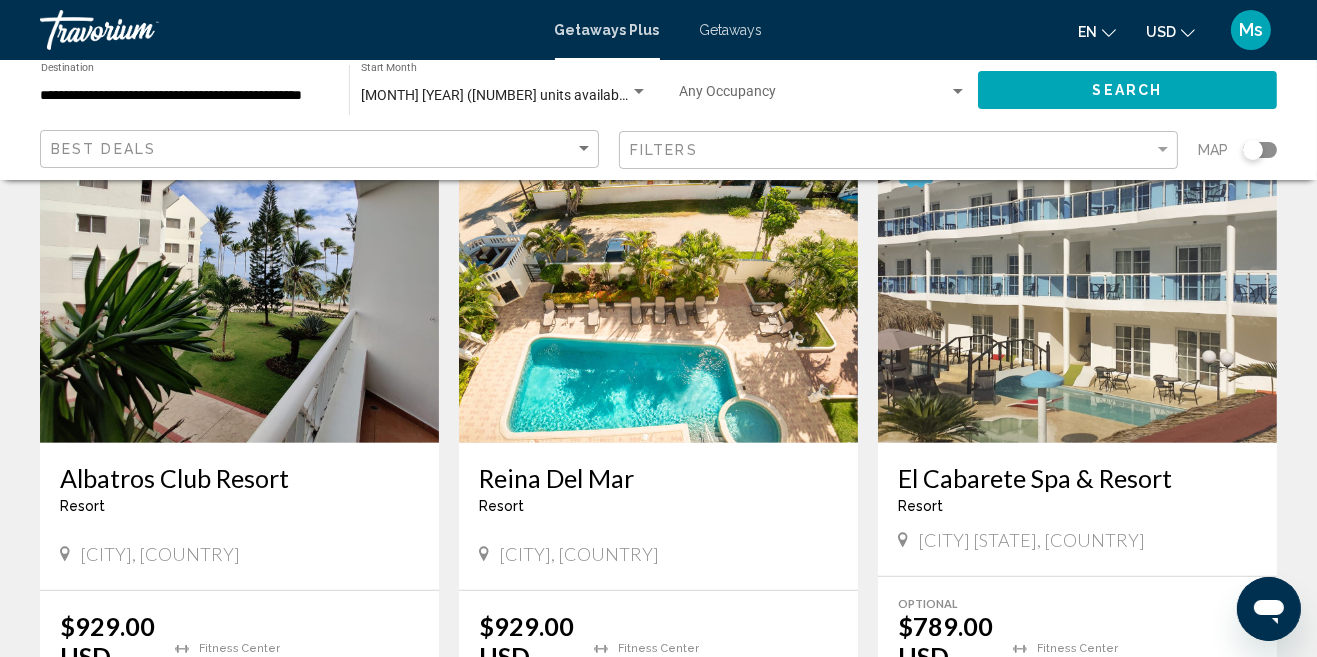 click on "Optional  From $789.00 USD $789.00 USD For 7 nights You save  $0.00 USD   temp  3.7
Fitness Center
Swimming Pool
Pets Allowed View Resort    ( 17 units )" at bounding box center [239, 1] 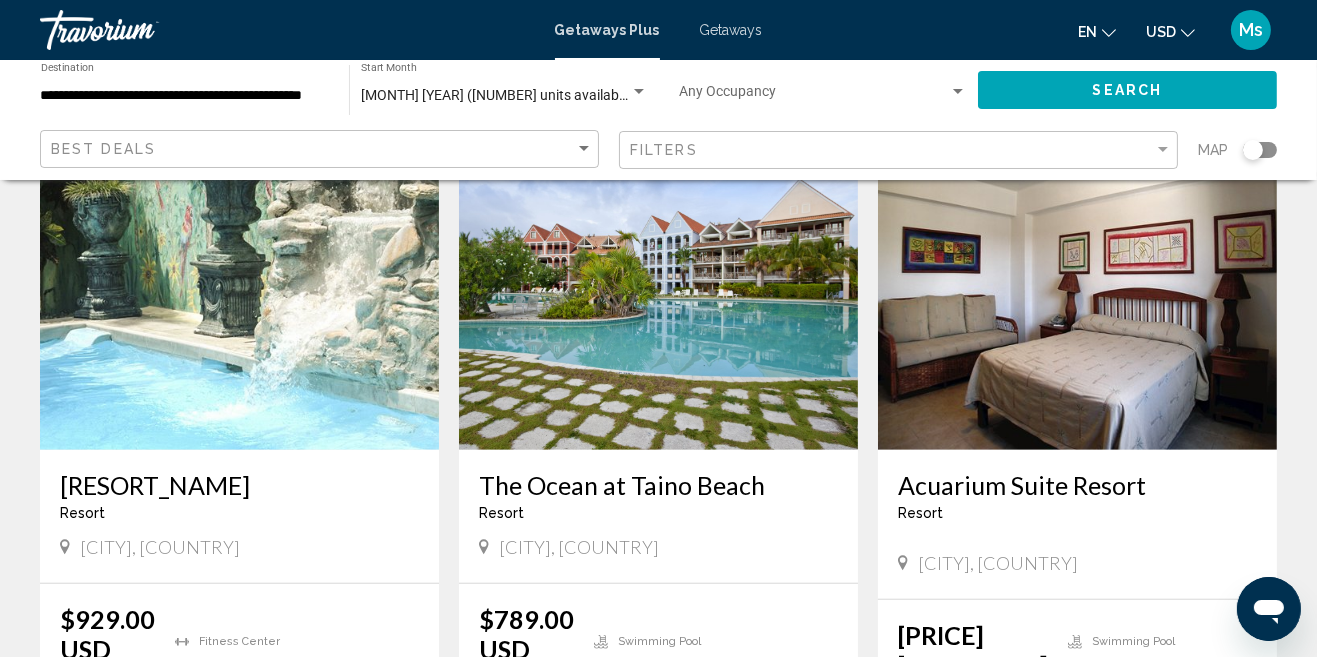 scroll, scrollTop: 1516, scrollLeft: 0, axis: vertical 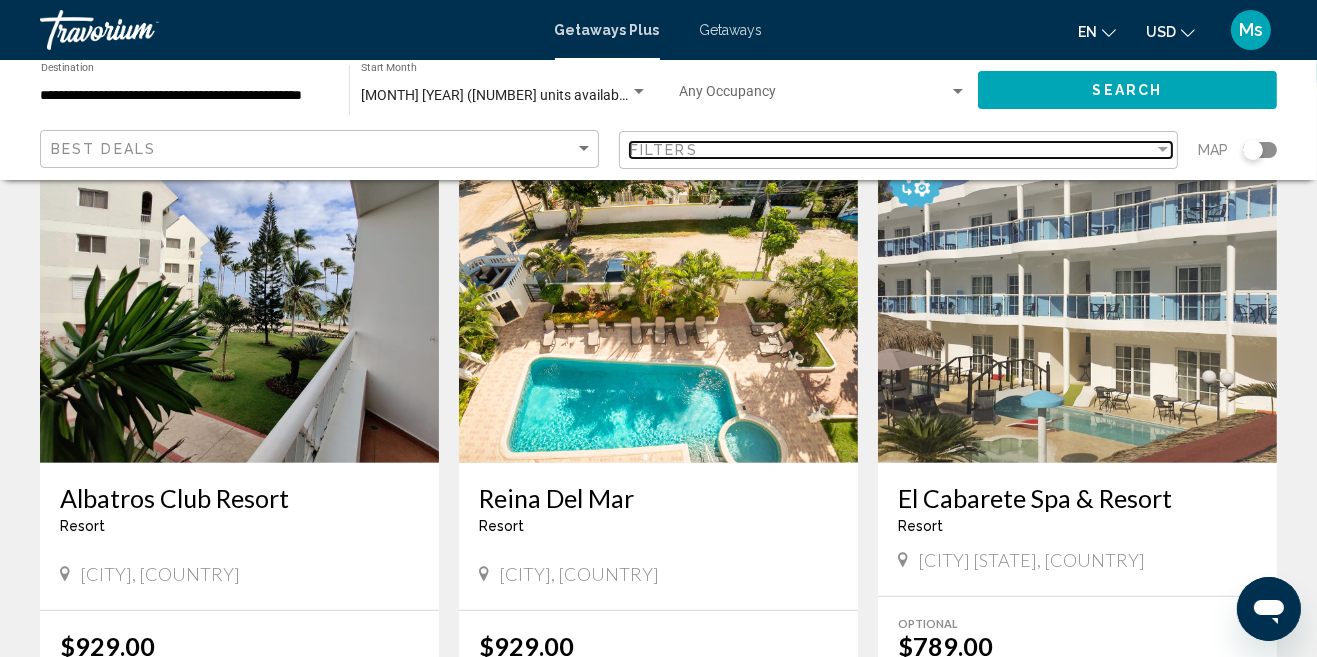 click at bounding box center [1163, 150] 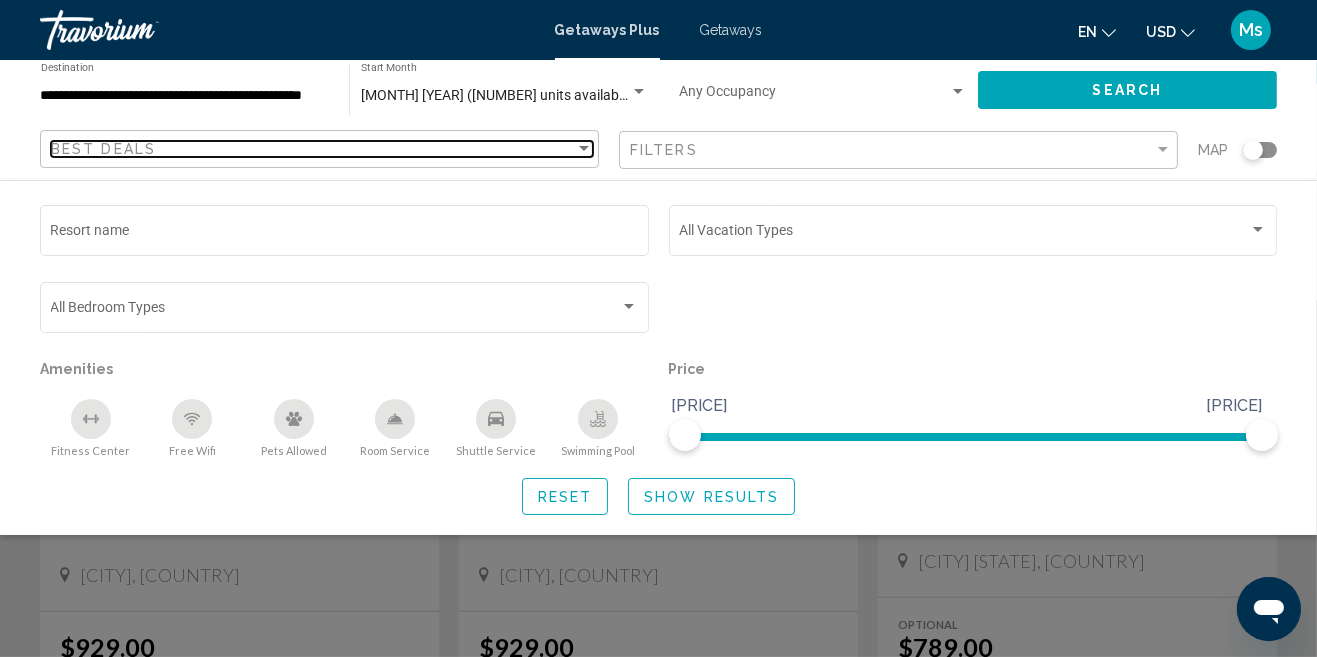 click at bounding box center [584, 149] 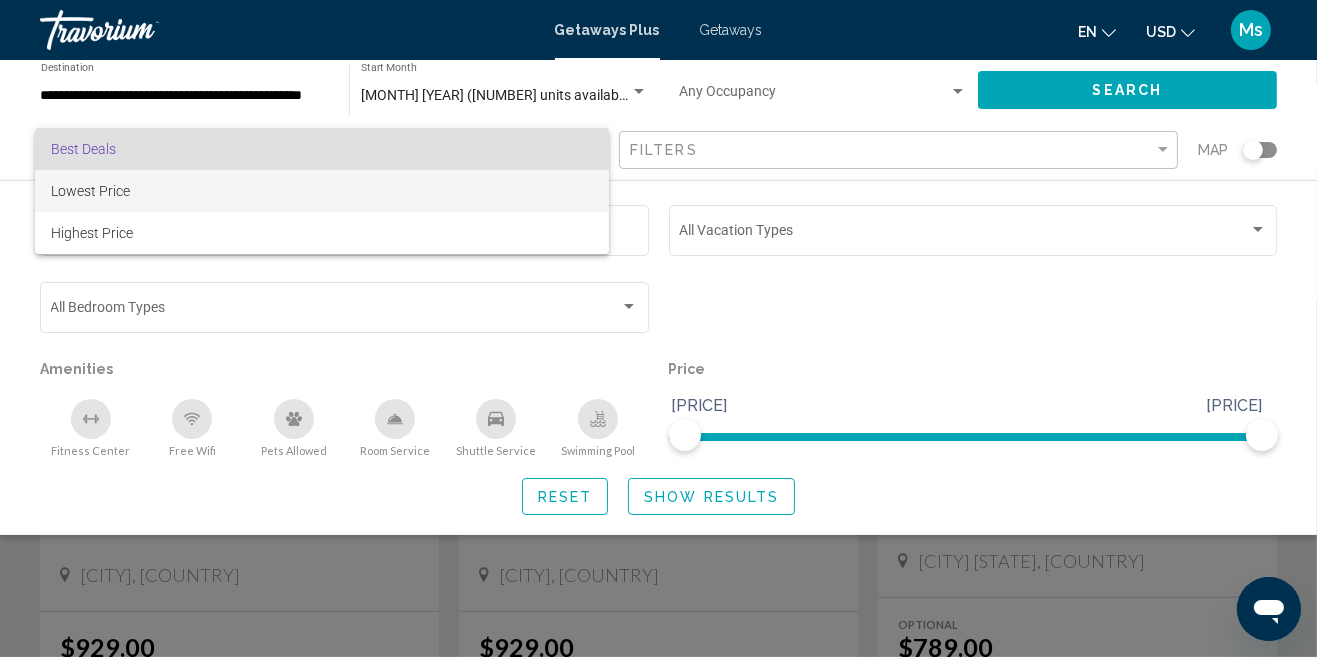 click on "Lowest Price" at bounding box center (322, 191) 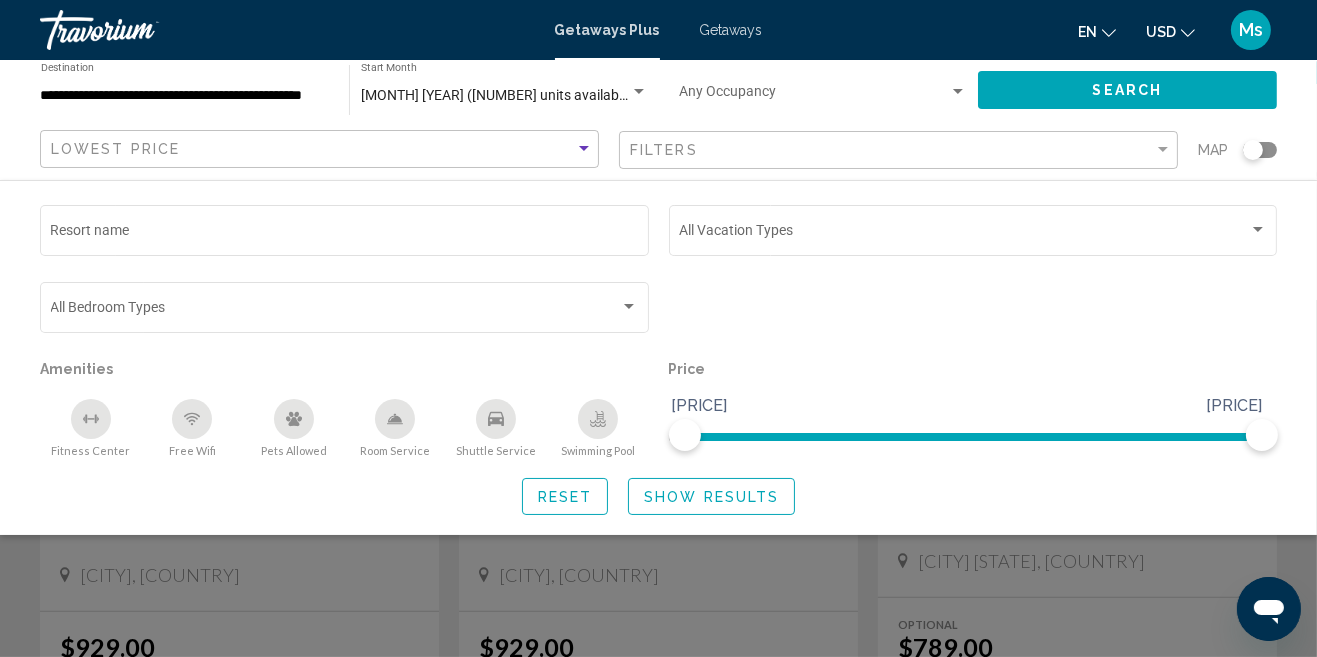 click at bounding box center (964, 234) 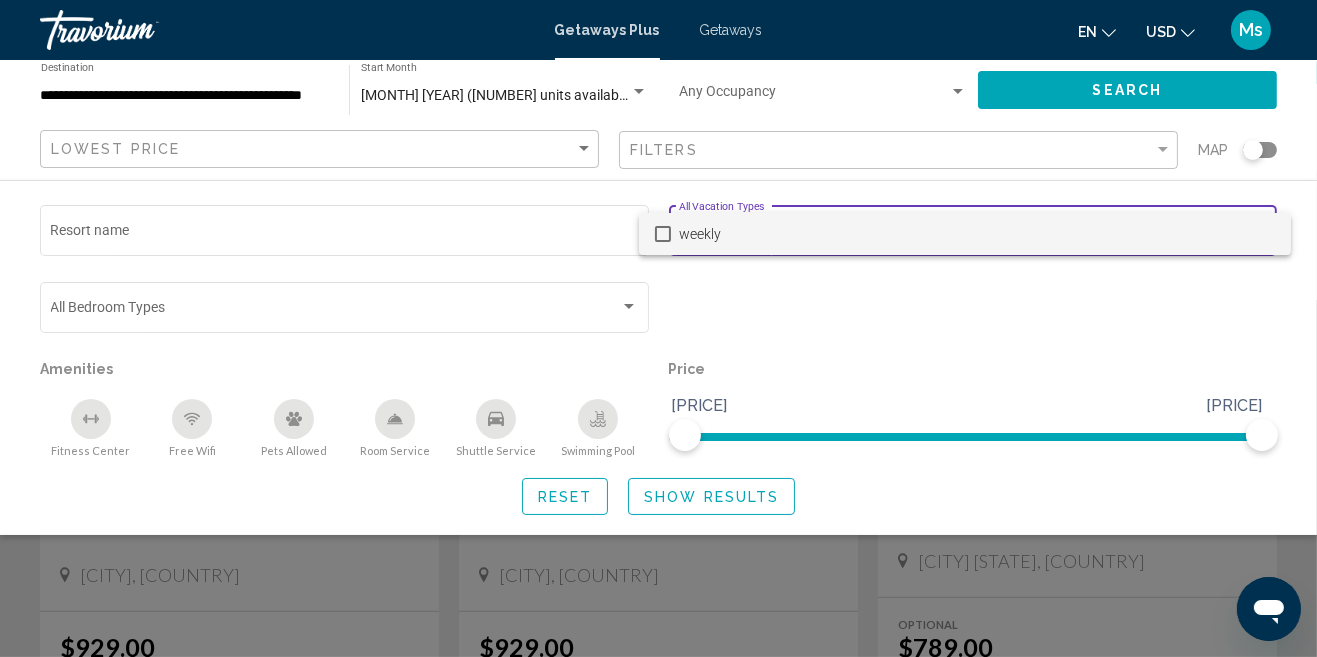 click on "weekly" at bounding box center [977, 234] 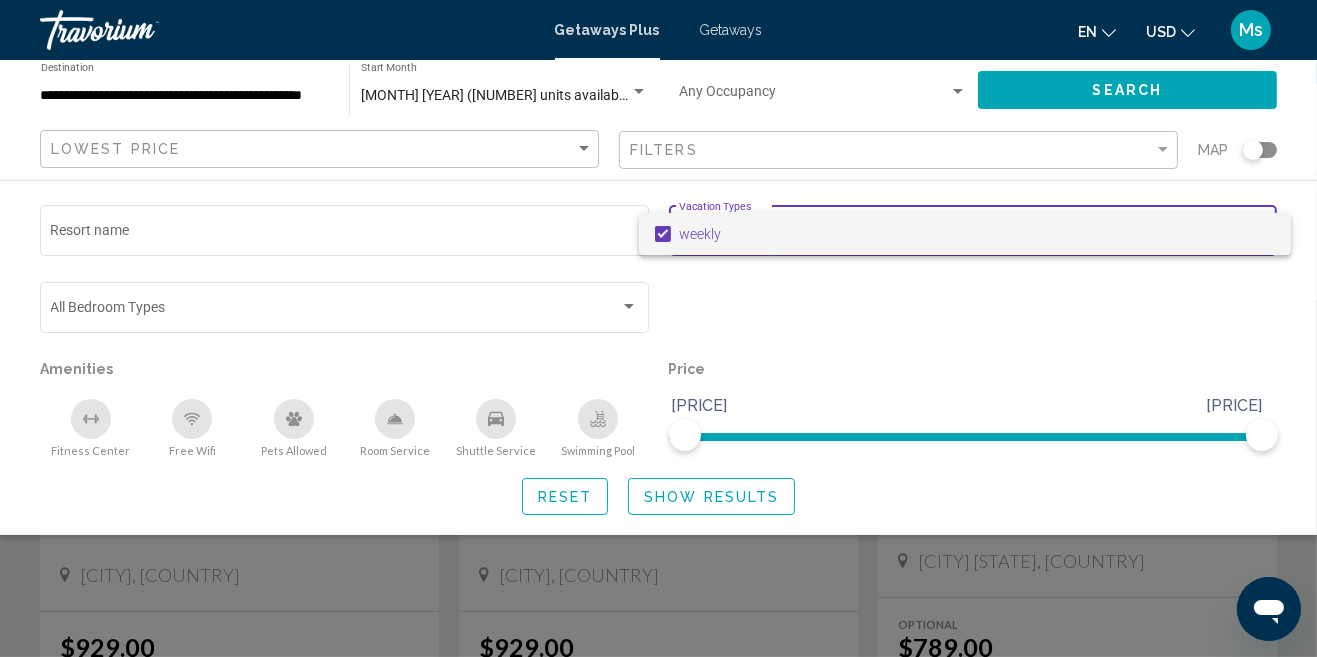 click at bounding box center [658, 328] 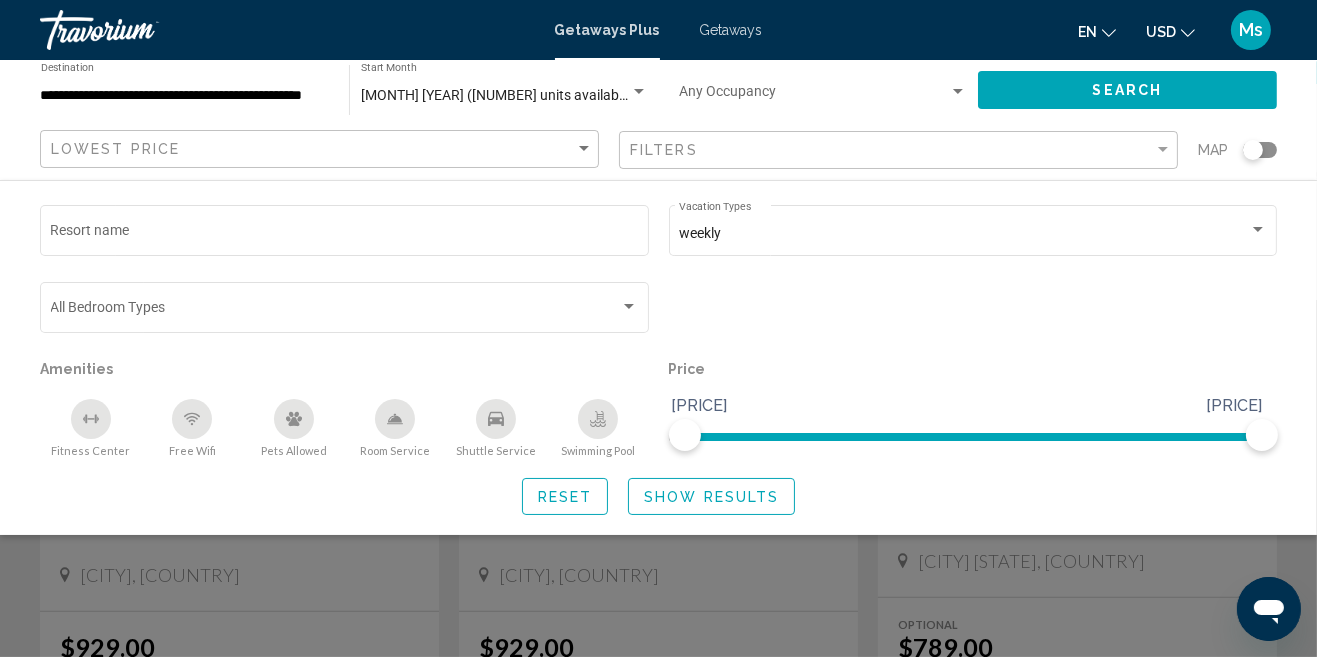 click at bounding box center (336, 311) 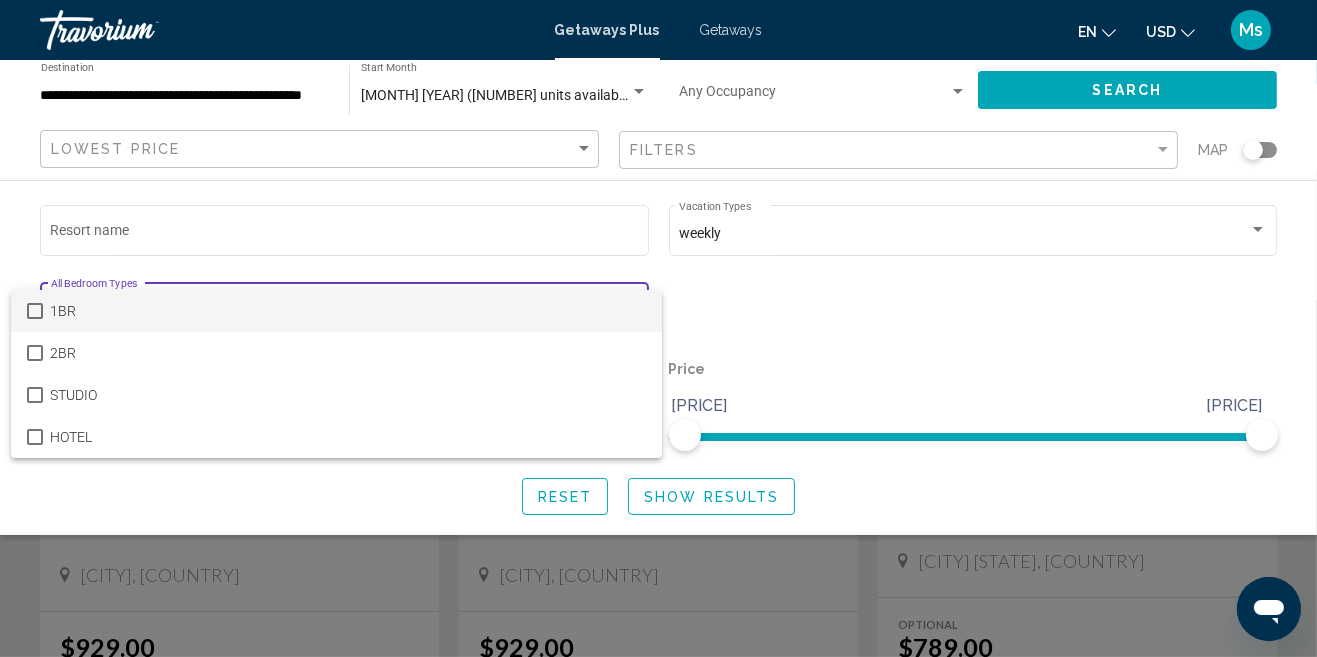 click at bounding box center [658, 328] 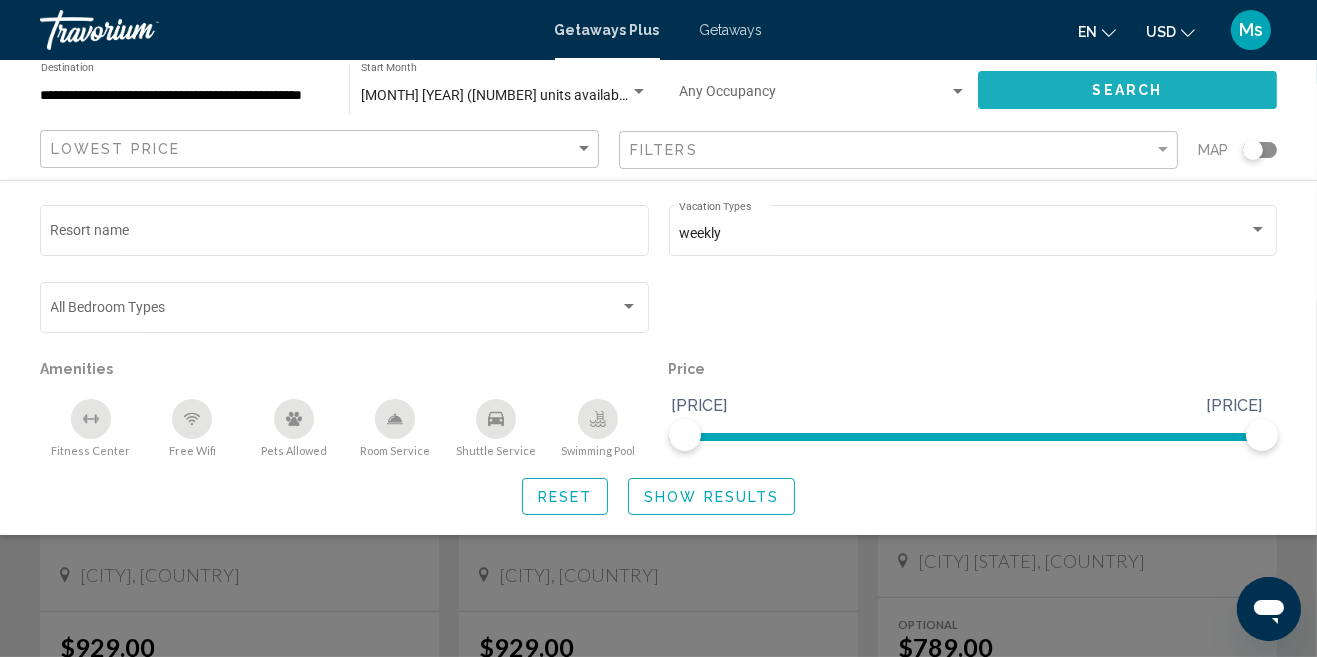 click on "Search" at bounding box center [1128, 91] 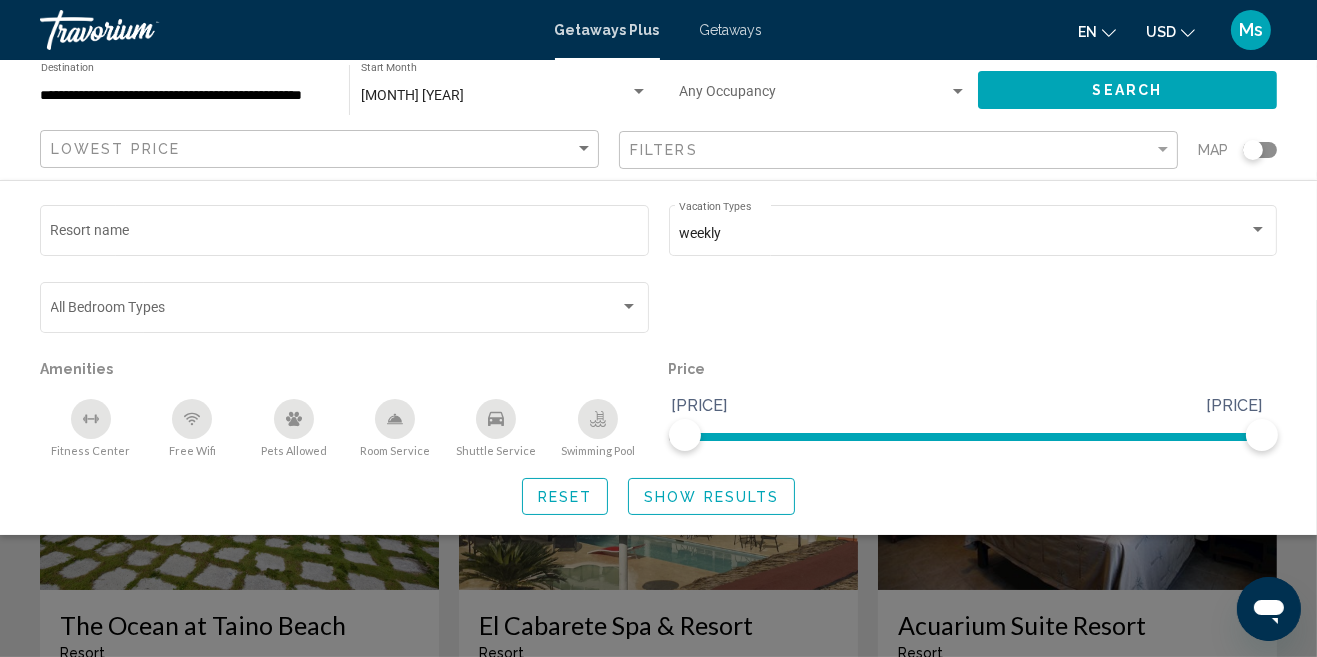 click at bounding box center (658, 478) 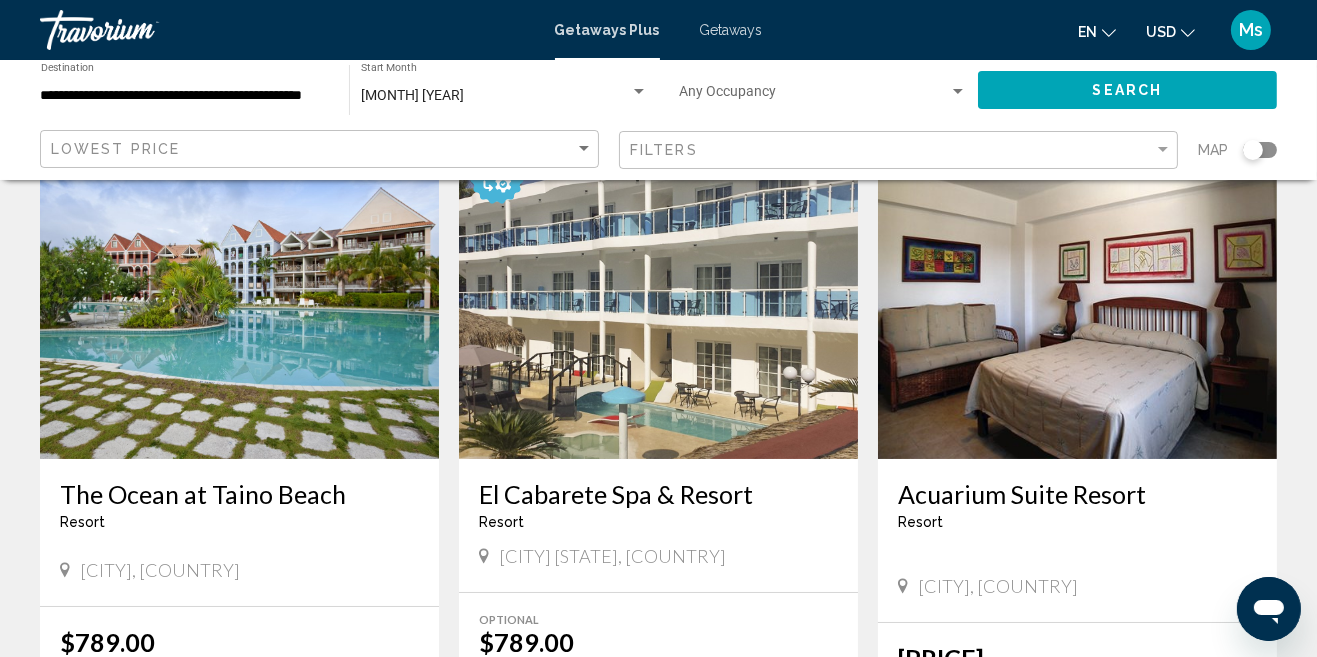 scroll, scrollTop: 0, scrollLeft: 0, axis: both 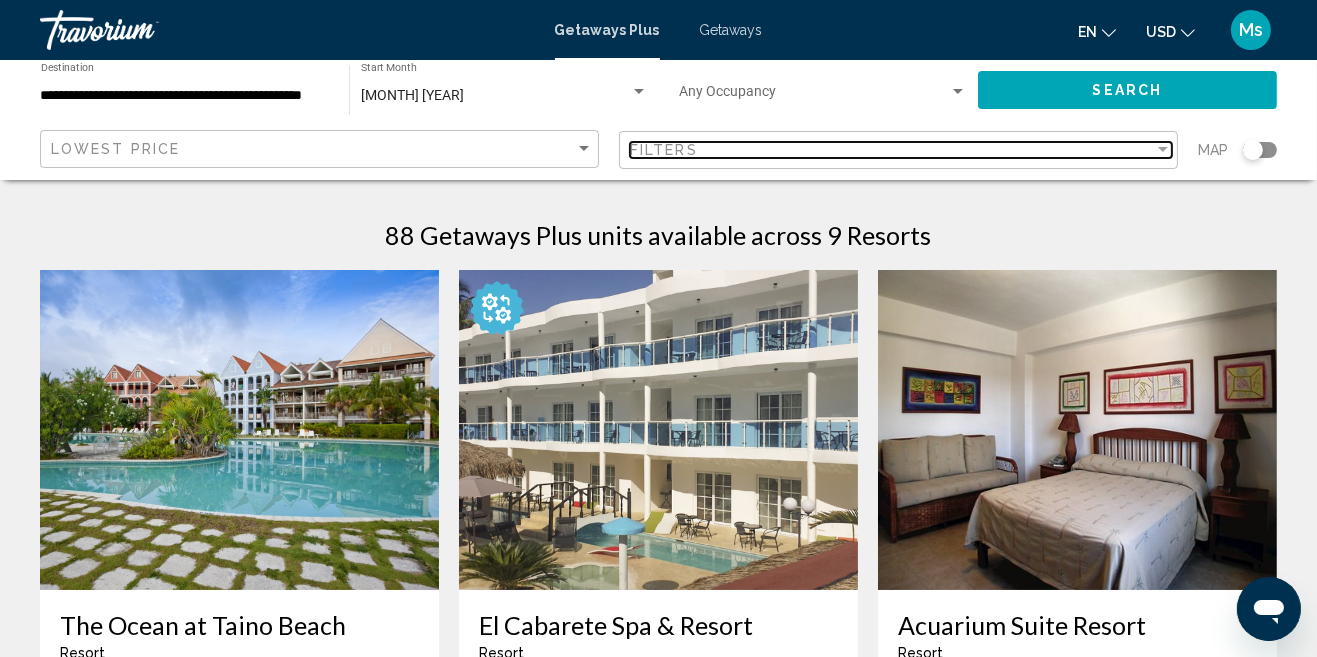 click on "Filters" at bounding box center [892, 150] 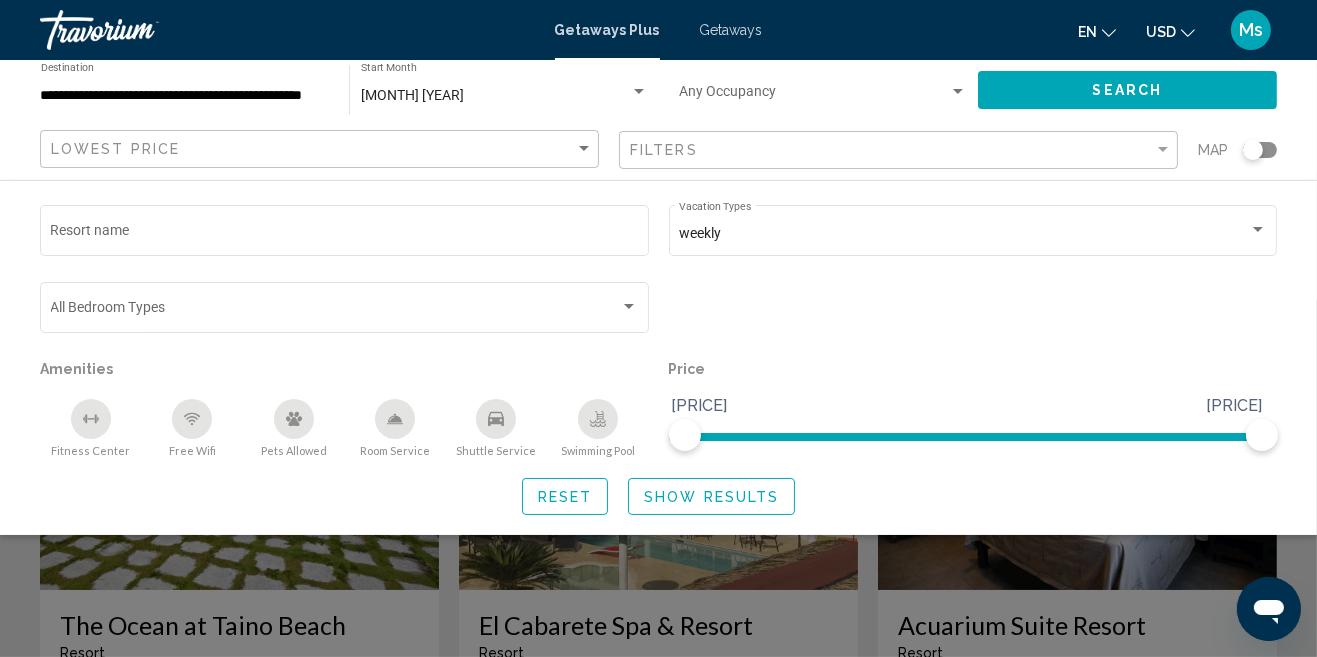 click at bounding box center [1258, 229] 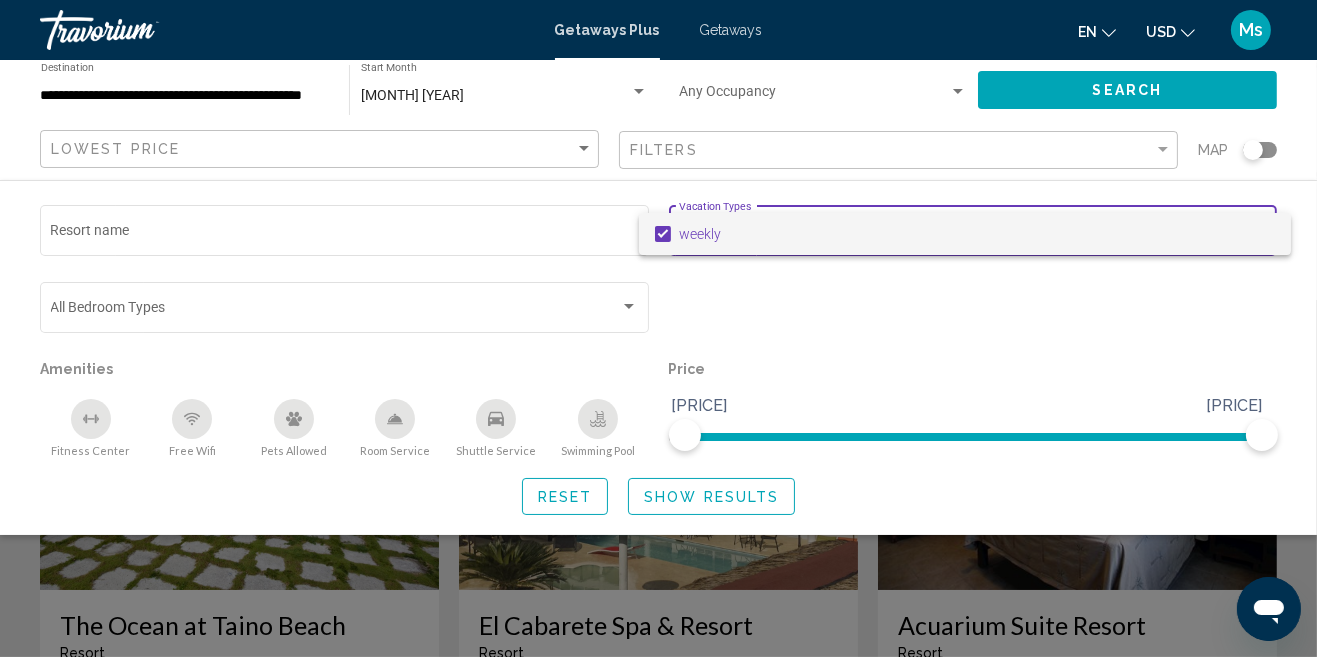 click at bounding box center (663, 234) 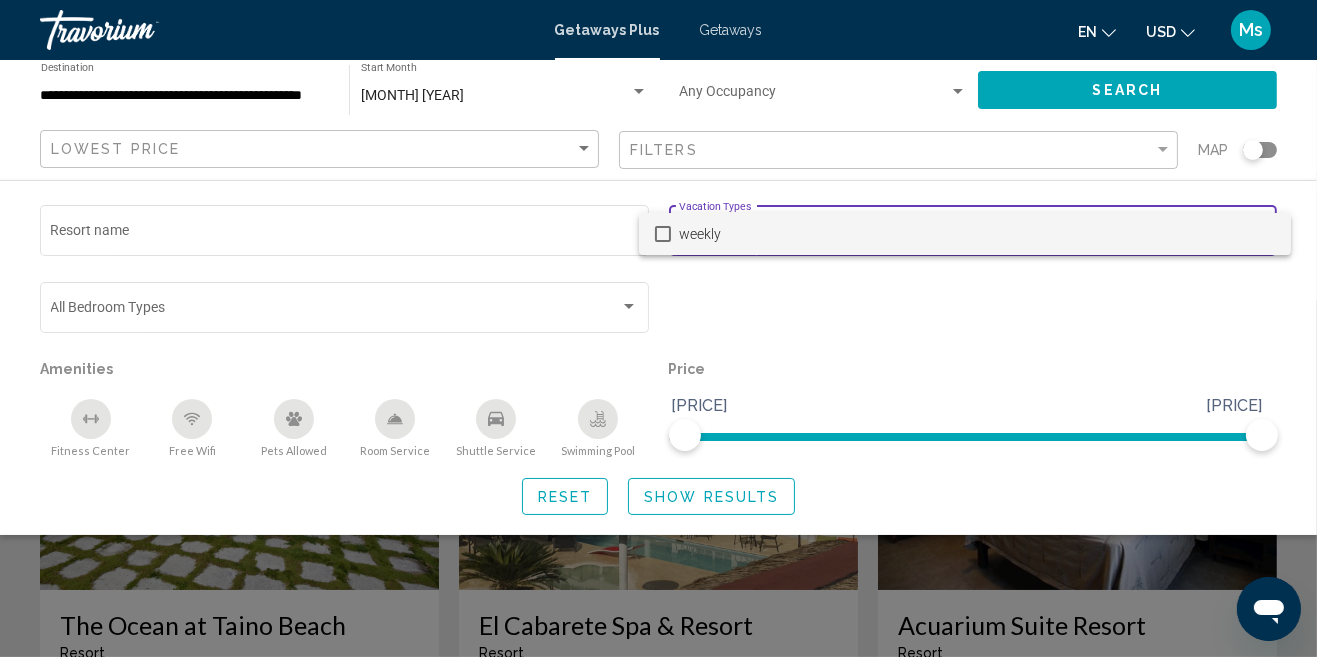 click at bounding box center (658, 328) 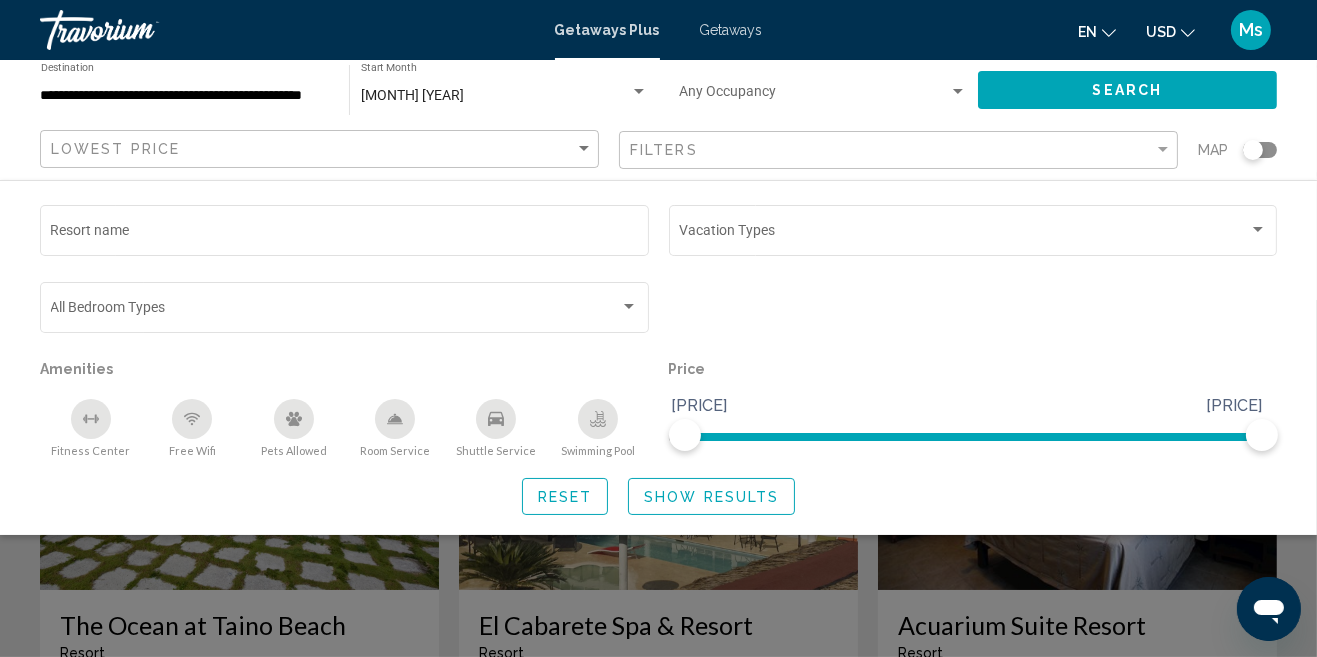 click on "Search" at bounding box center [1128, 91] 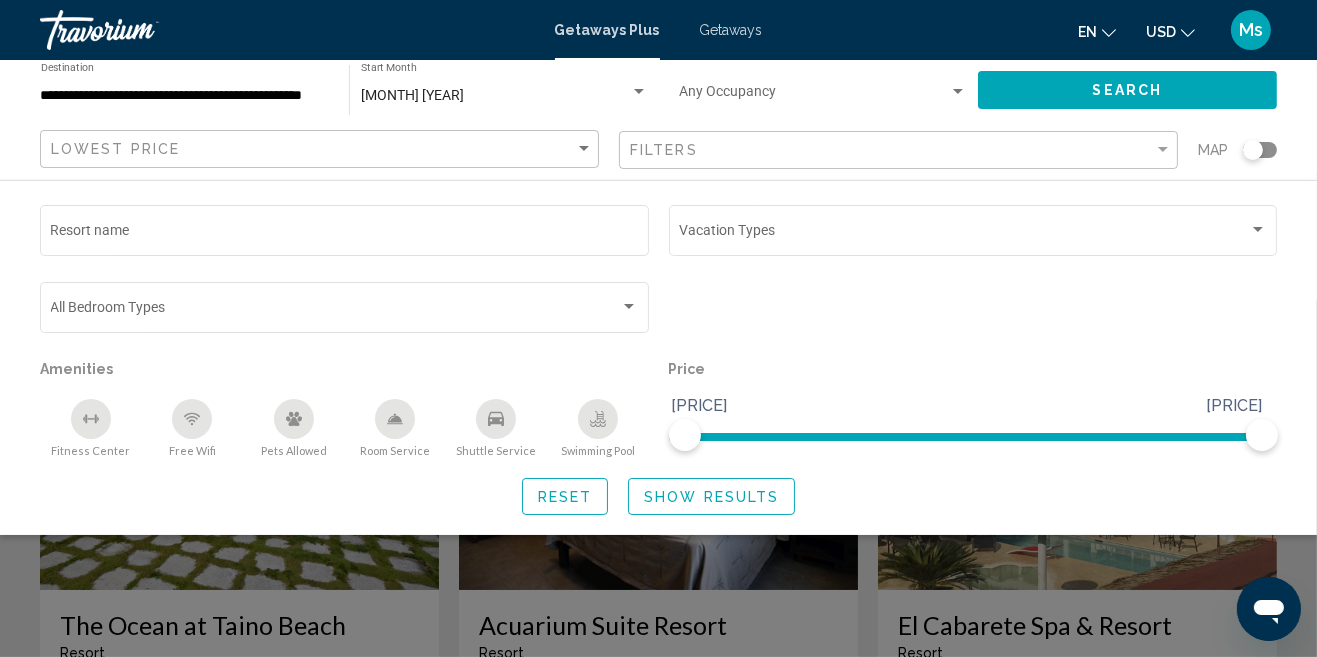 click at bounding box center [658, 478] 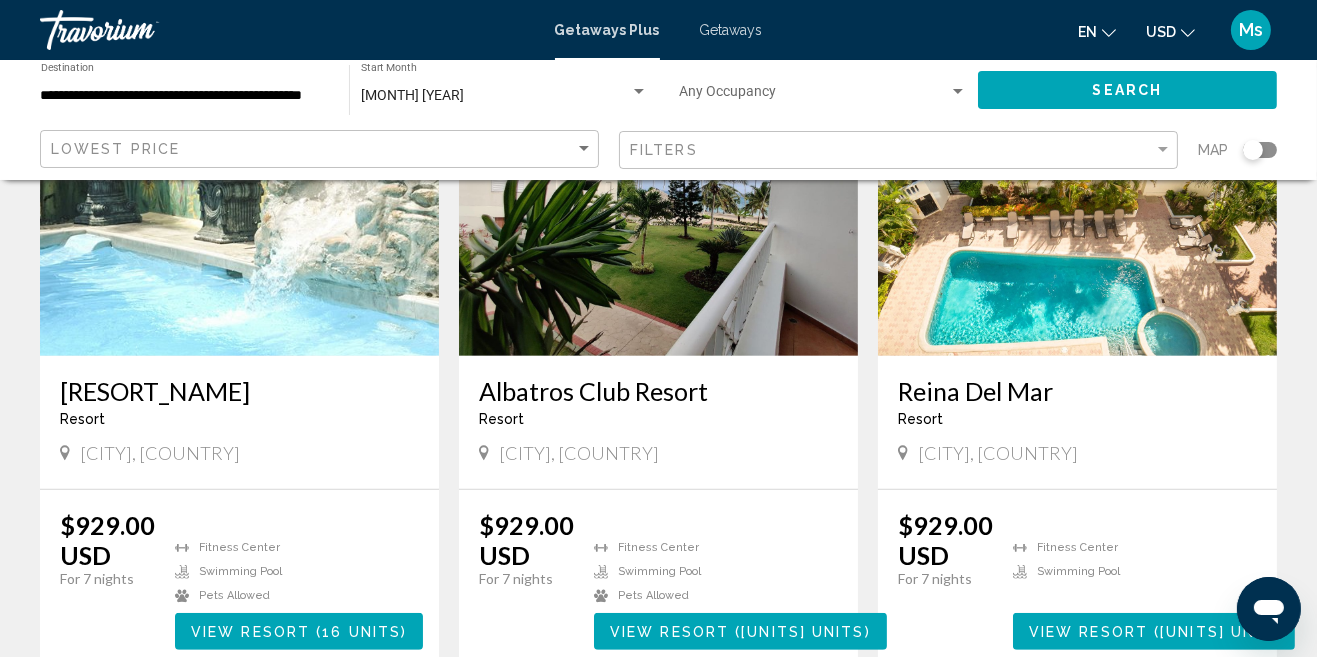 scroll, scrollTop: 923, scrollLeft: 0, axis: vertical 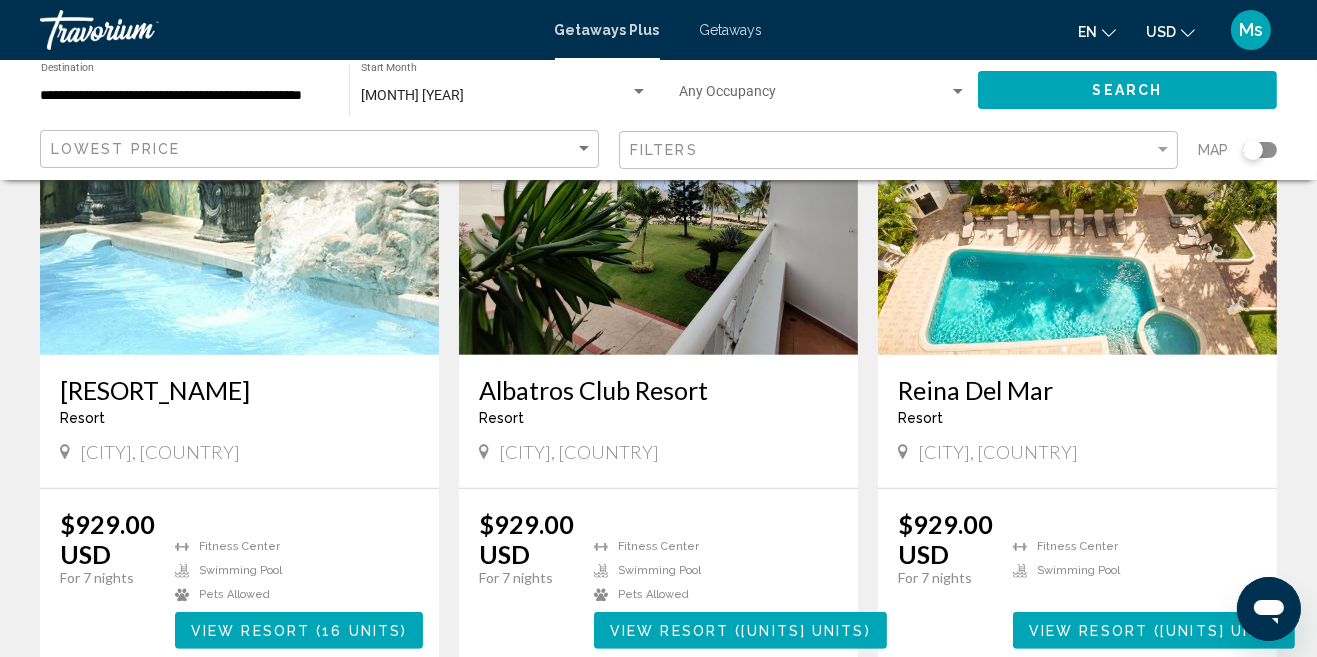 click on "( 2 units )" at bounding box center [800, 631] 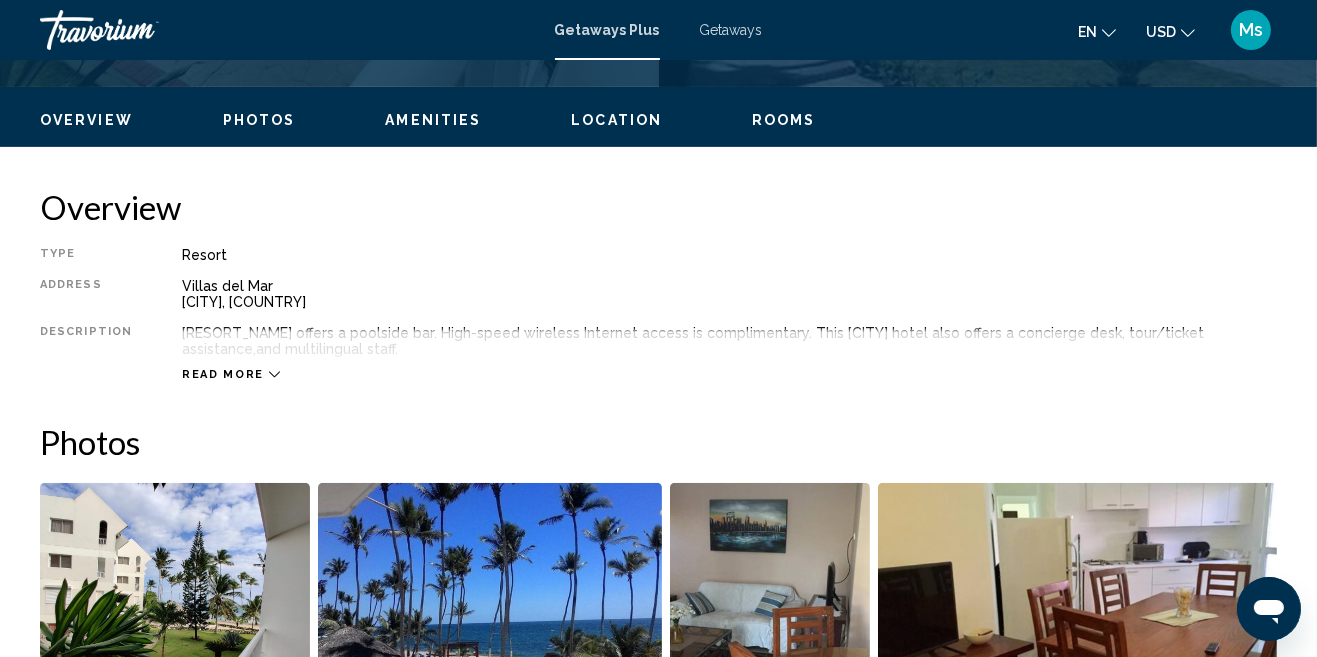 scroll, scrollTop: 158, scrollLeft: 0, axis: vertical 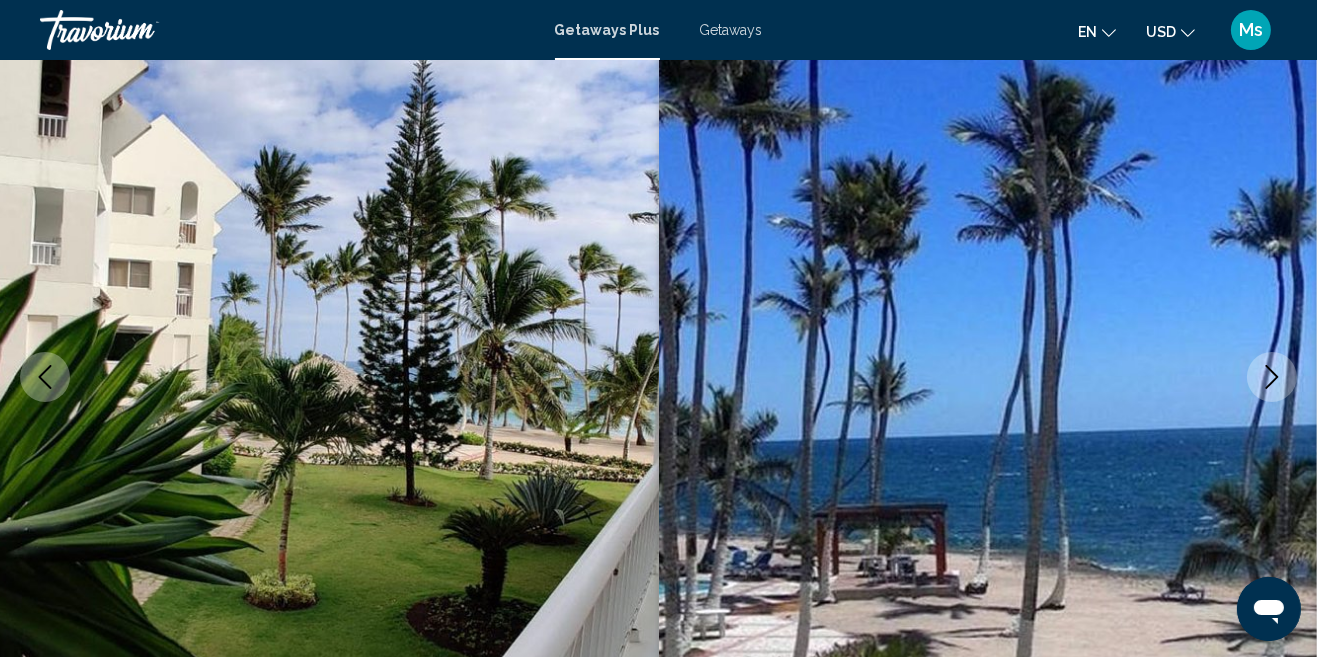 click at bounding box center (1272, 377) 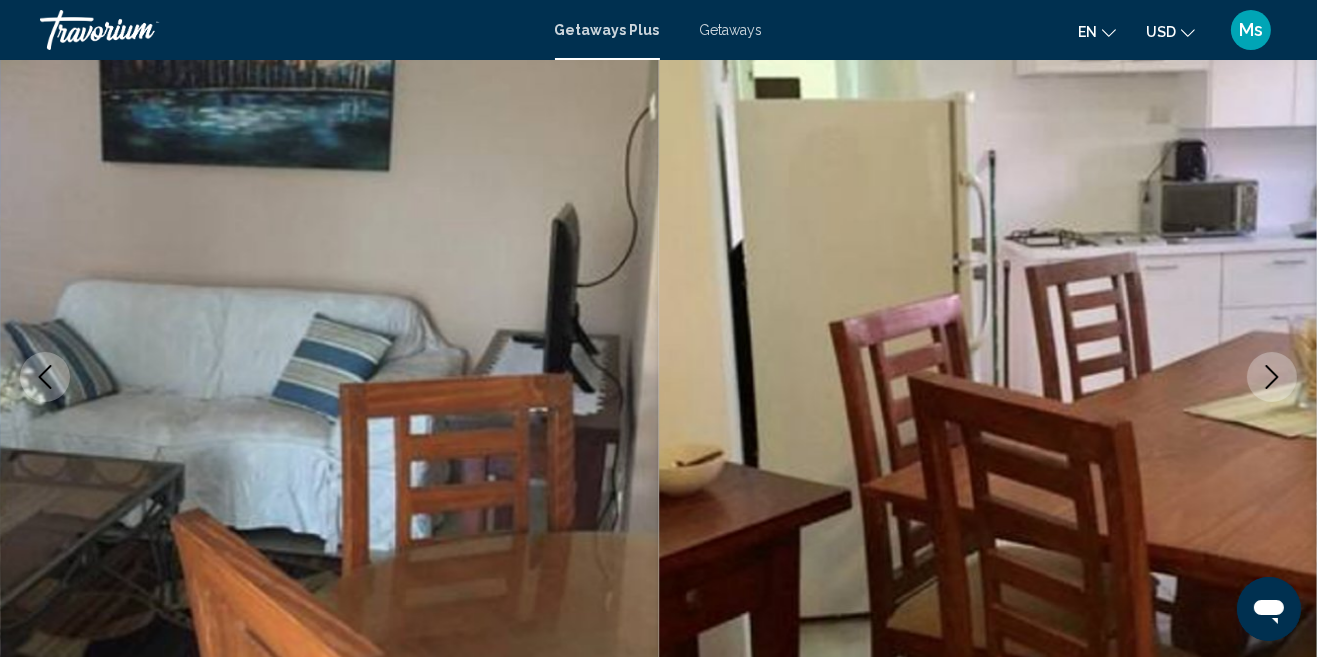 click at bounding box center (1272, 377) 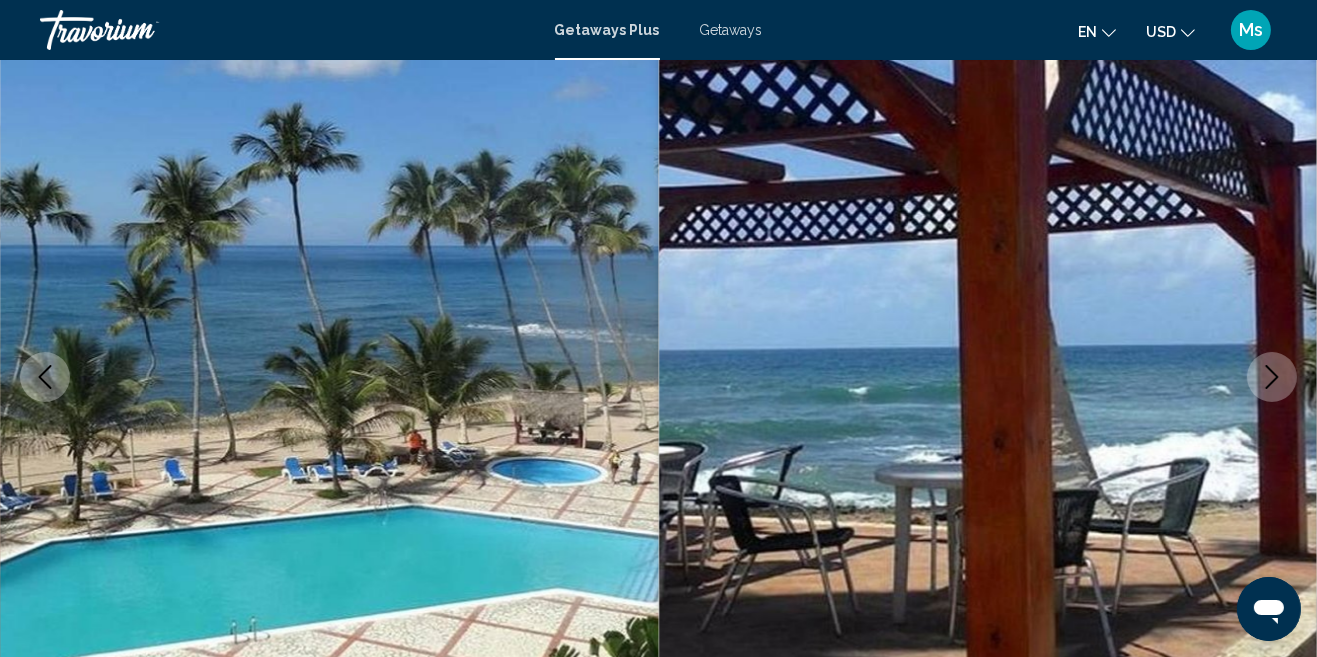 click at bounding box center [1272, 377] 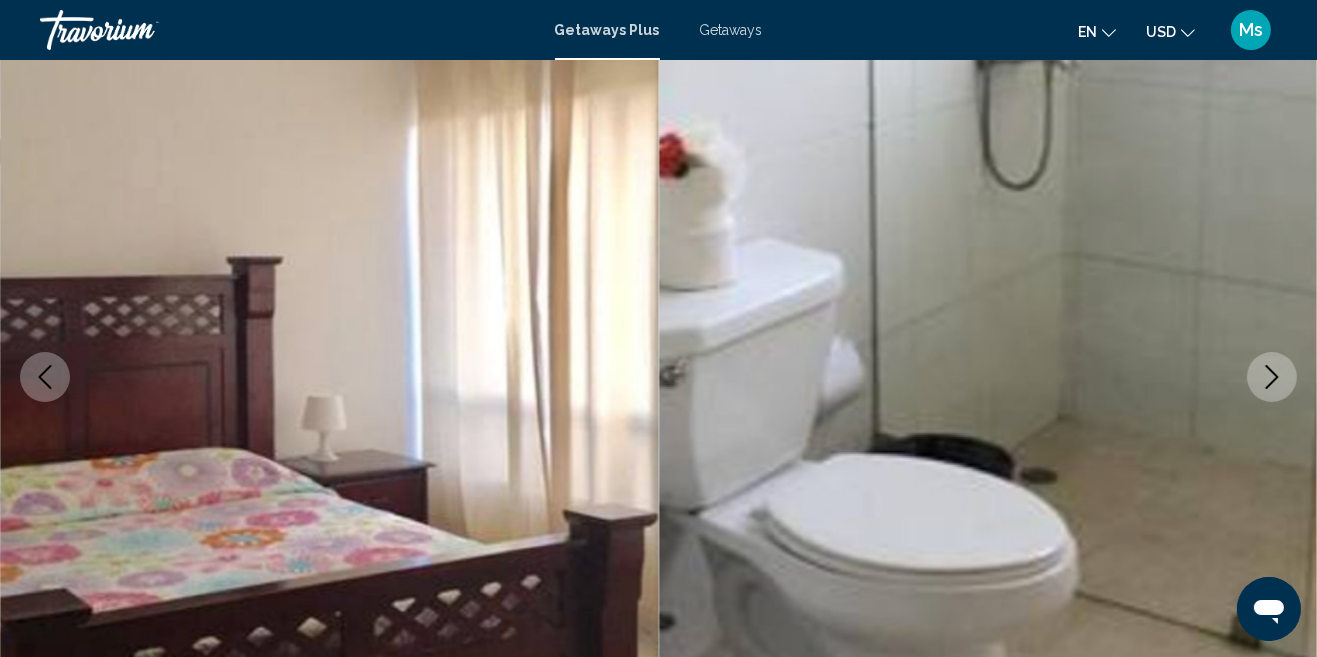 click at bounding box center [1272, 377] 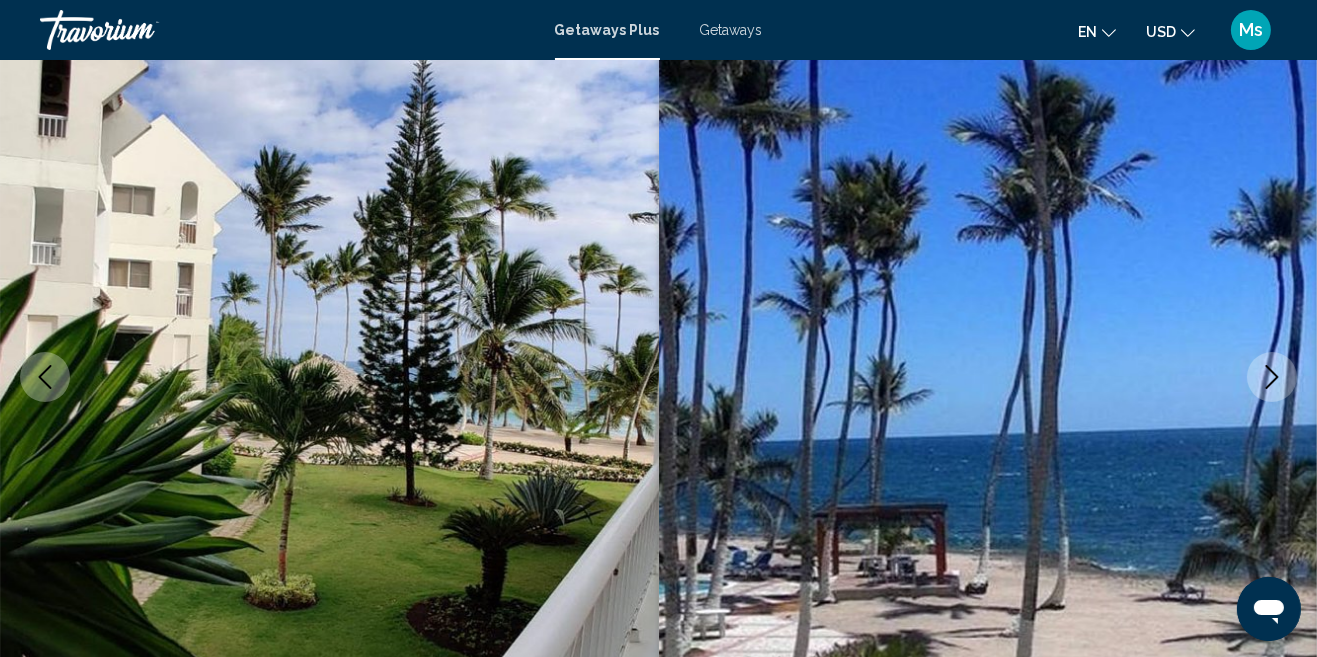 click at bounding box center [1272, 377] 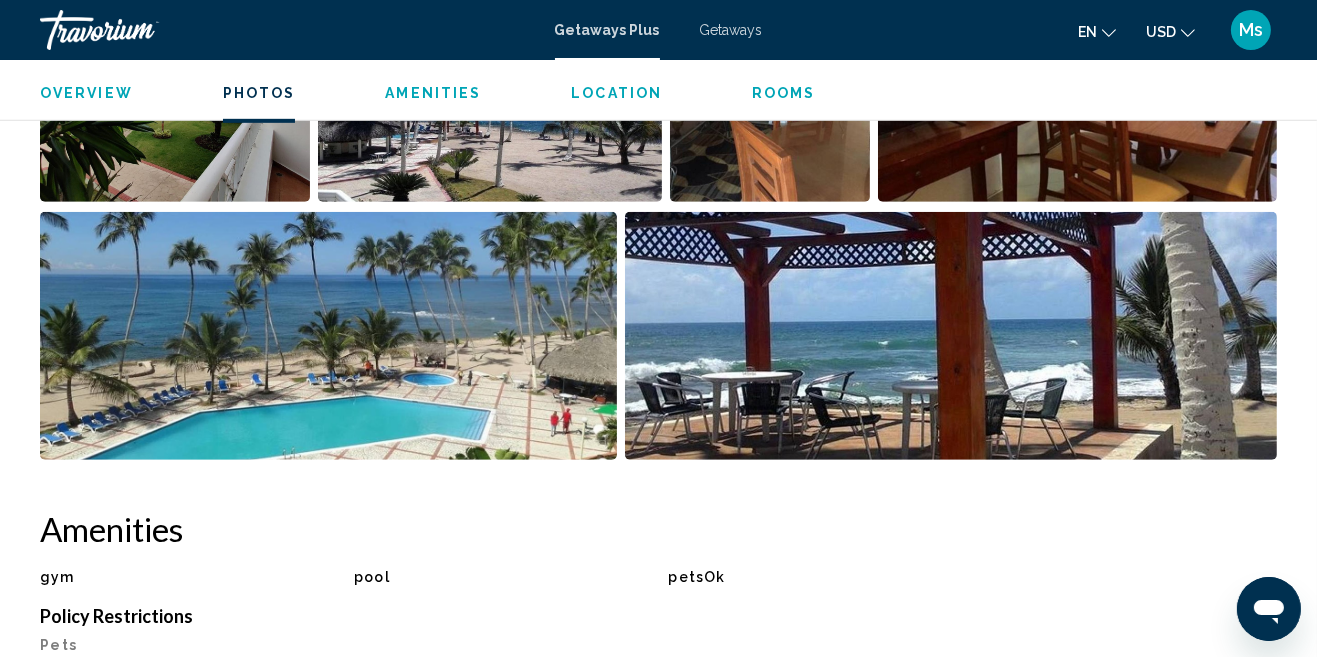 scroll, scrollTop: 1454, scrollLeft: 0, axis: vertical 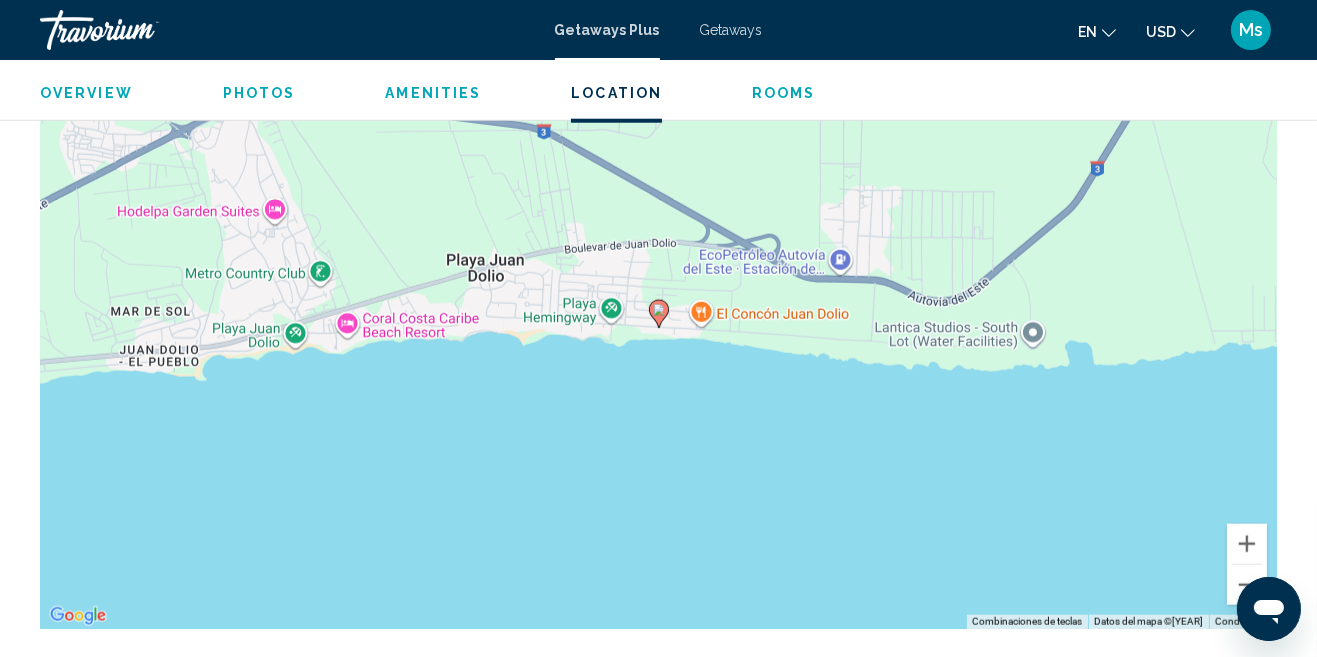 click on "Para navegar, presiona las teclas de flecha. Para activar la función de arrastrar con el teclado, presiona Alt + Intro. Una vez que estés en el estado de arrastrar con el teclado, usa las teclas de flecha para mover el marcador. Para completar la acción, presiona la tecla Intro. Para cancelar, presiona Escape." at bounding box center [658, 329] 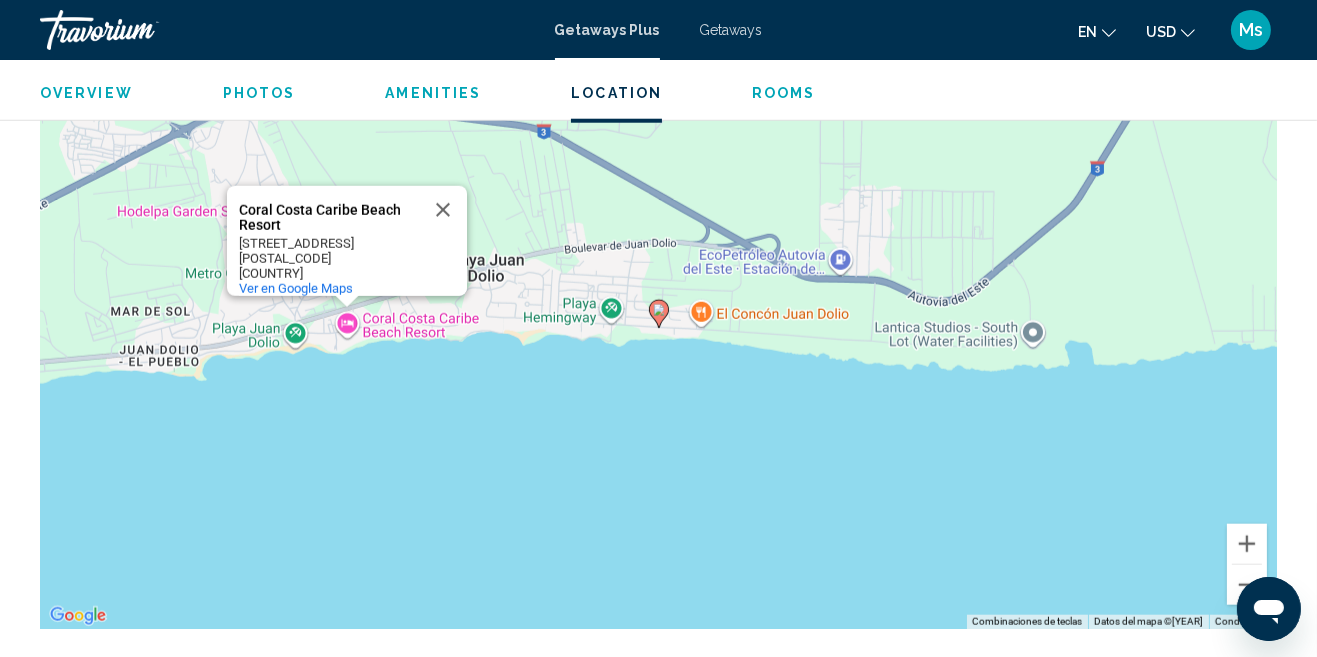 click on "Para navegar, presiona las teclas de flecha. Para activar la función de arrastrar con el teclado, presiona Alt + Intro. Una vez que estés en el estado de arrastrar con el teclado, usa las teclas de flecha para mover el marcador. Para completar la acción, presiona la tecla Intro. Para cancelar, presiona Escape.     Coral Costa Caribe Beach Resort                     Coral Costa Caribe Beach Resort                 Playa Juan Dolio 21000 República Dominicana             Ver en Google Maps" at bounding box center (658, 329) 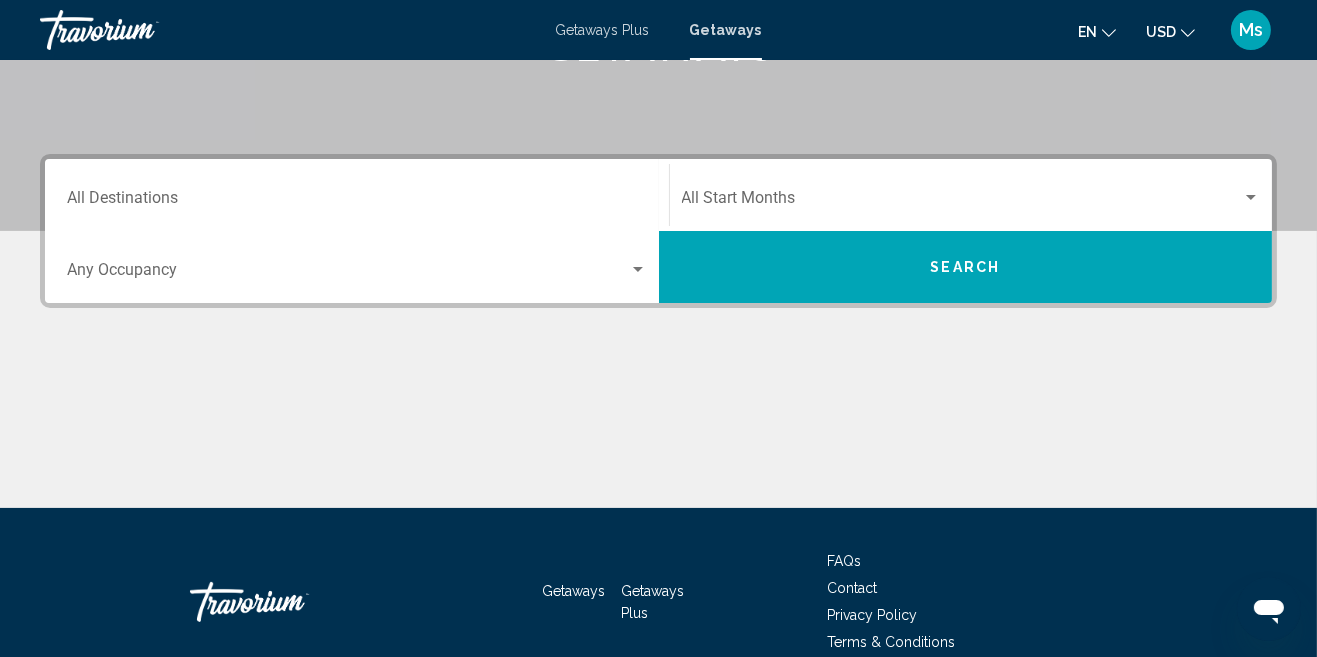 scroll, scrollTop: 337, scrollLeft: 0, axis: vertical 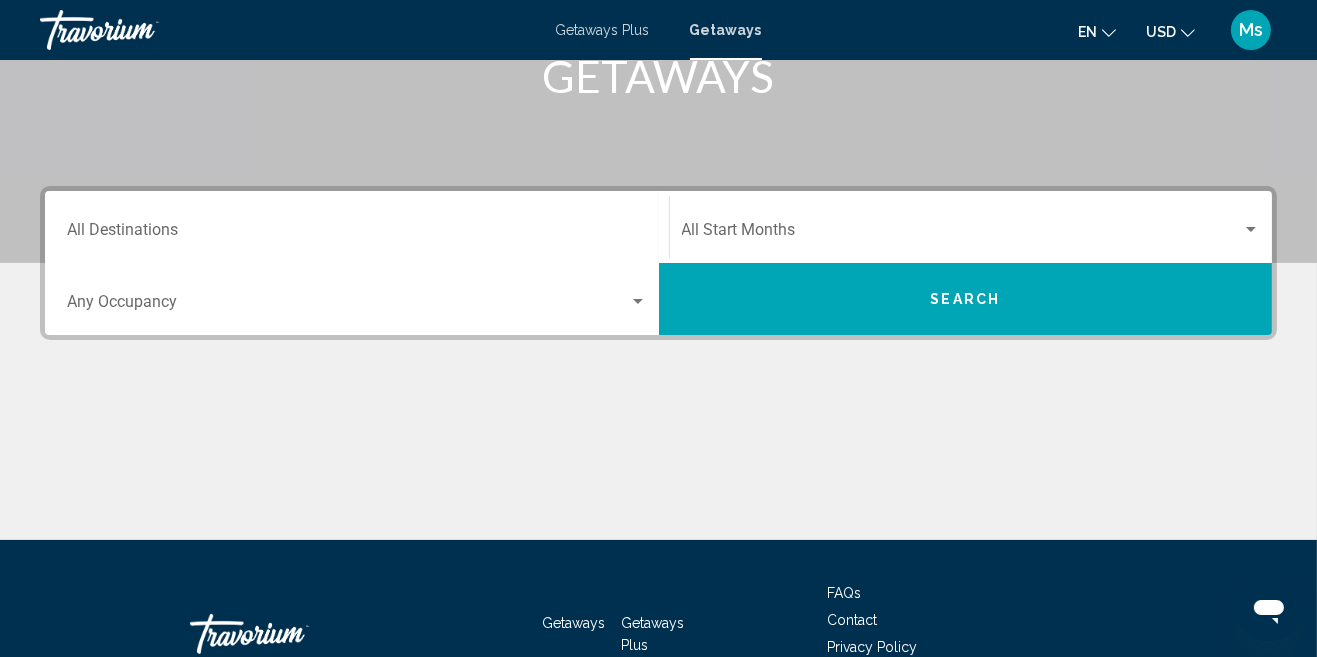 click at bounding box center [1109, 33] 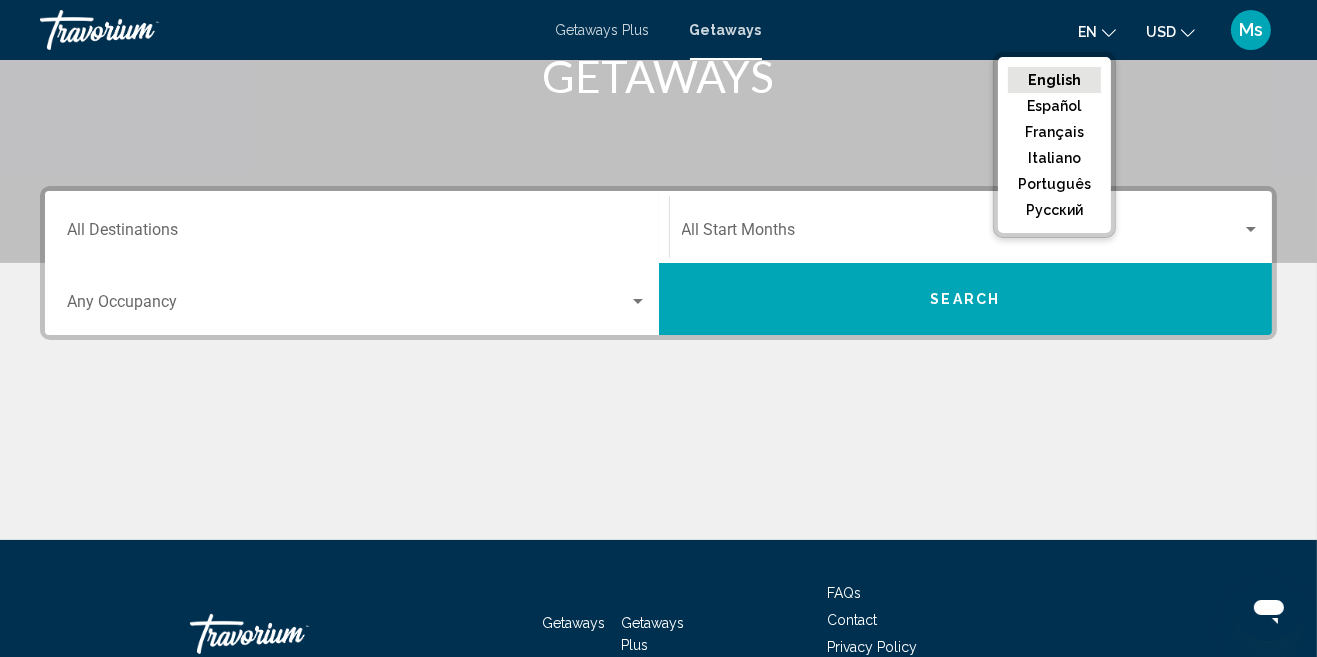 click on "Español" at bounding box center [1054, 80] 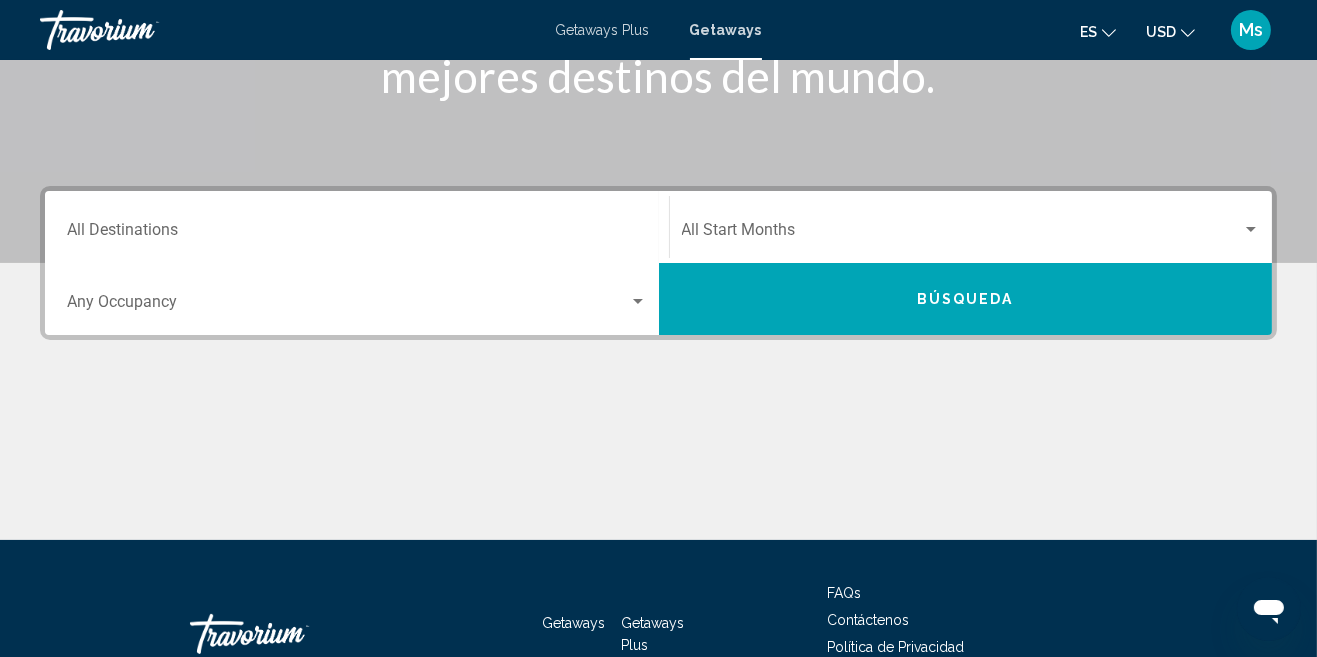click on "Destination All Destinations" at bounding box center (357, 227) 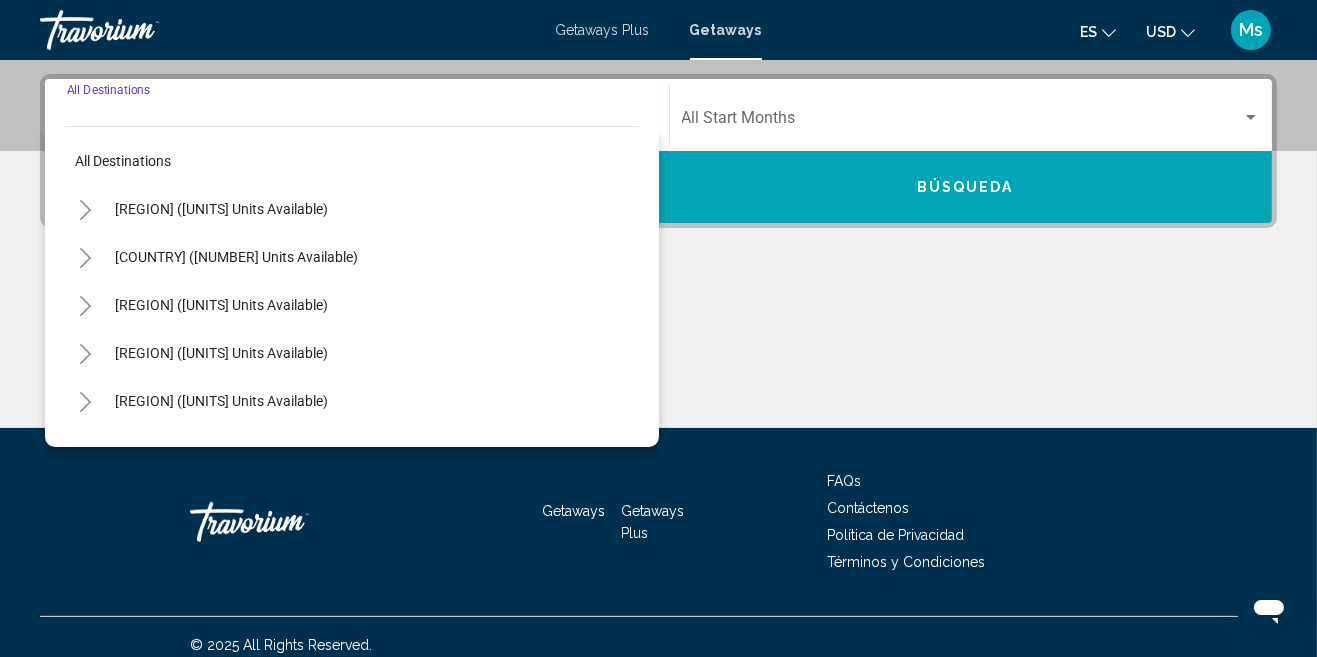 scroll, scrollTop: 457, scrollLeft: 0, axis: vertical 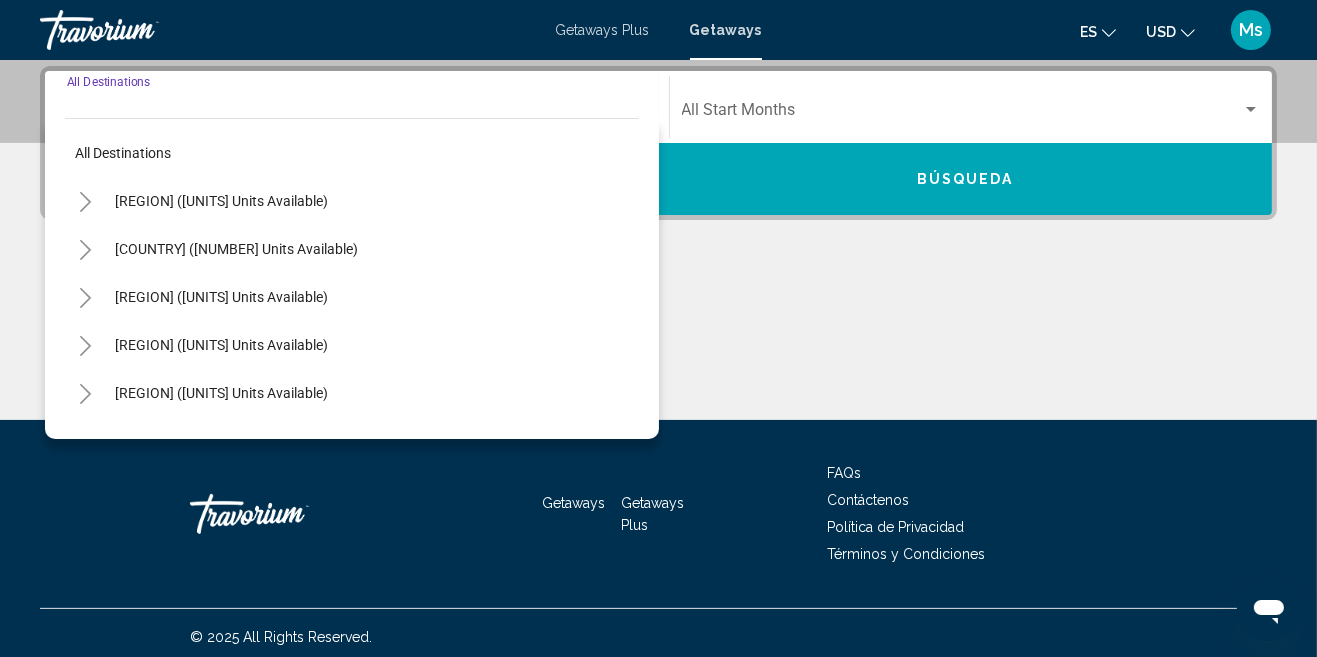 click on "Caribbean & Atlantic Islands (48,444 units available)" at bounding box center (221, 201) 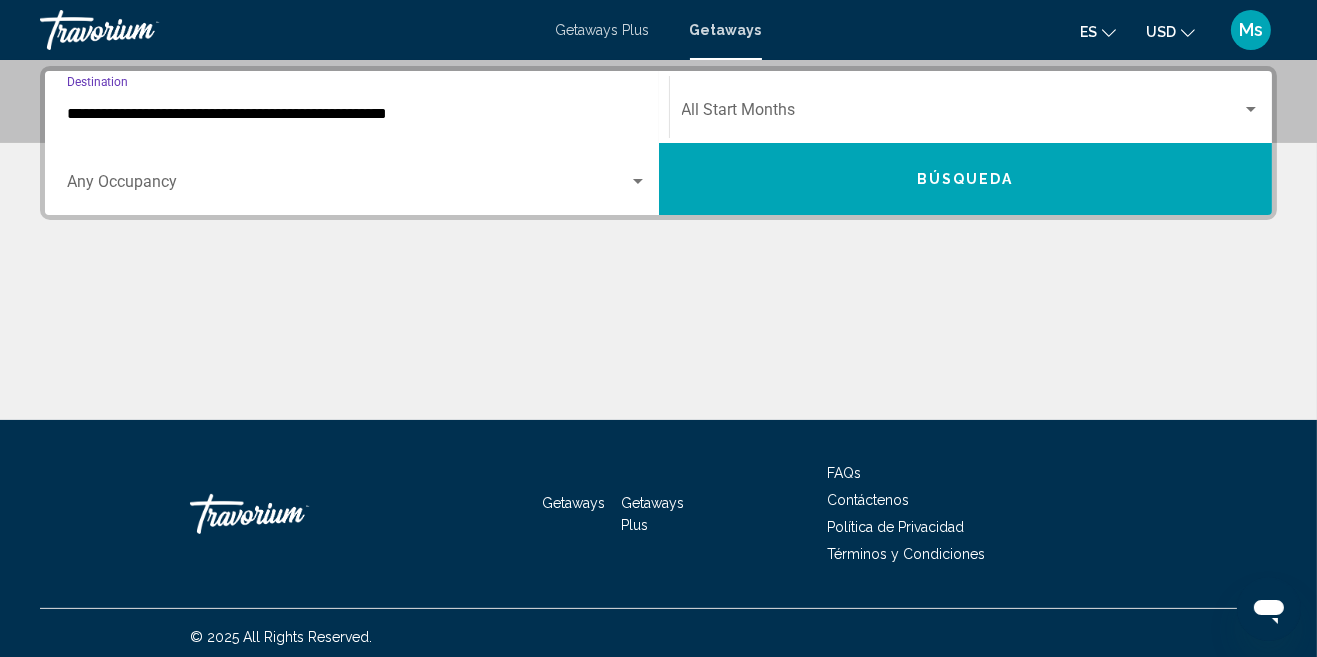 click on "Búsqueda" at bounding box center (965, 180) 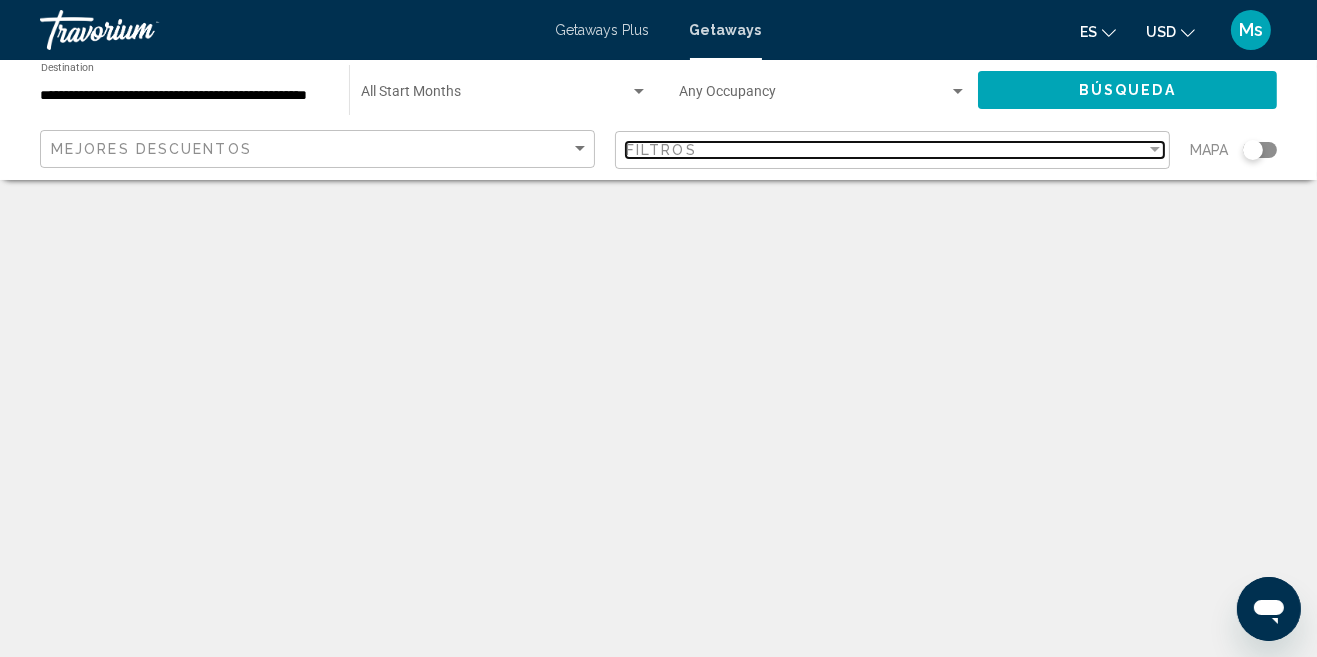 click on "Filtros" at bounding box center (886, 150) 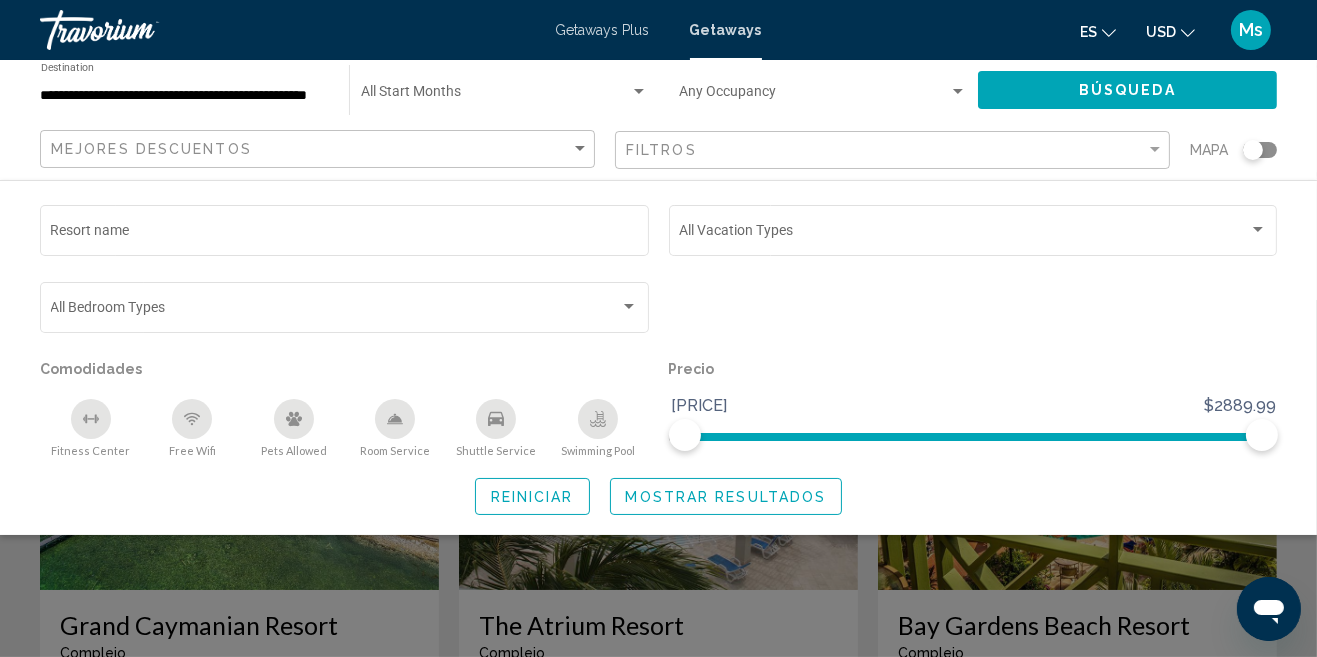 click on "Resort name" at bounding box center [345, 234] 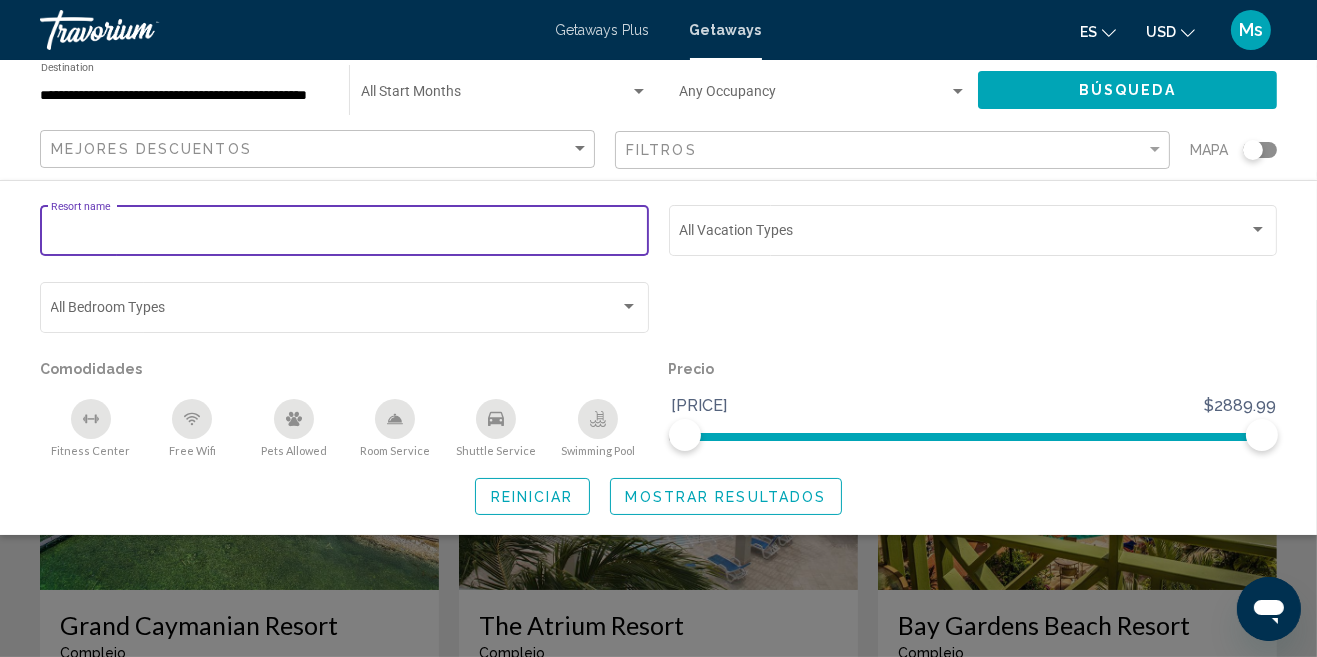 click on "Resort name" at bounding box center (345, 234) 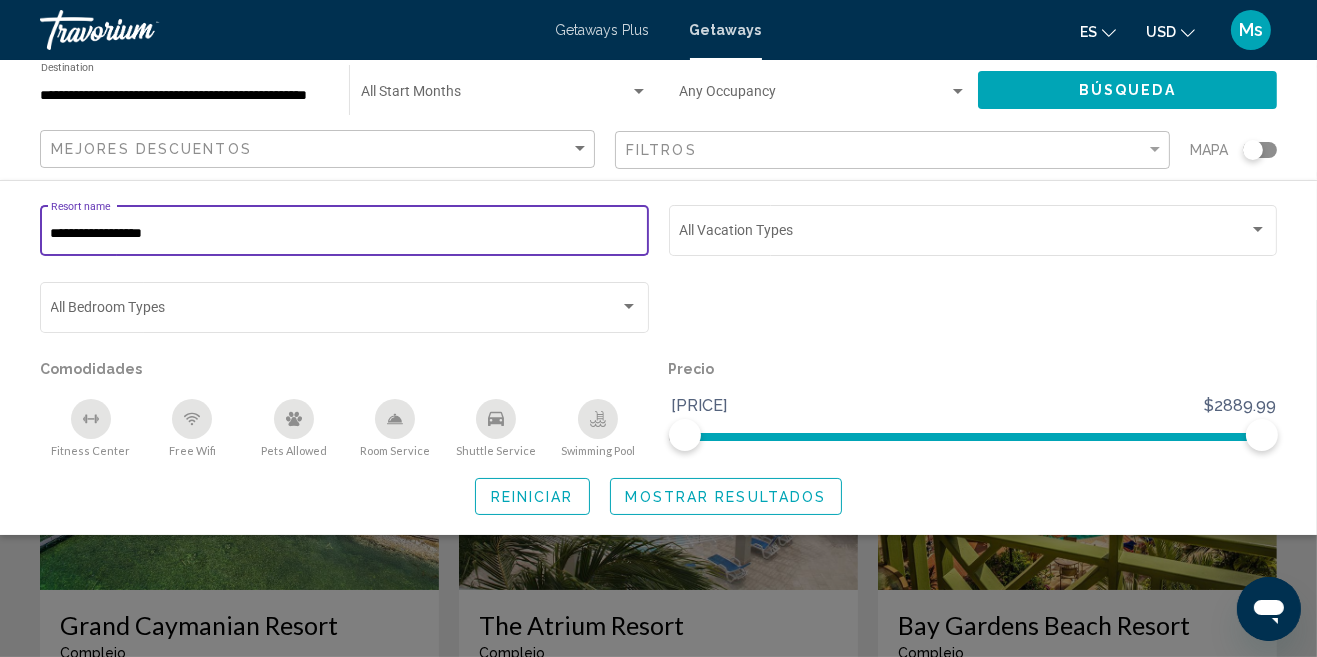 type on "**********" 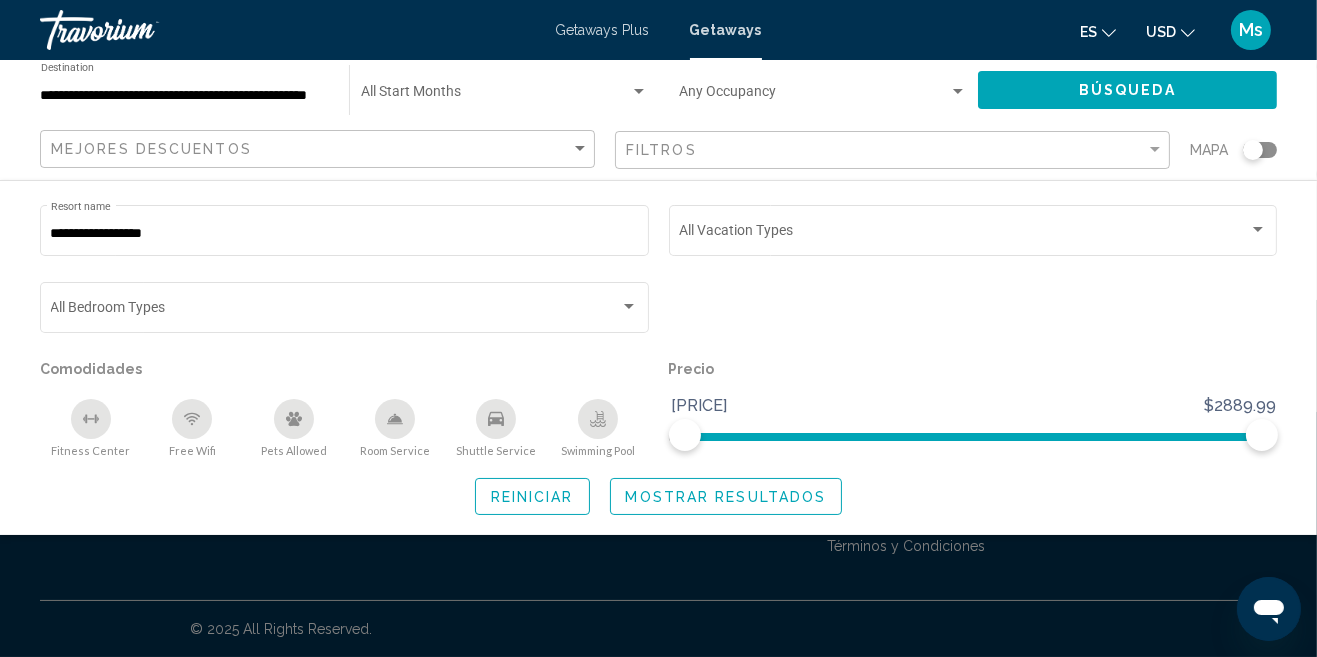 click on "Búsqueda" at bounding box center [1127, 91] 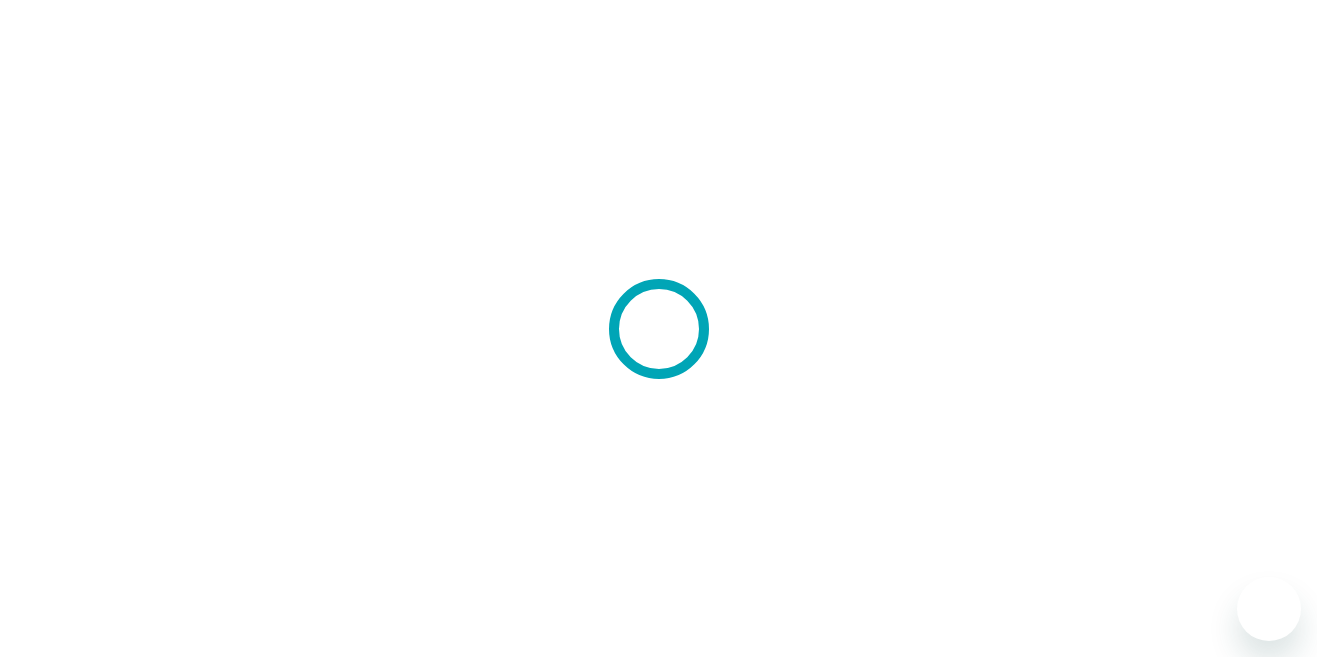 scroll, scrollTop: 0, scrollLeft: 0, axis: both 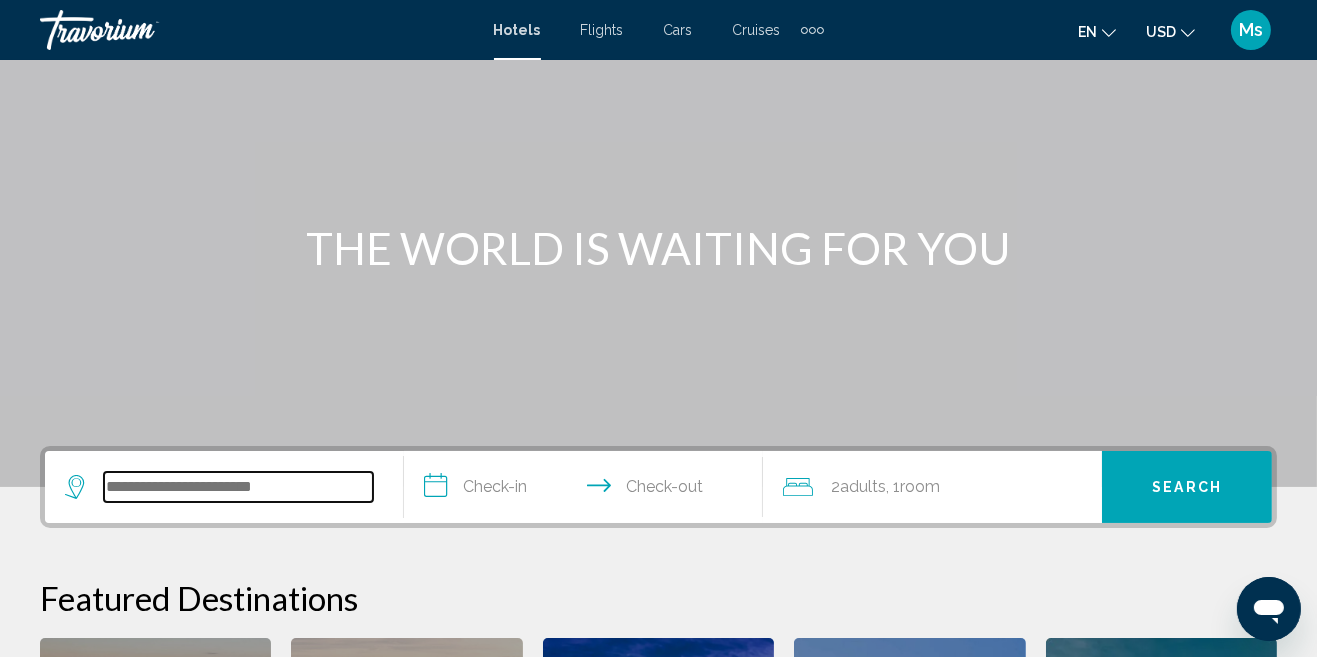 click at bounding box center [238, 487] 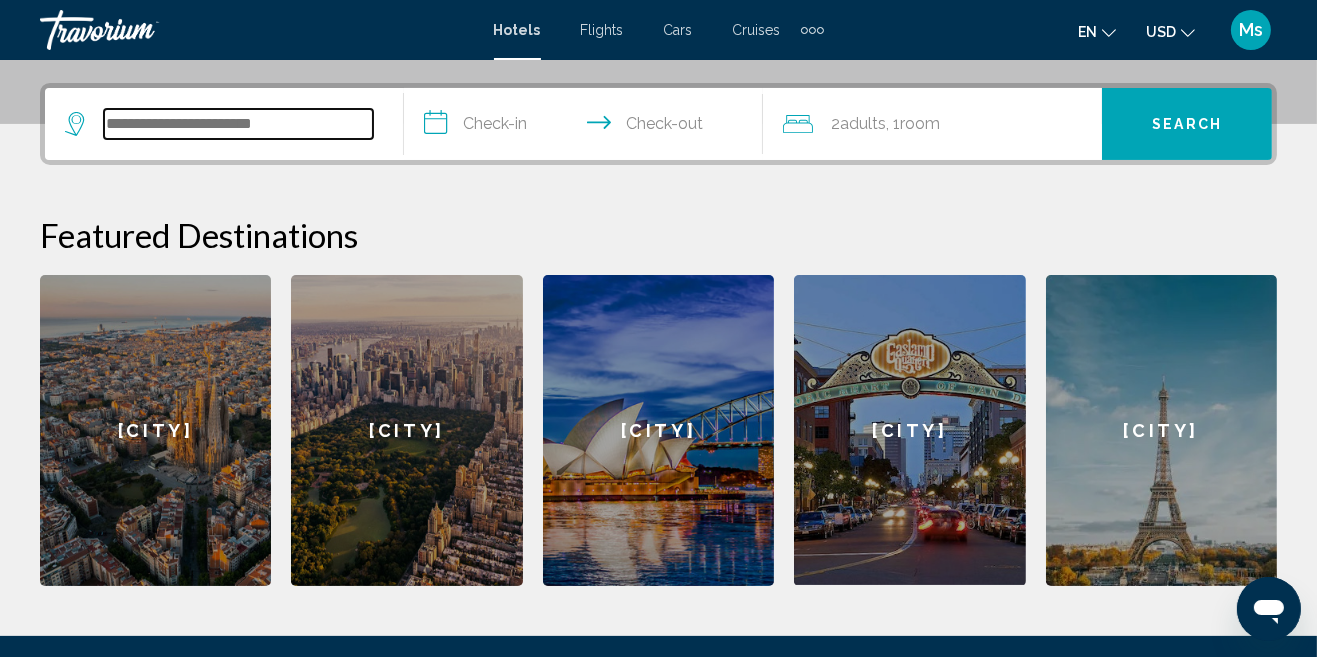 scroll, scrollTop: 493, scrollLeft: 0, axis: vertical 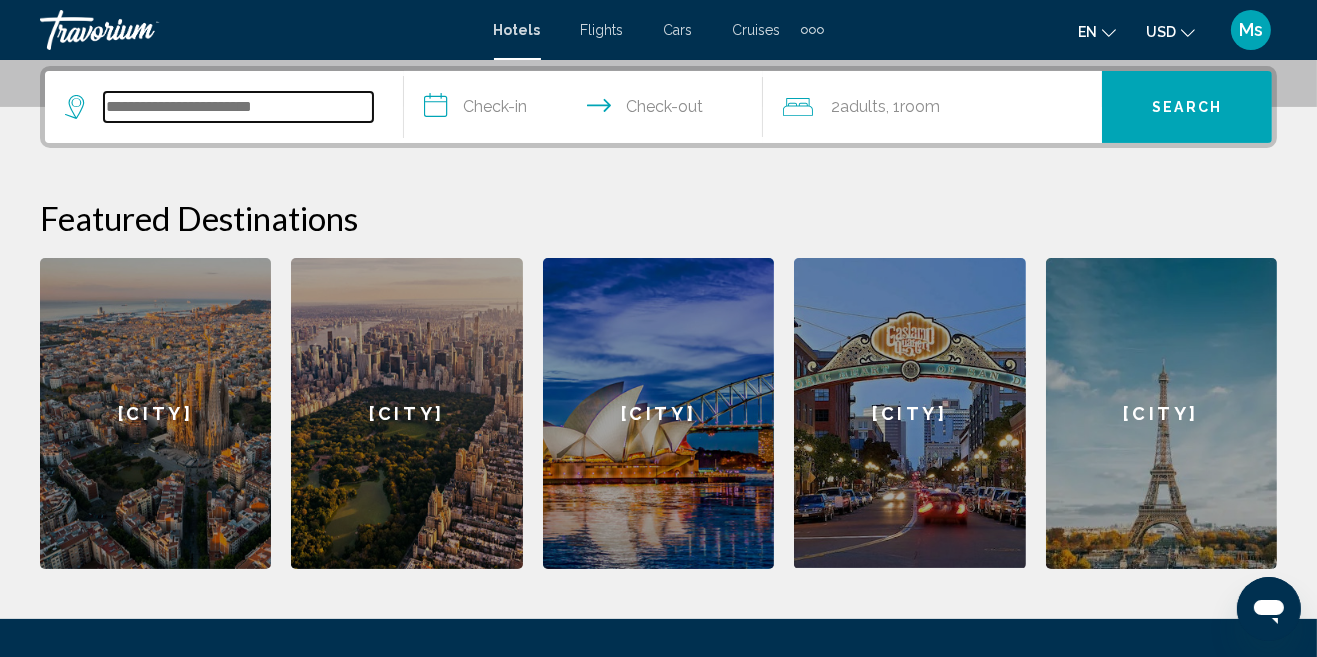 click at bounding box center [238, 107] 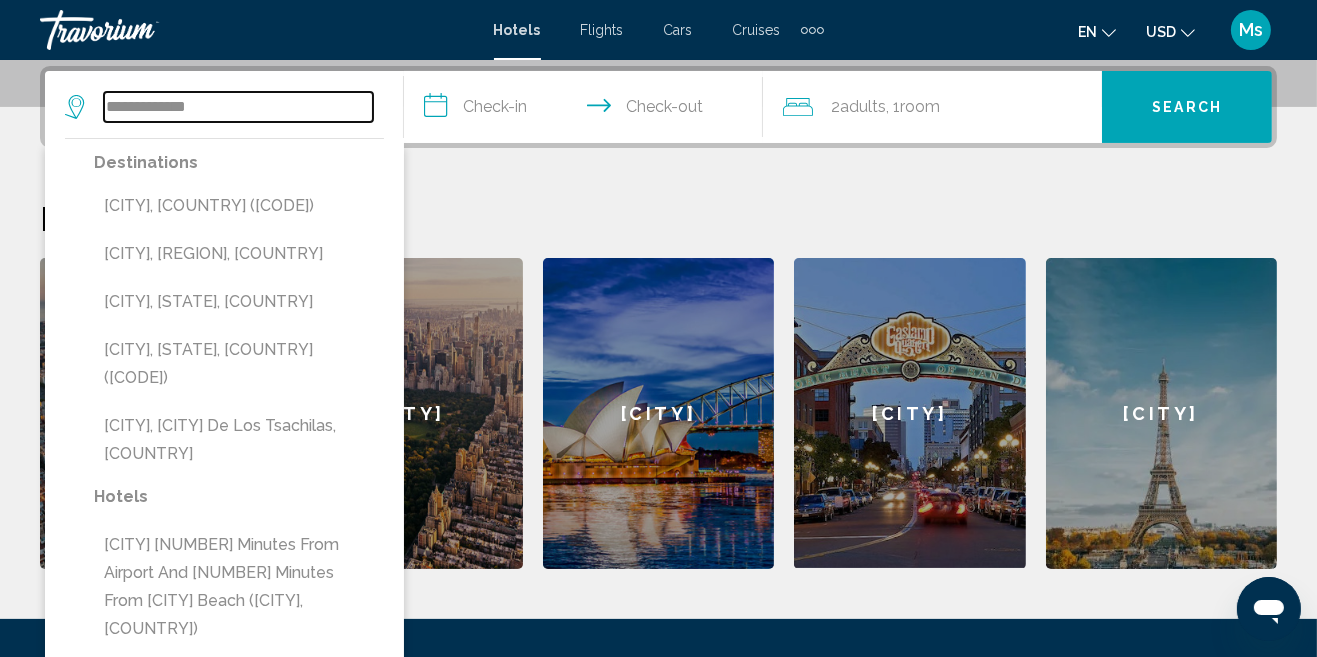 type on "**********" 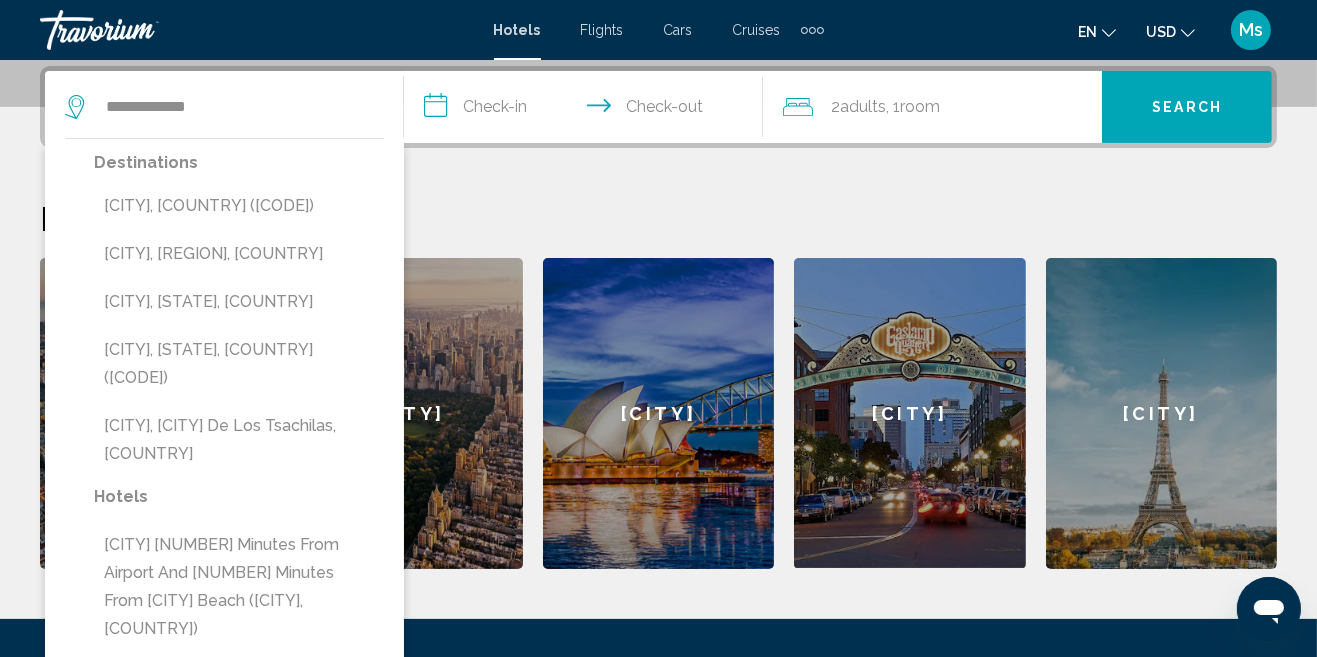 click on "[CITY], [COUNTRY] ([AIRPORT_CODE])" at bounding box center (239, 206) 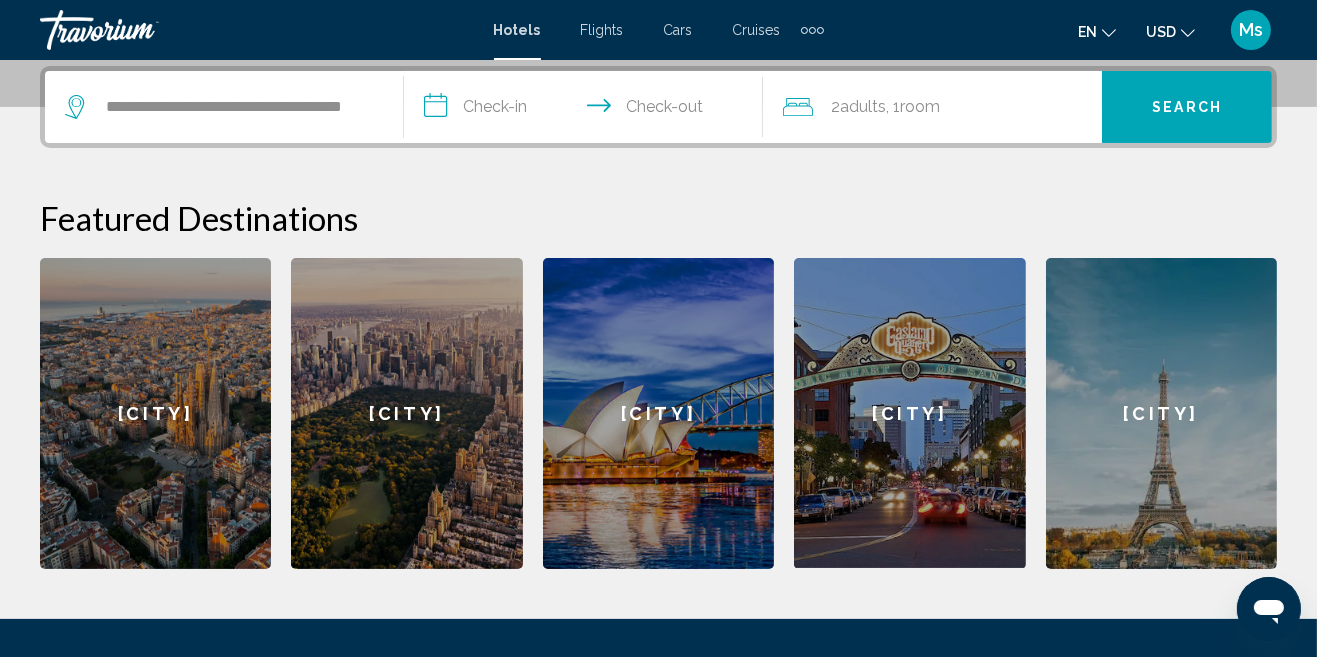 click on "**********" at bounding box center [587, 110] 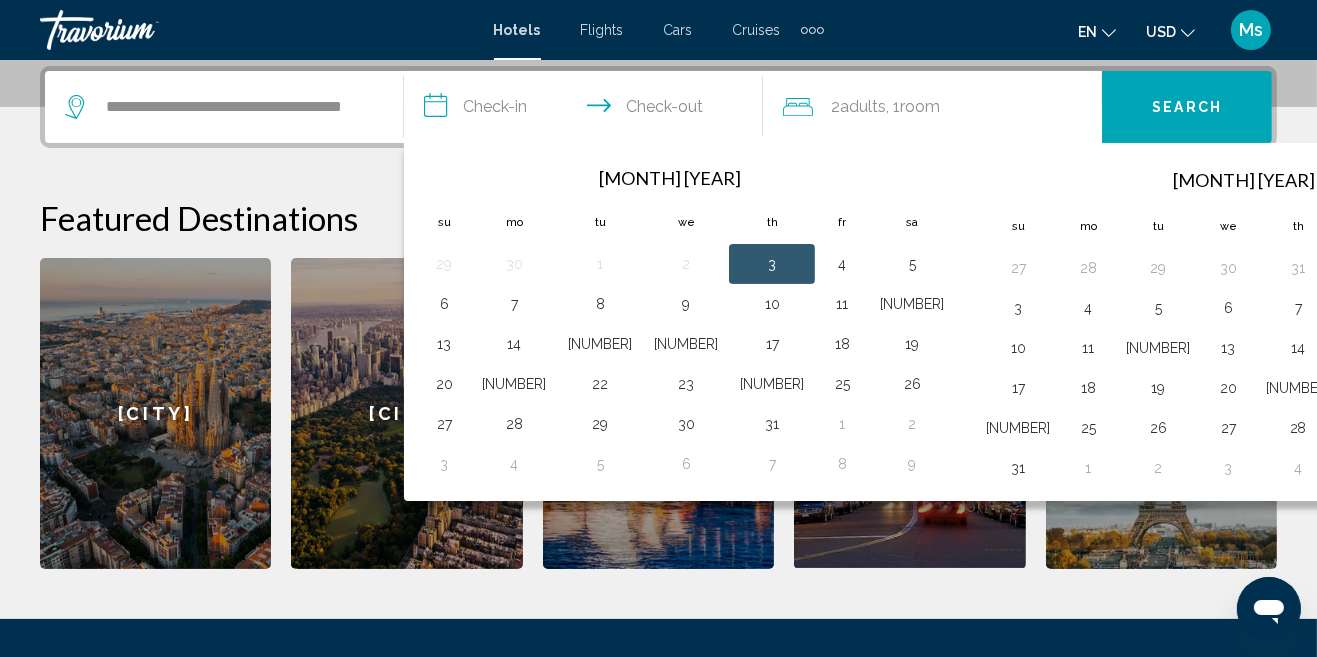click at bounding box center (1454, 179) 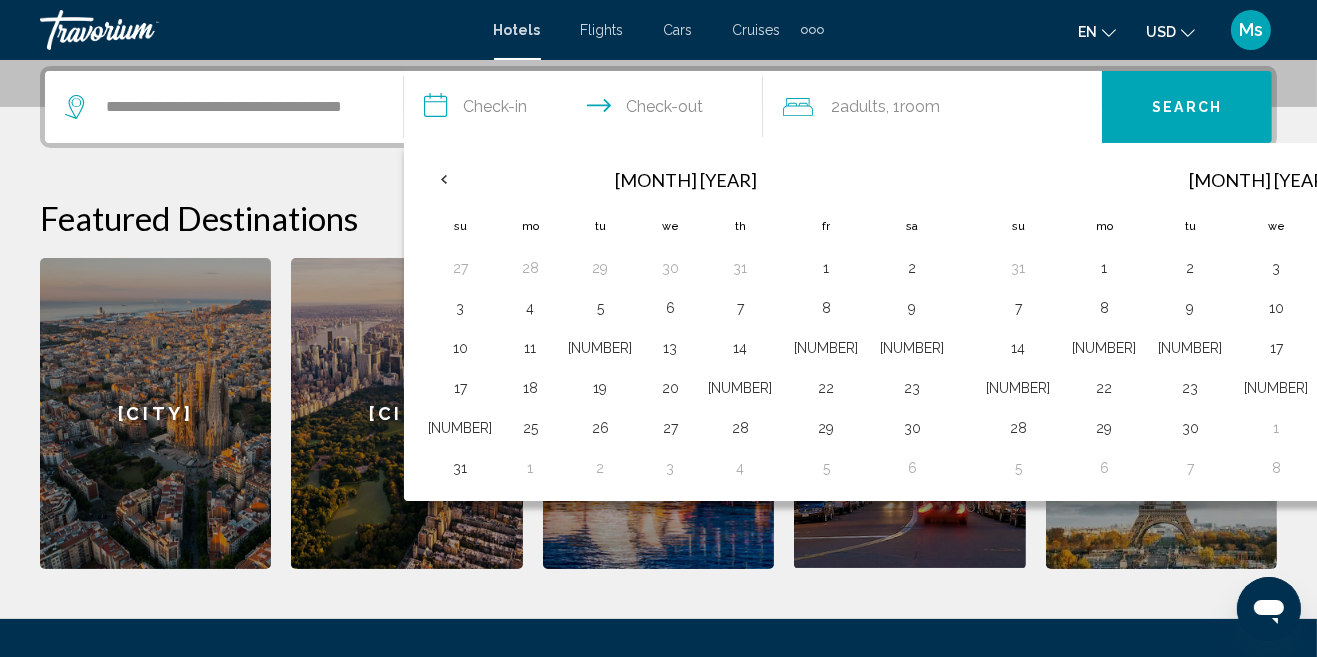click at bounding box center [1486, 179] 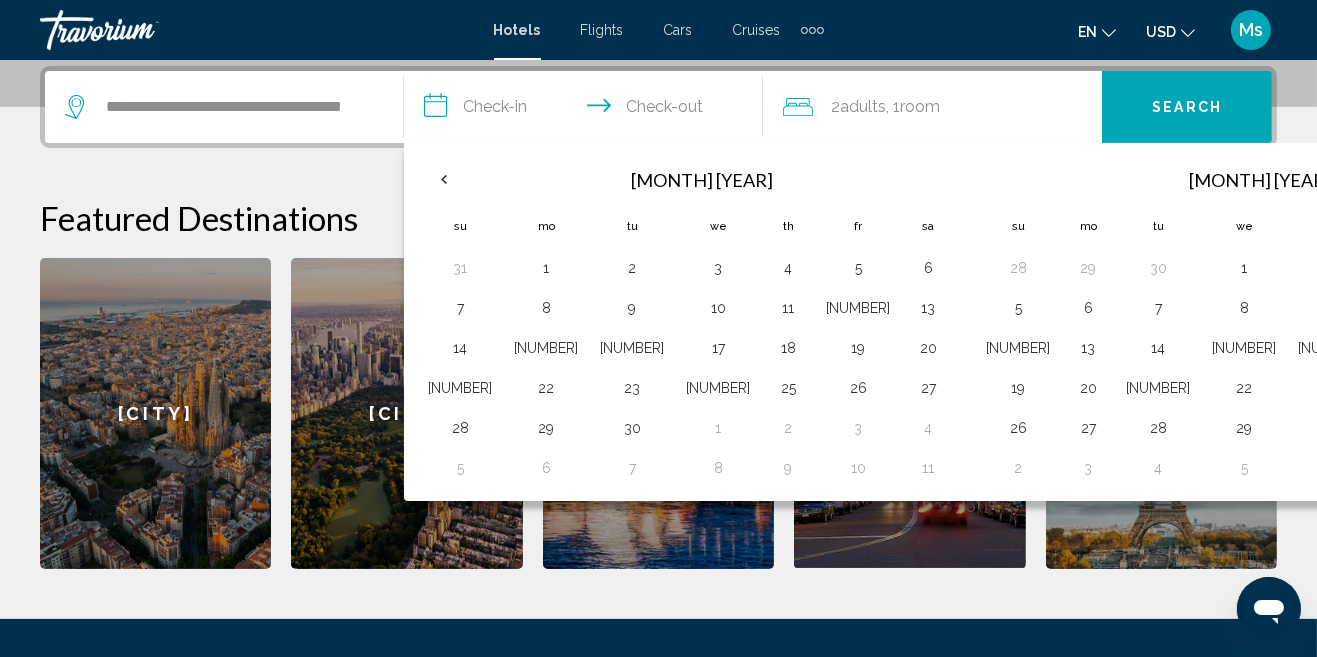 click at bounding box center (1486, 179) 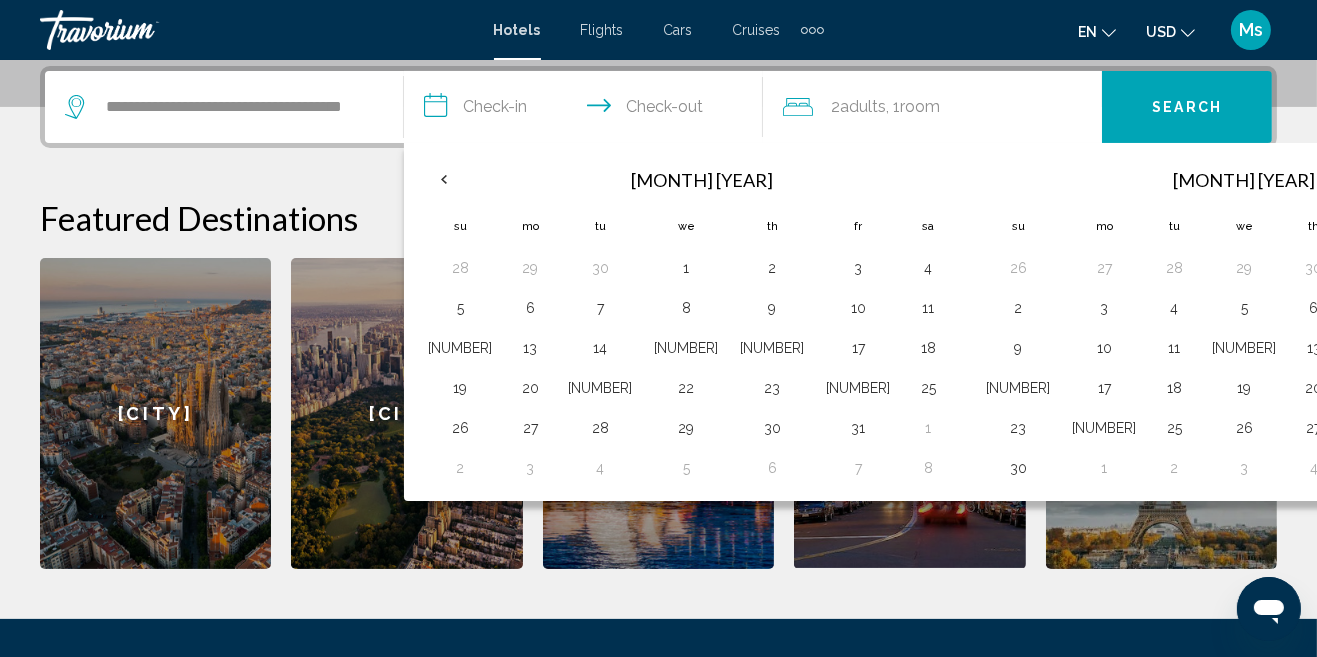 click at bounding box center [1454, 179] 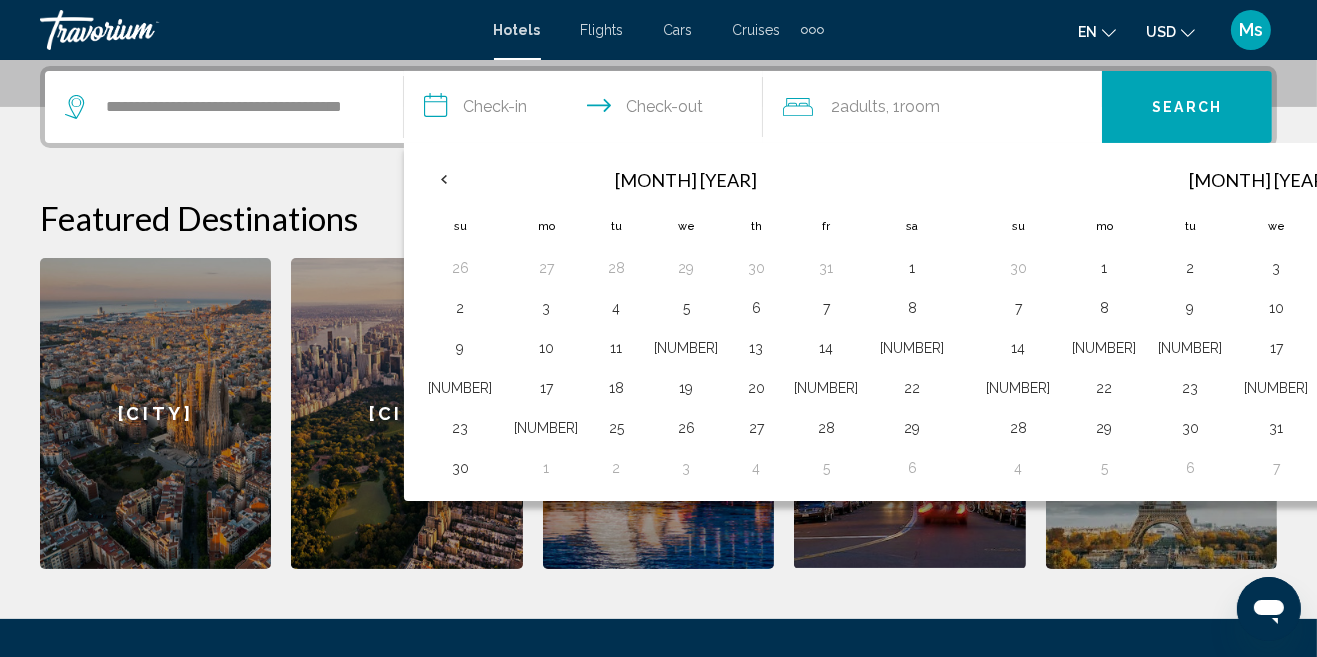 click on "30" at bounding box center [1018, 268] 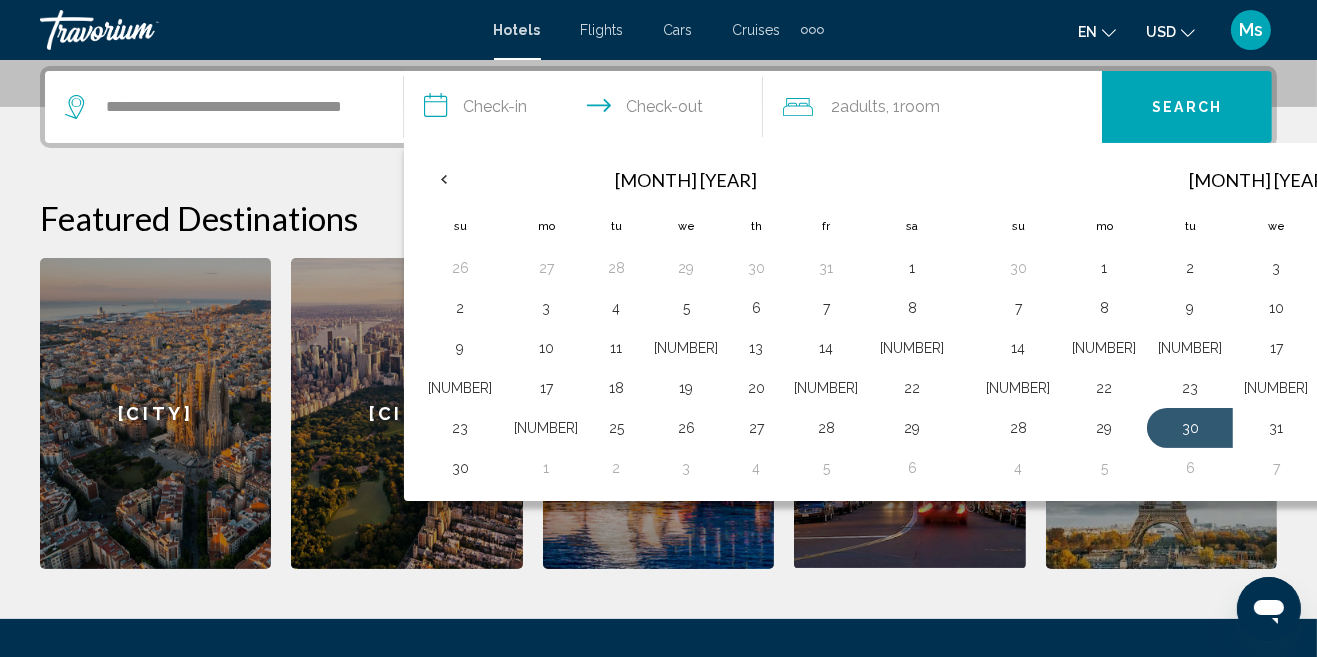 click on "31" at bounding box center [1276, 428] 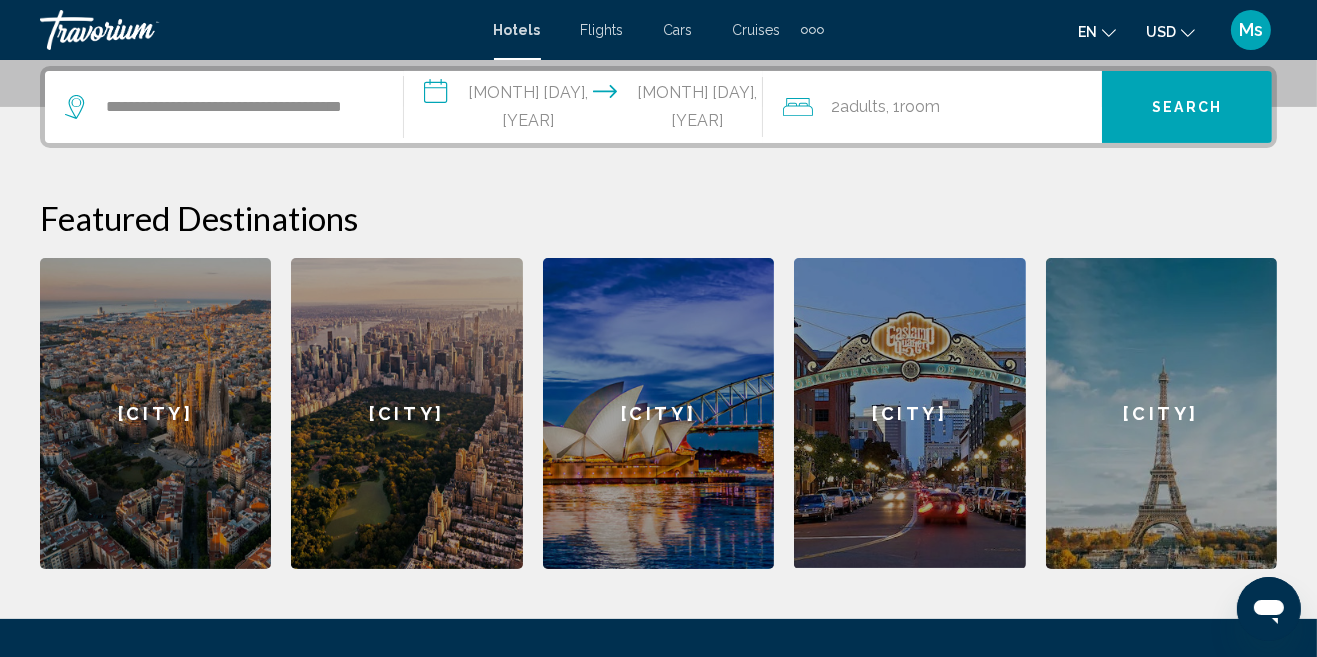 click on "**********" at bounding box center [587, 110] 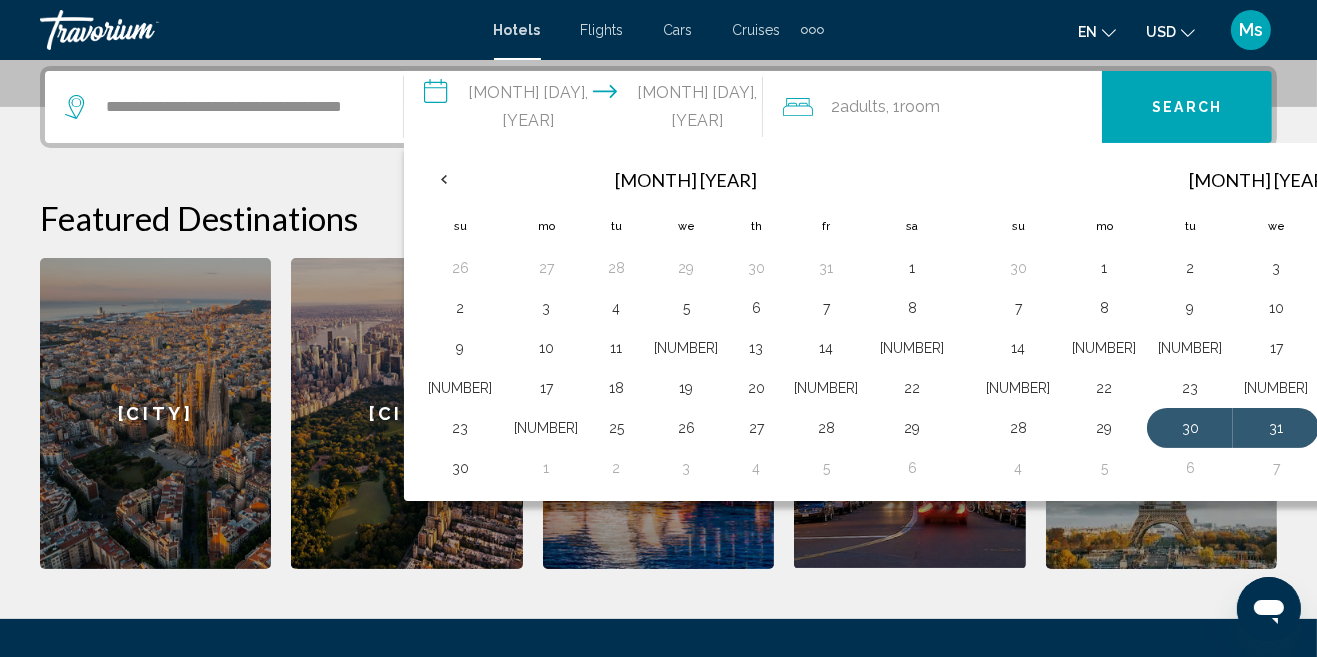 click on "31" at bounding box center [1276, 428] 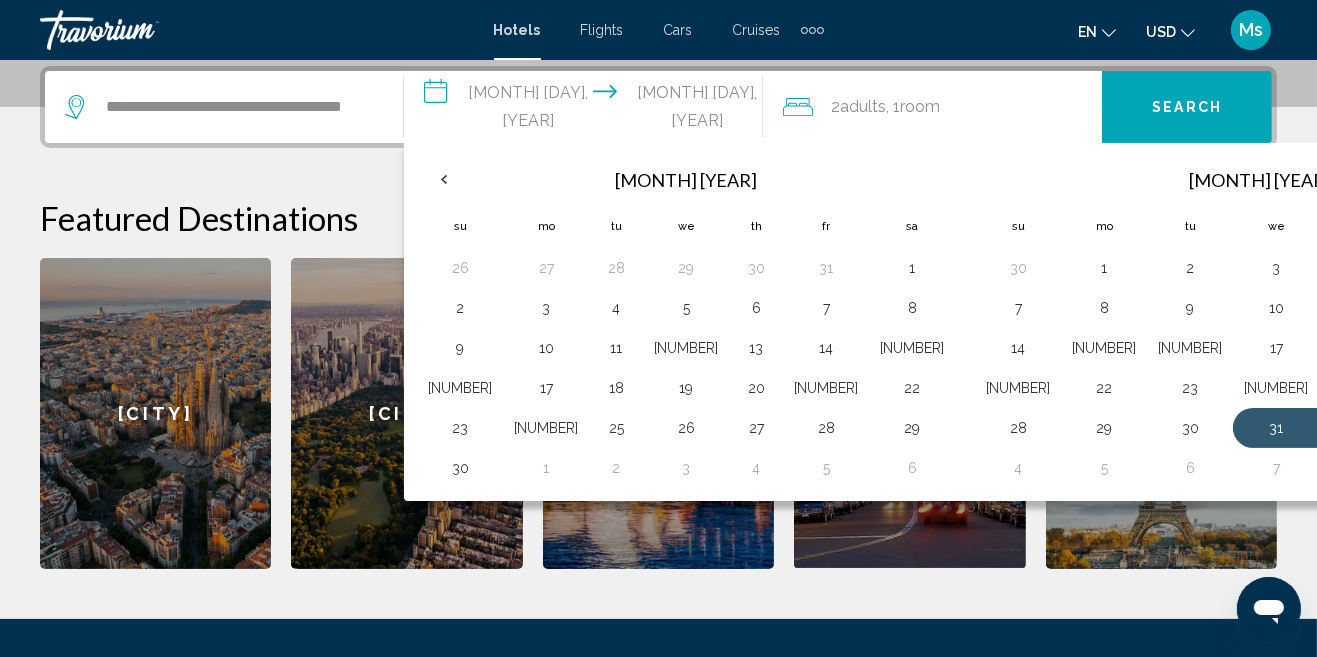 click on "4" at bounding box center (1018, 468) 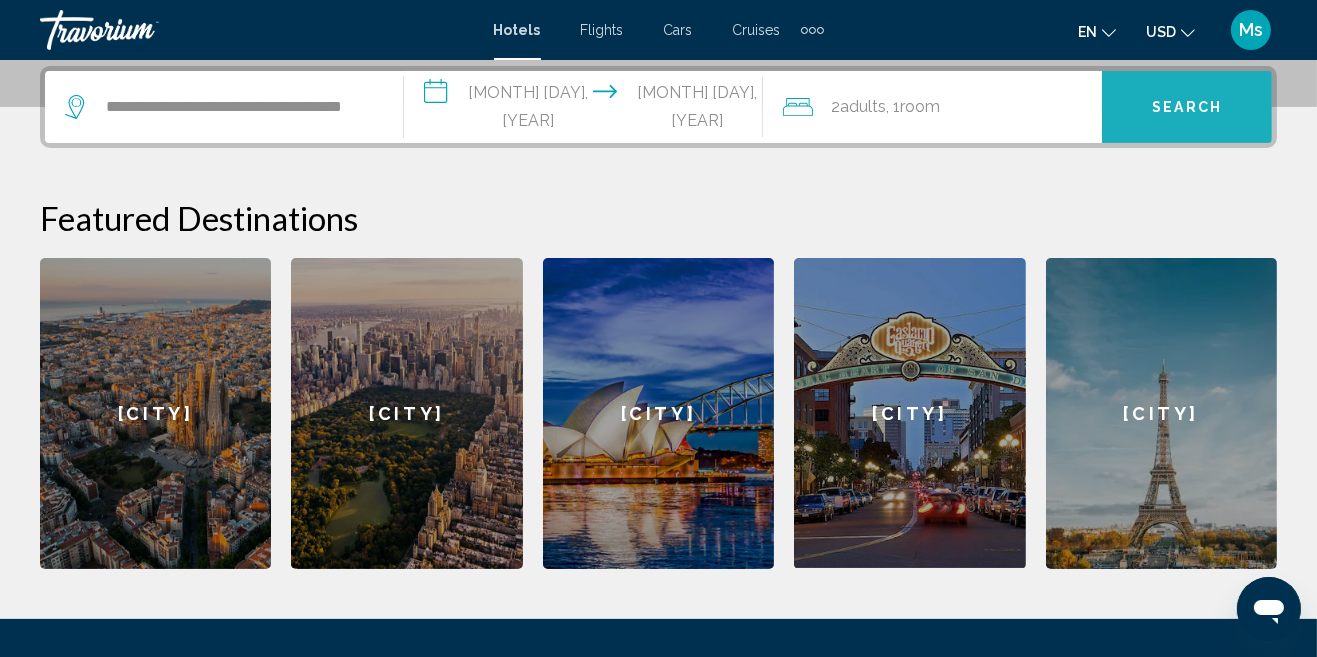 click on "Search" at bounding box center [1187, 108] 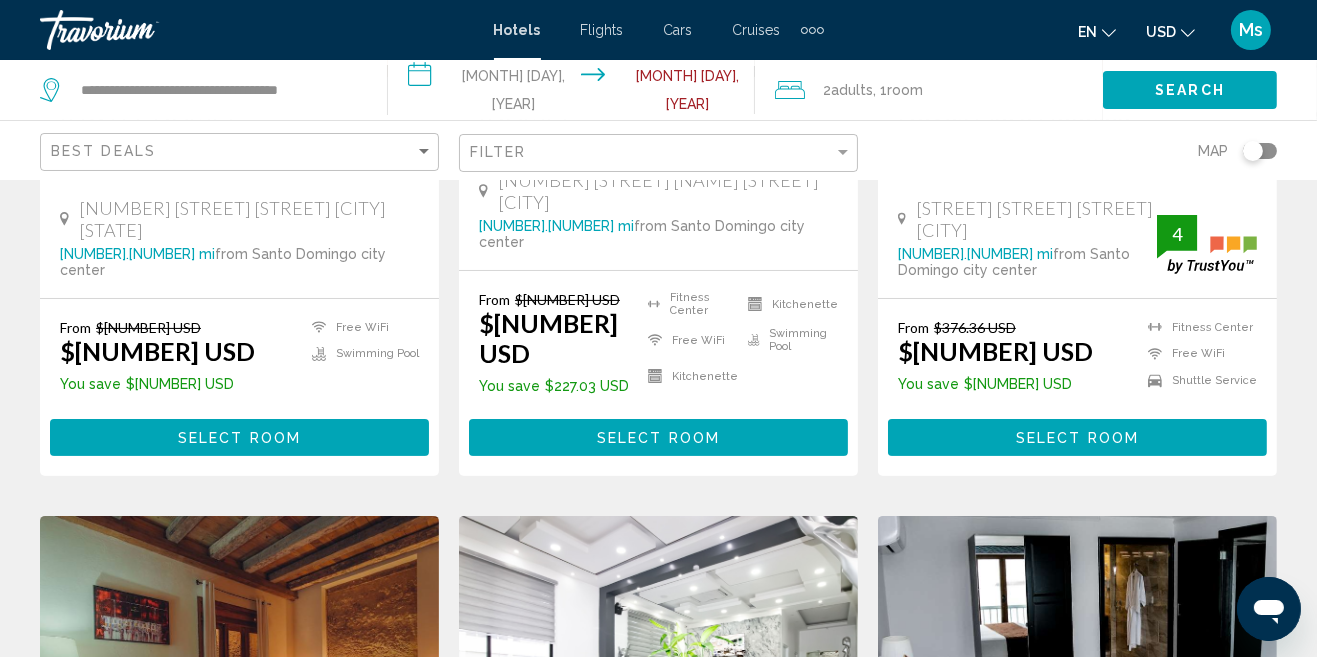 scroll, scrollTop: 0, scrollLeft: 0, axis: both 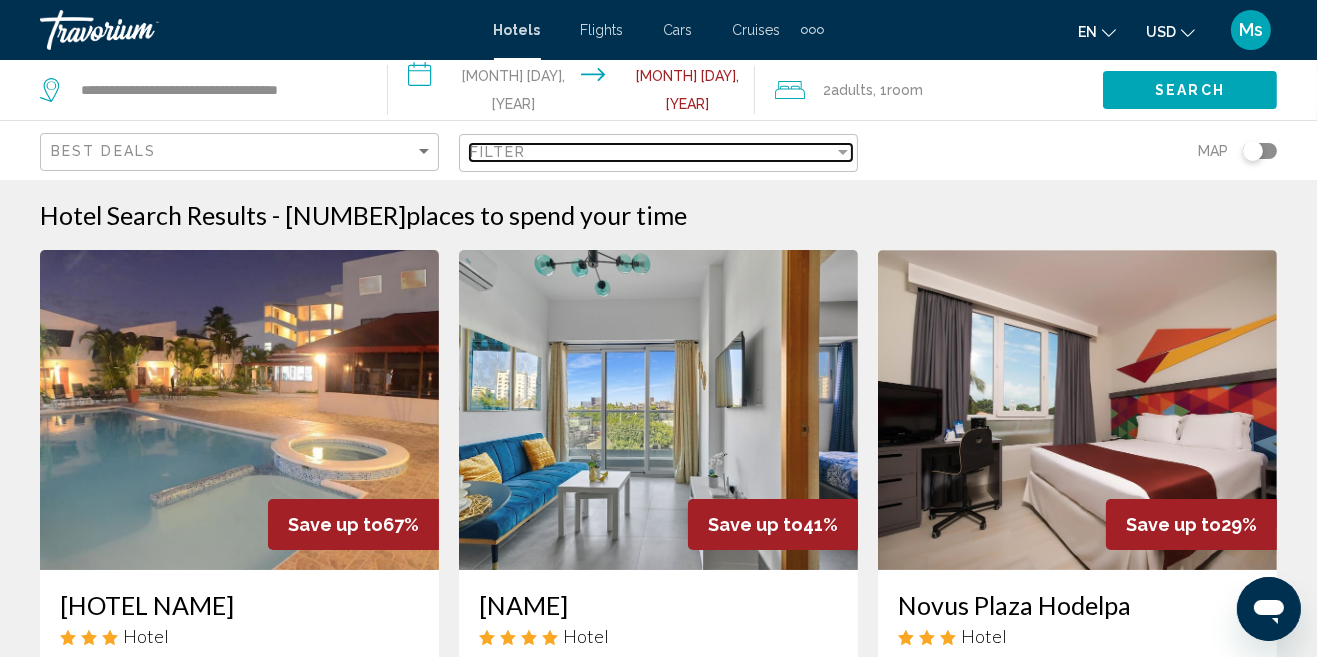 click on "Filter" at bounding box center (652, 152) 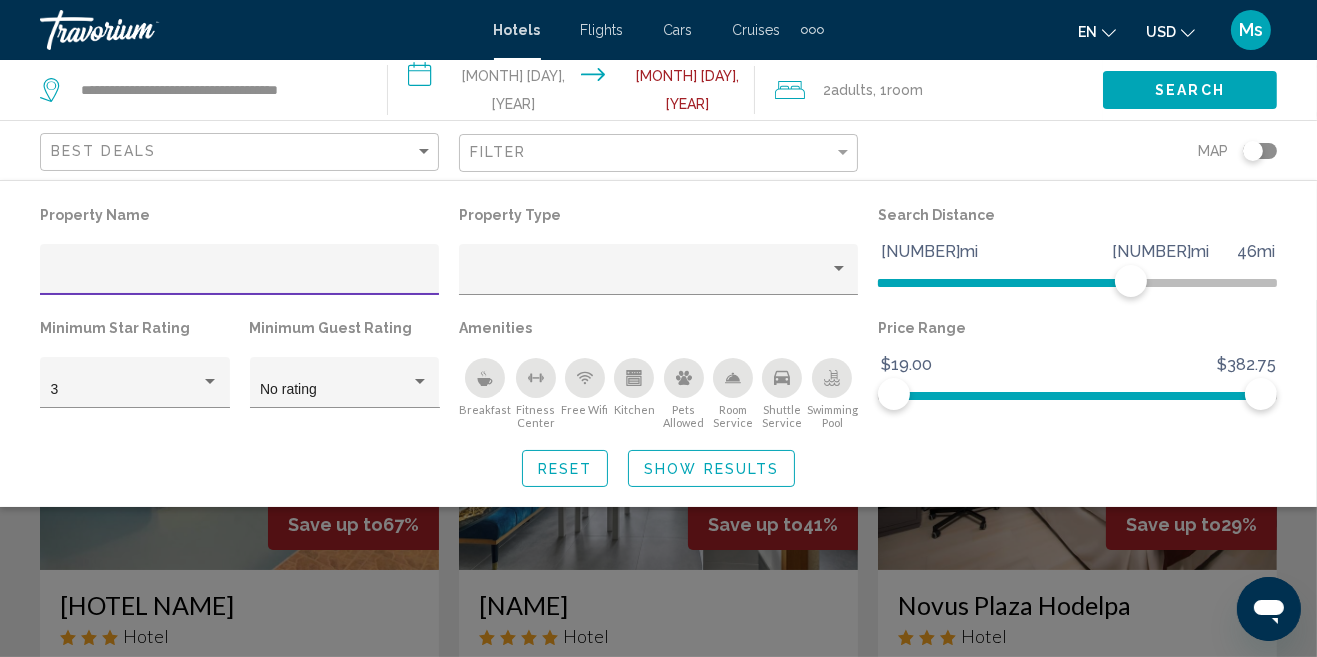 click at bounding box center (240, 277) 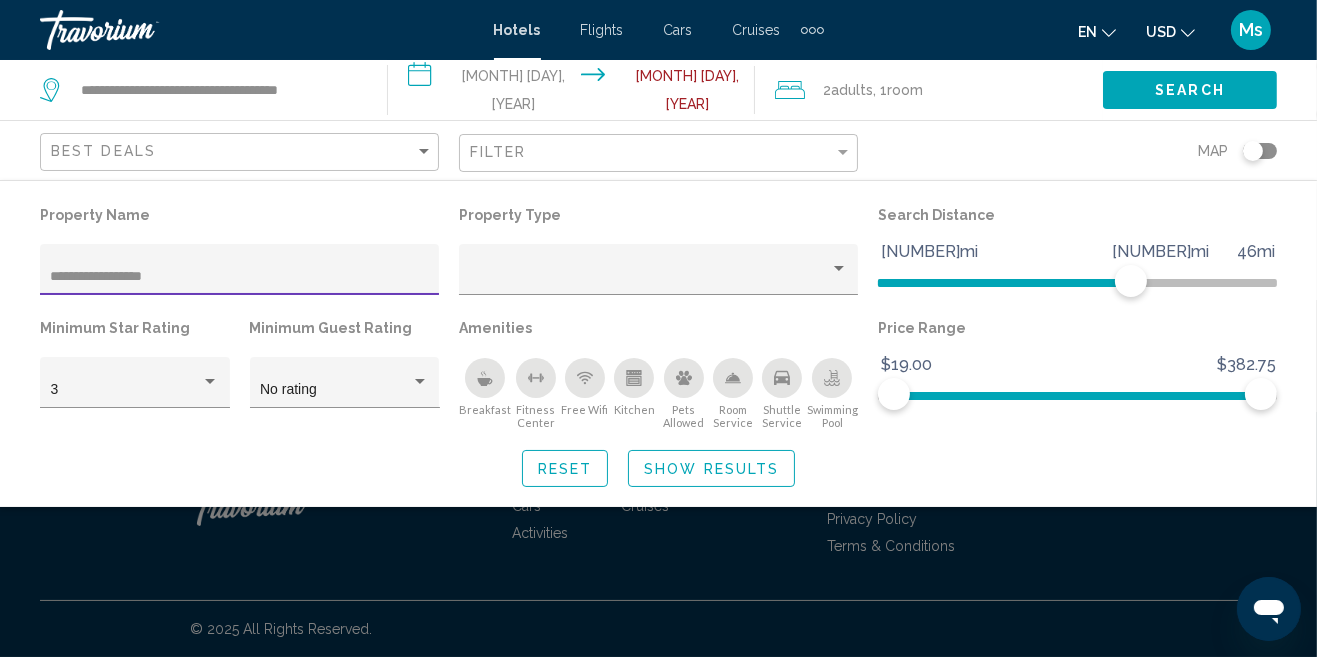 type on "**********" 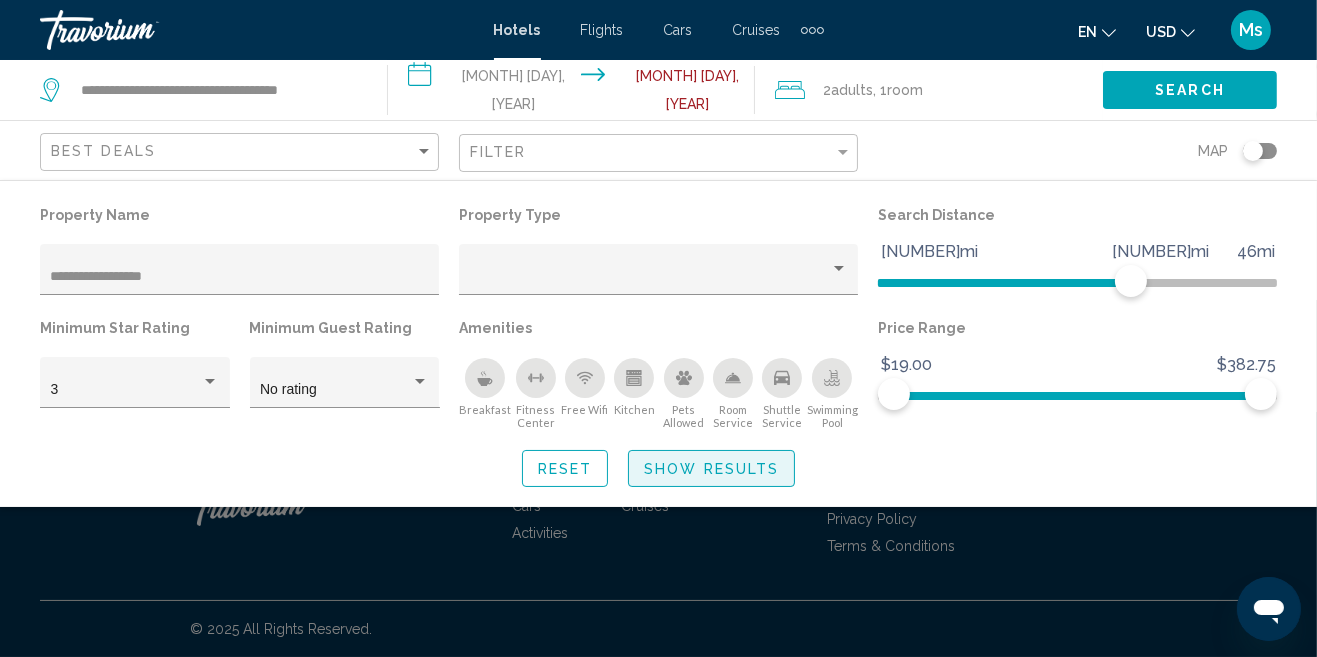 click on "Show Results" at bounding box center [711, 468] 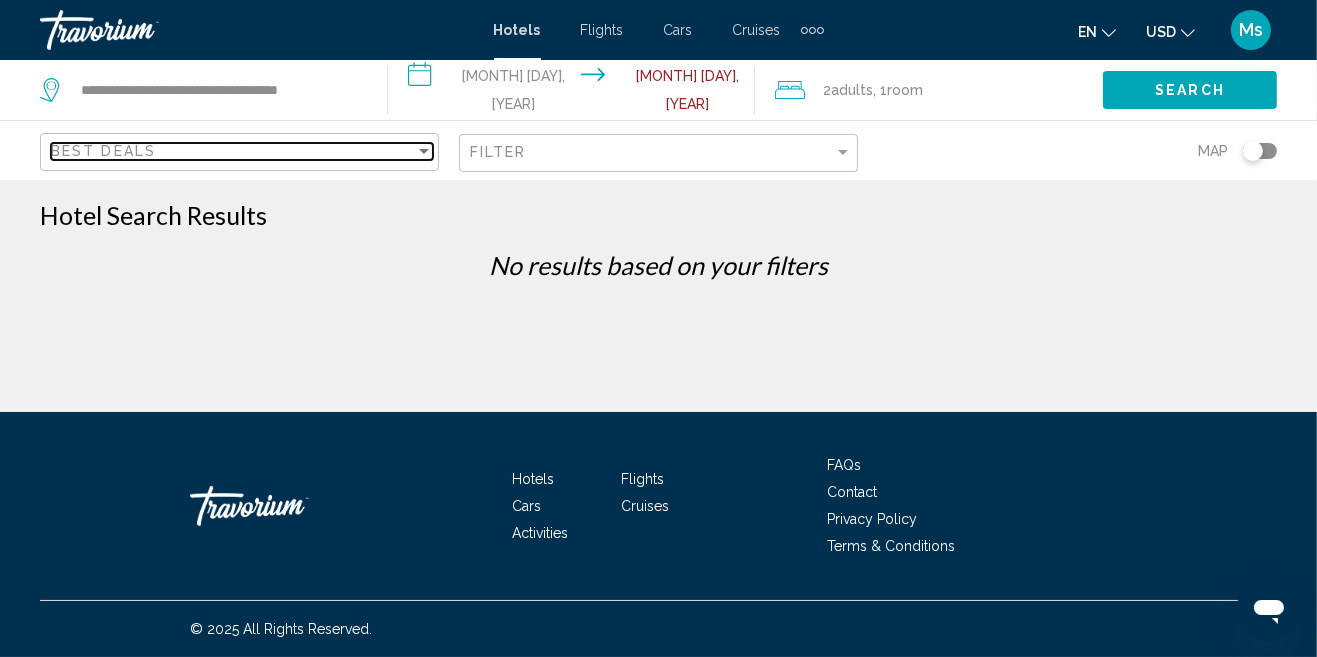 click on "Best Deals" at bounding box center [233, 151] 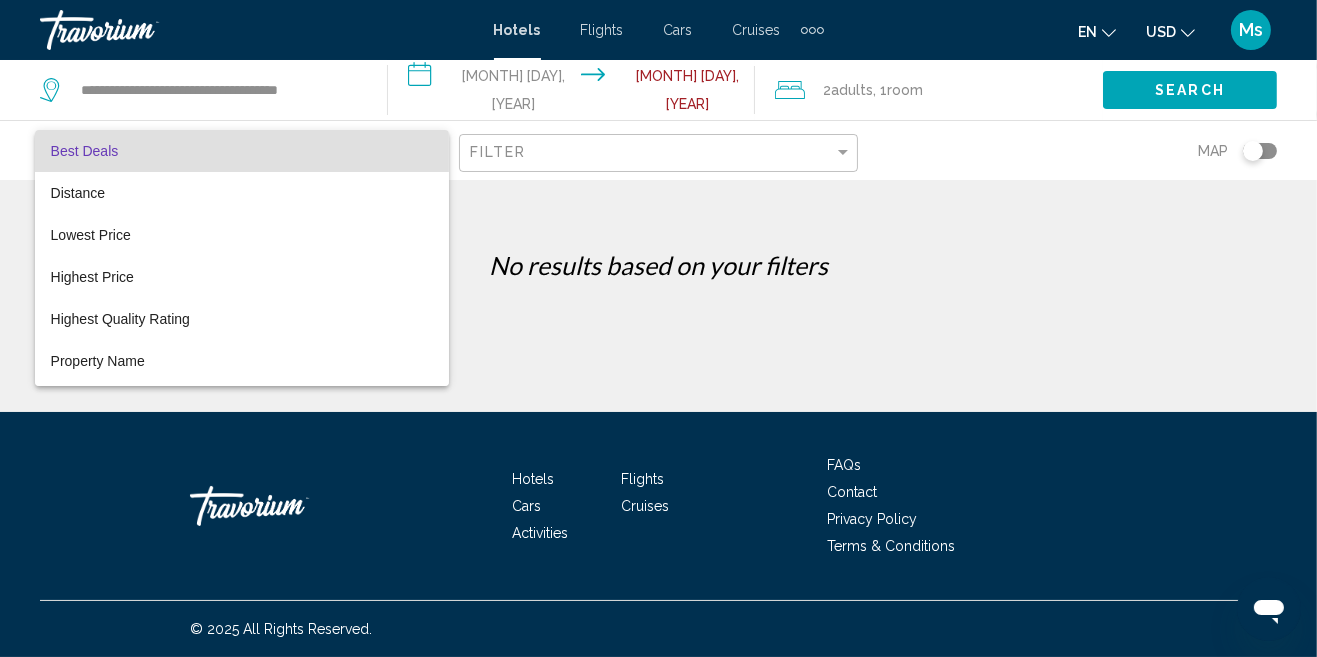 click at bounding box center [658, 328] 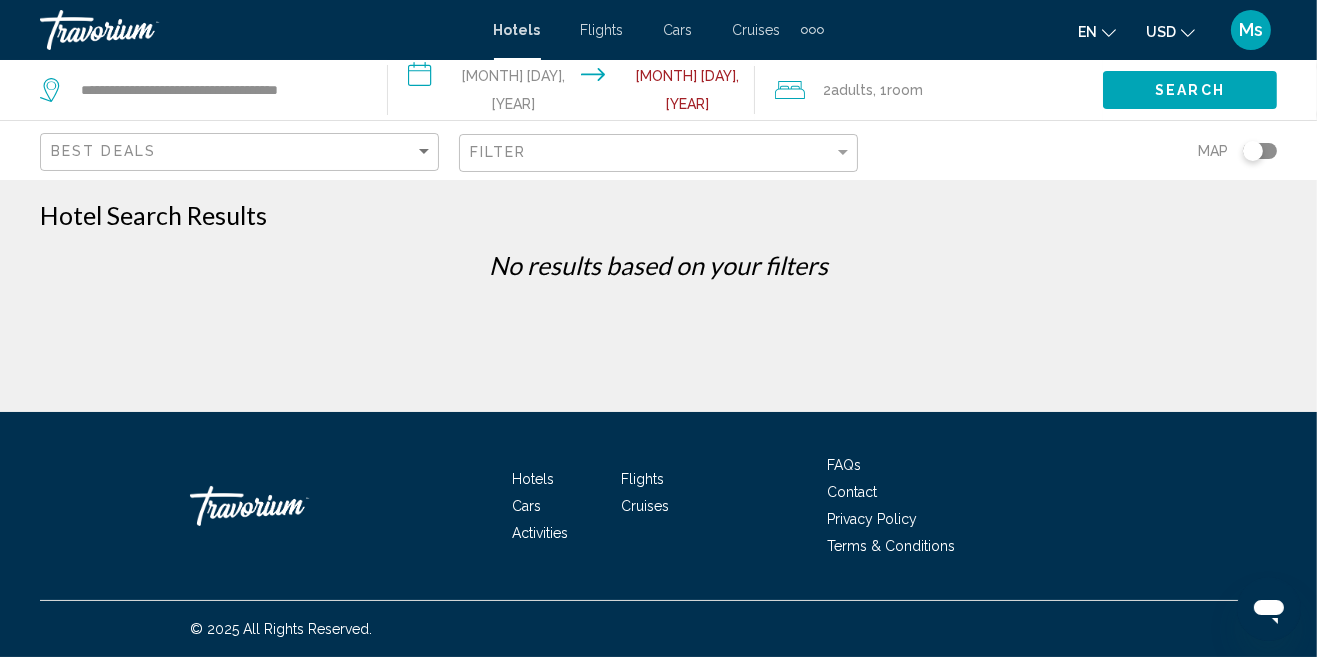 click on "Search" at bounding box center (1190, 91) 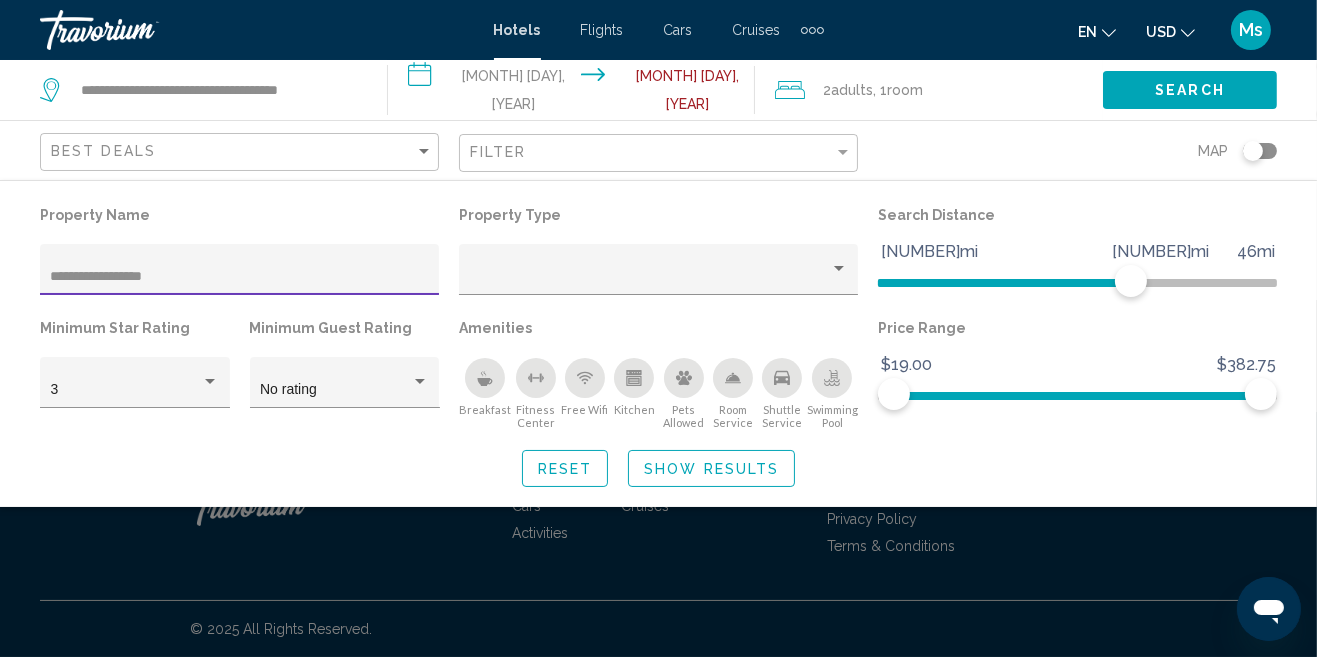 click on "**********" at bounding box center (240, 277) 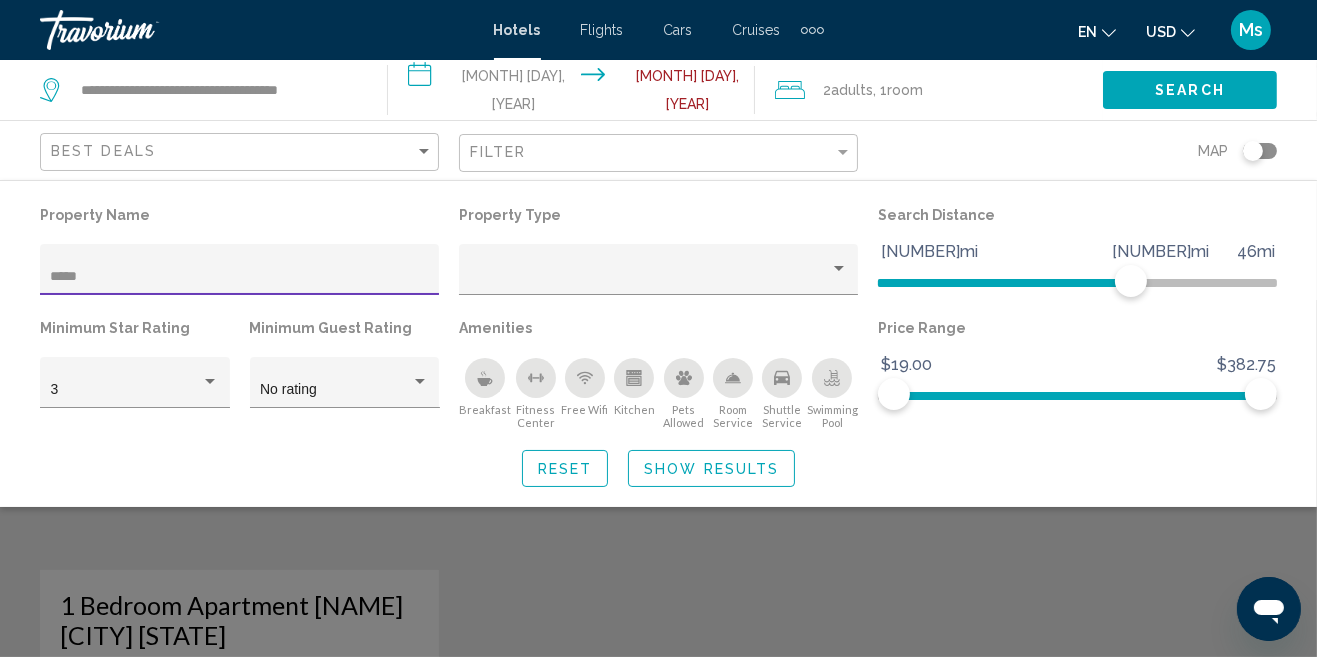 type on "*****" 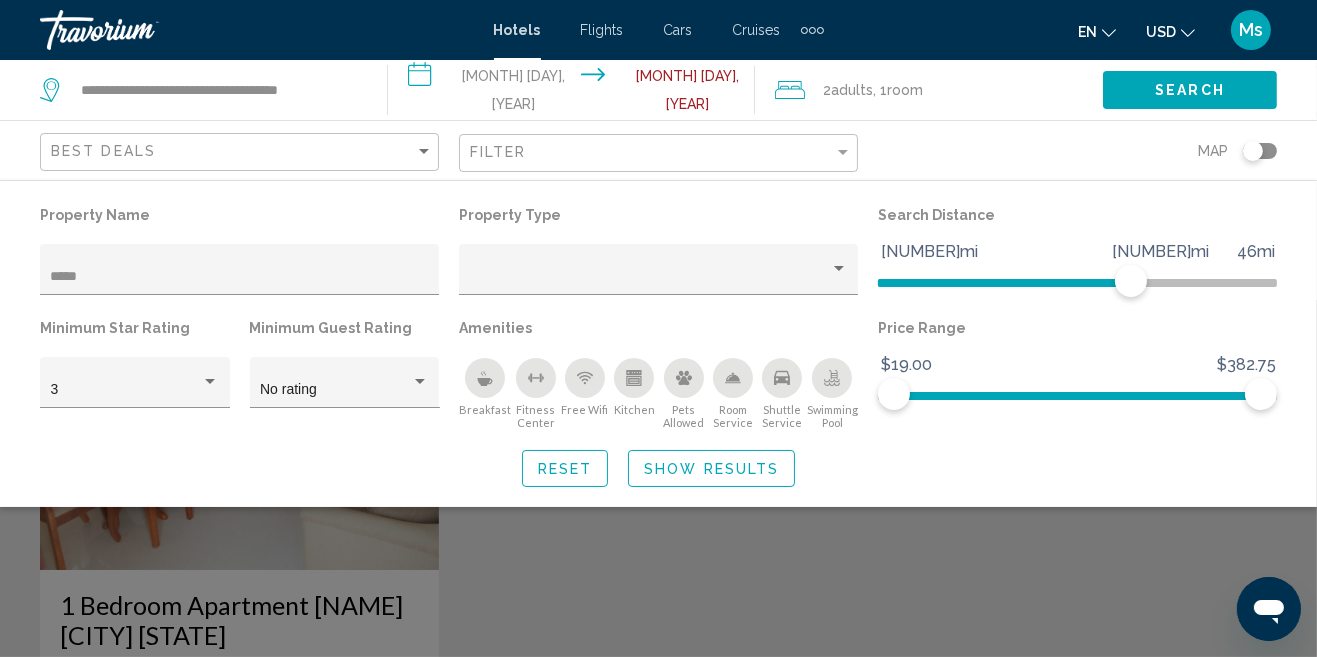 click on "Show Results" at bounding box center (711, 468) 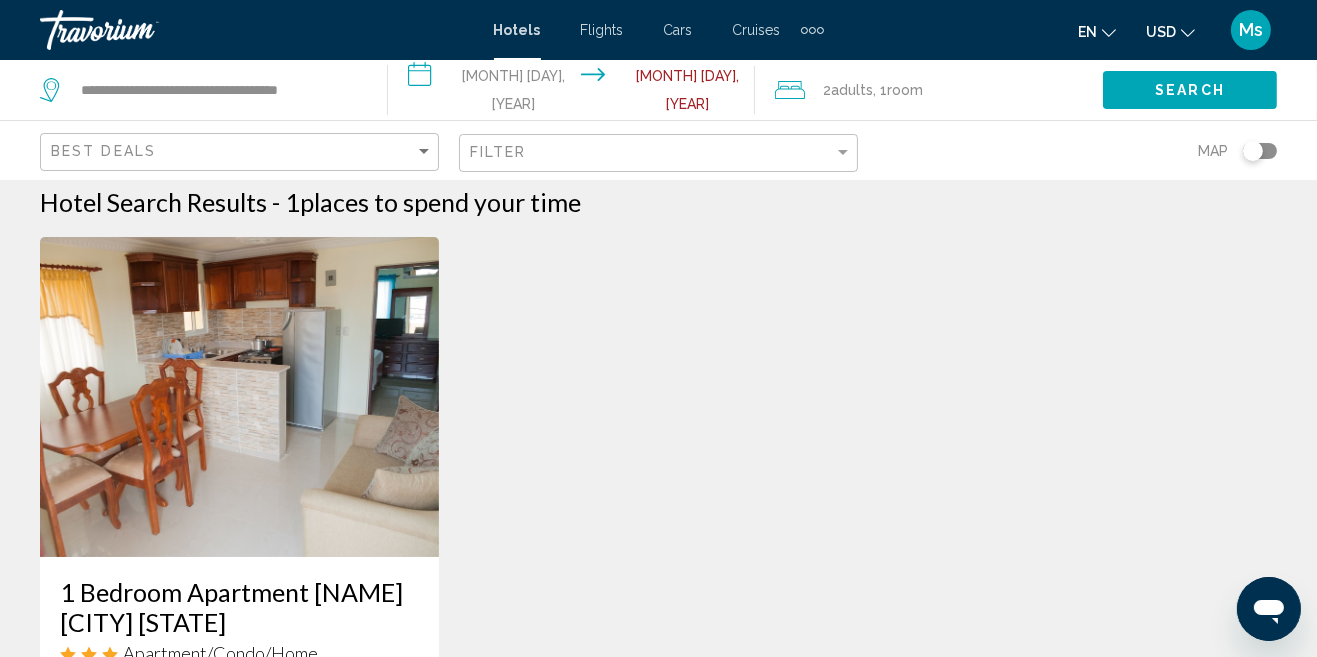 scroll, scrollTop: 12, scrollLeft: 0, axis: vertical 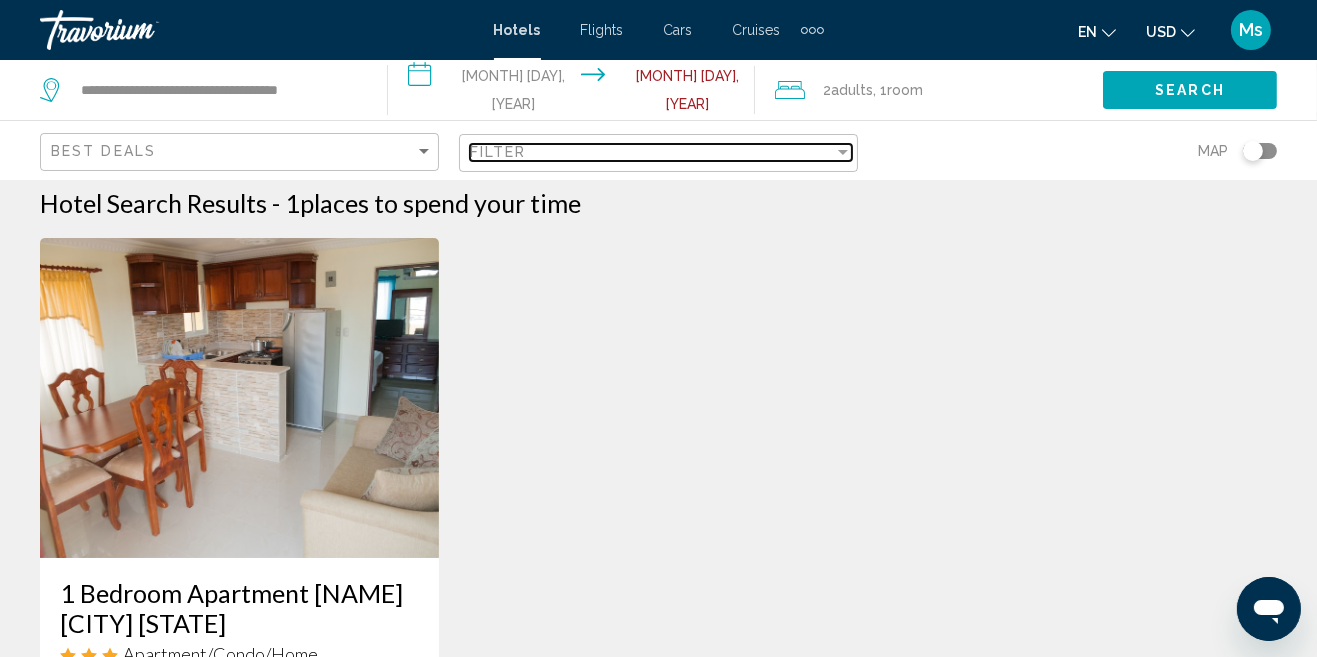 click on "Filter" at bounding box center (652, 152) 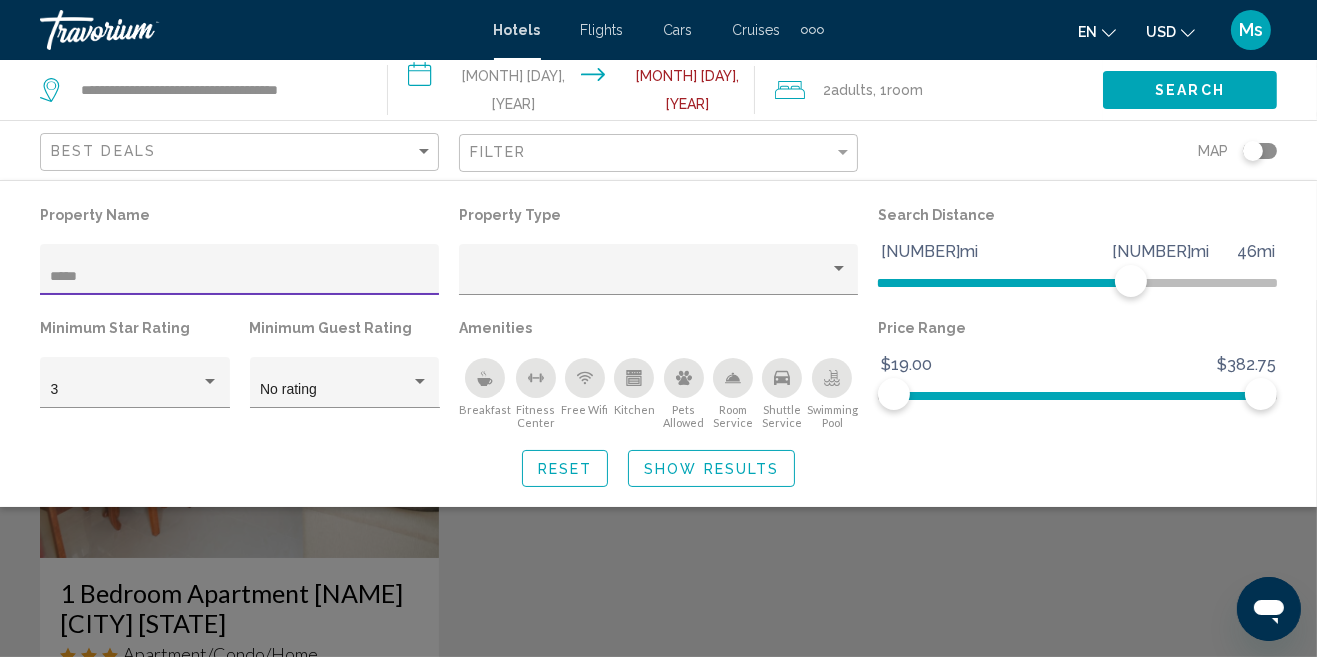 click on "*****" at bounding box center (240, 277) 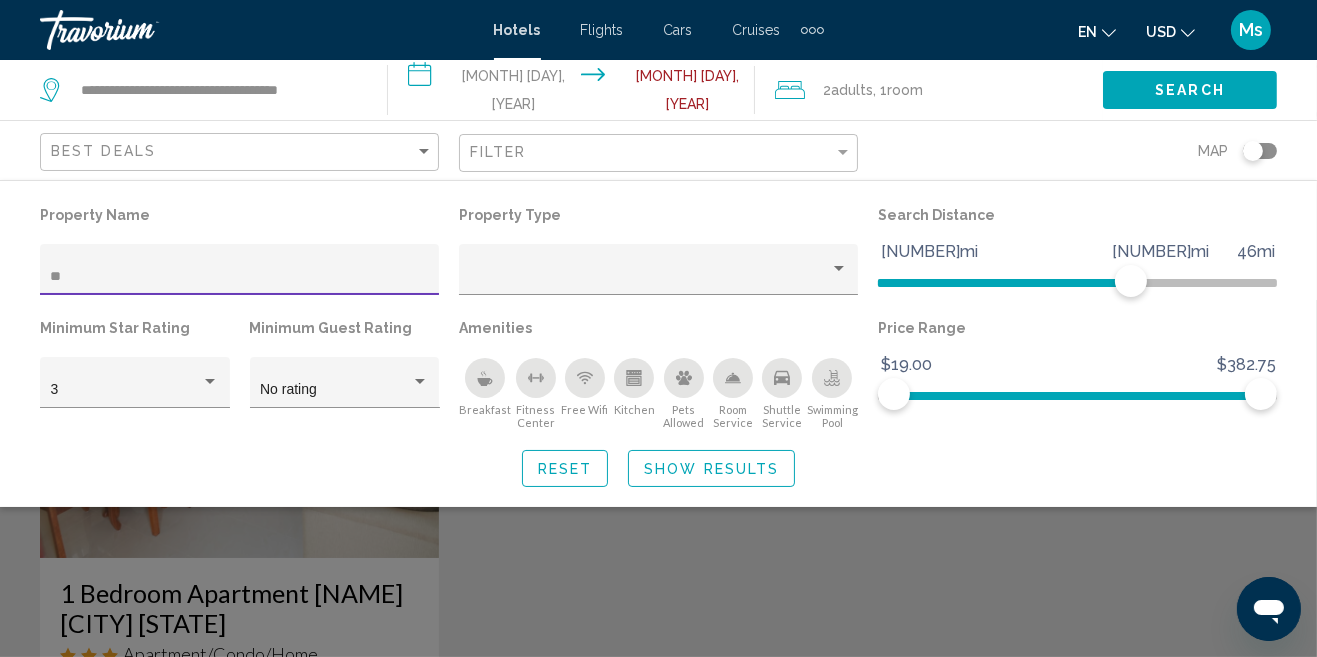 type on "*" 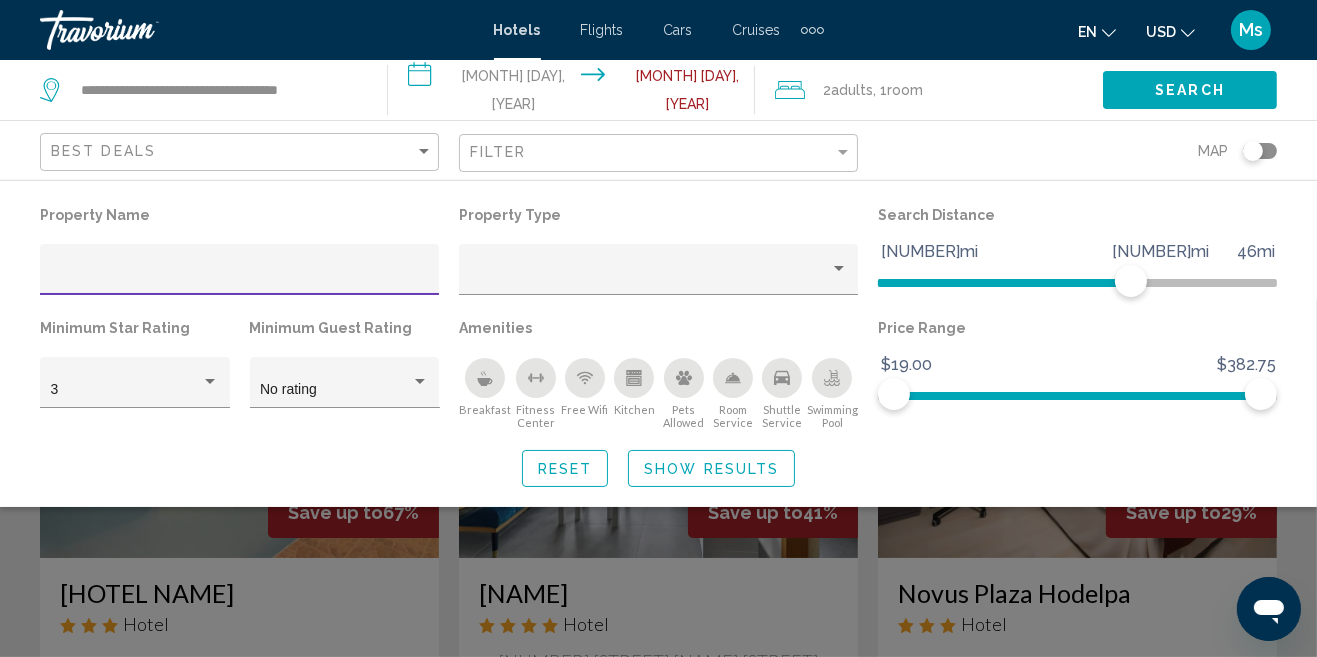 type 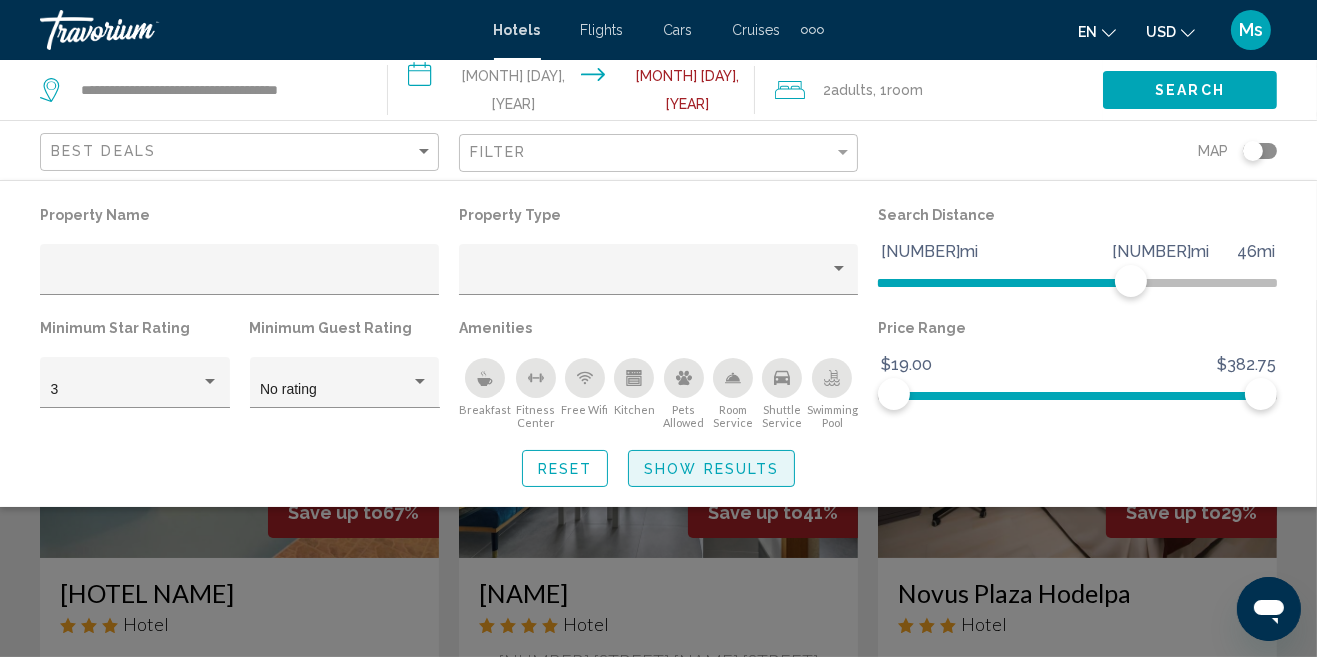click on "Show Results" at bounding box center [711, 469] 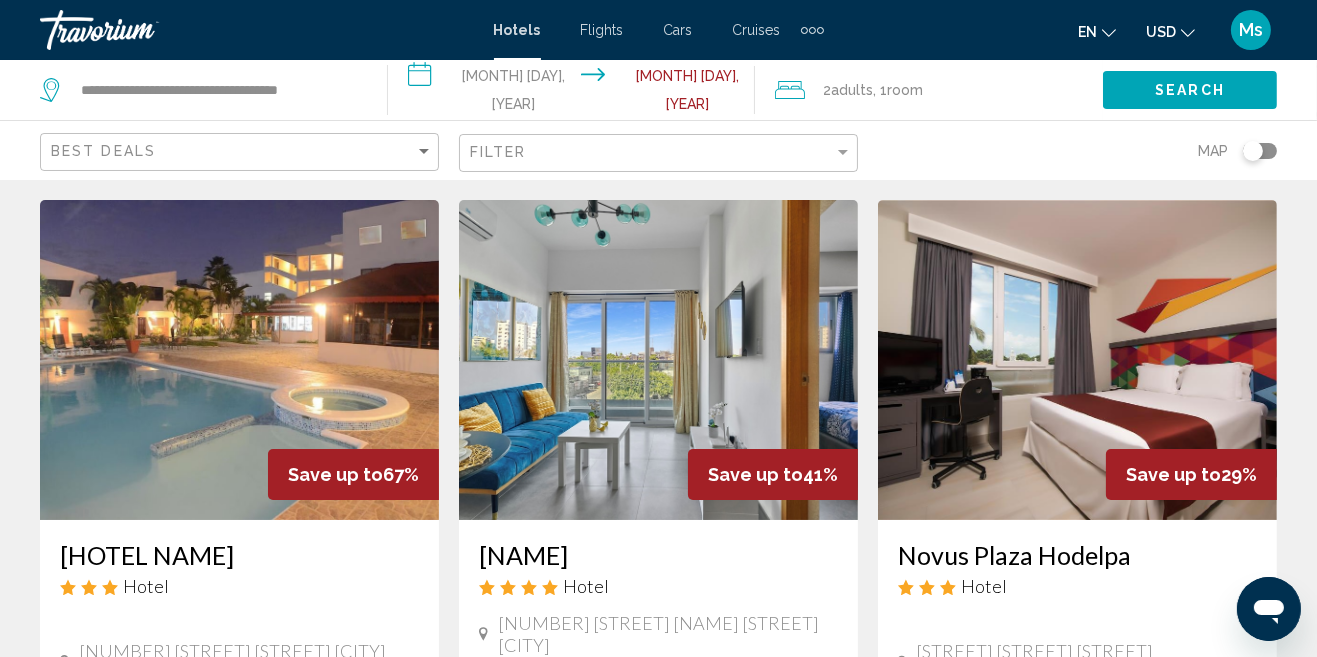 scroll, scrollTop: 0, scrollLeft: 0, axis: both 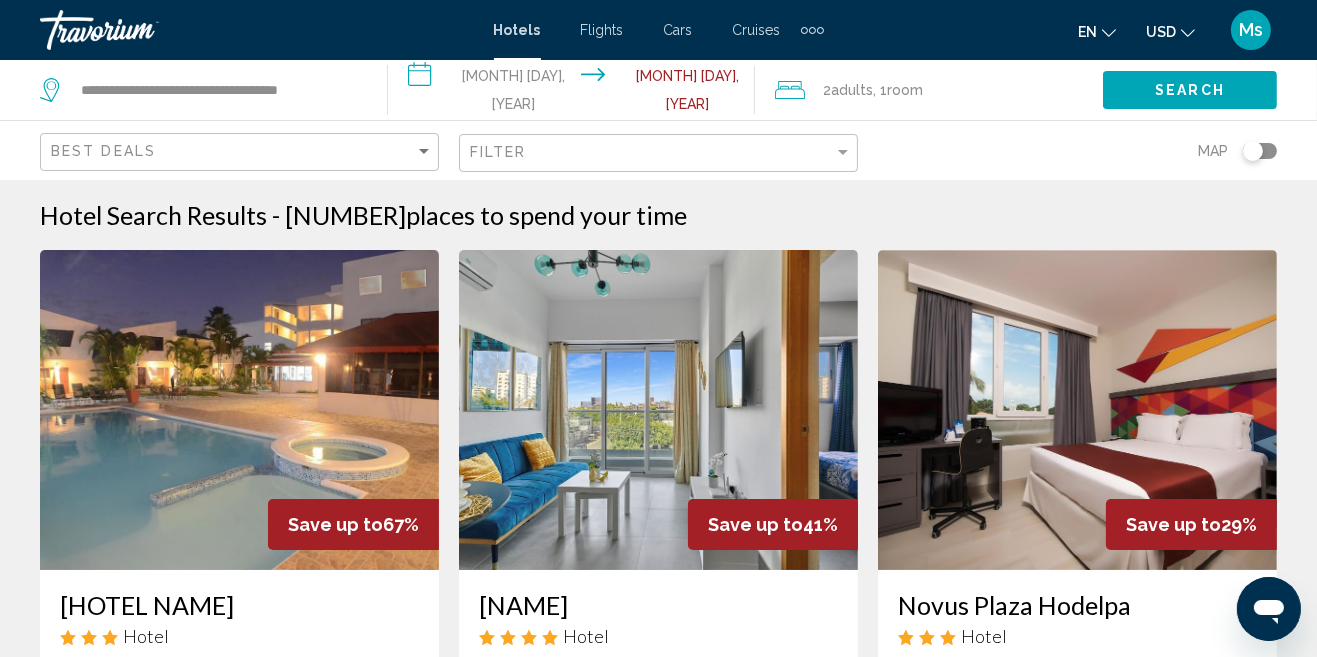 click at bounding box center [820, 30] 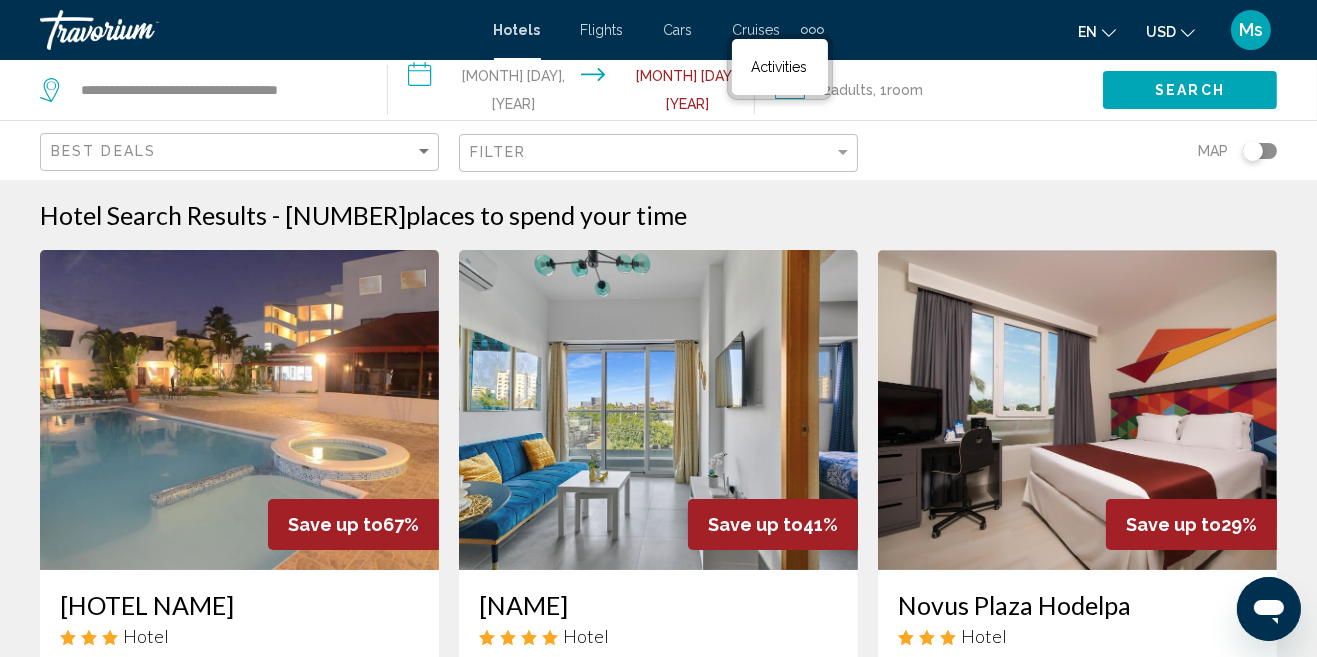 click at bounding box center [820, 30] 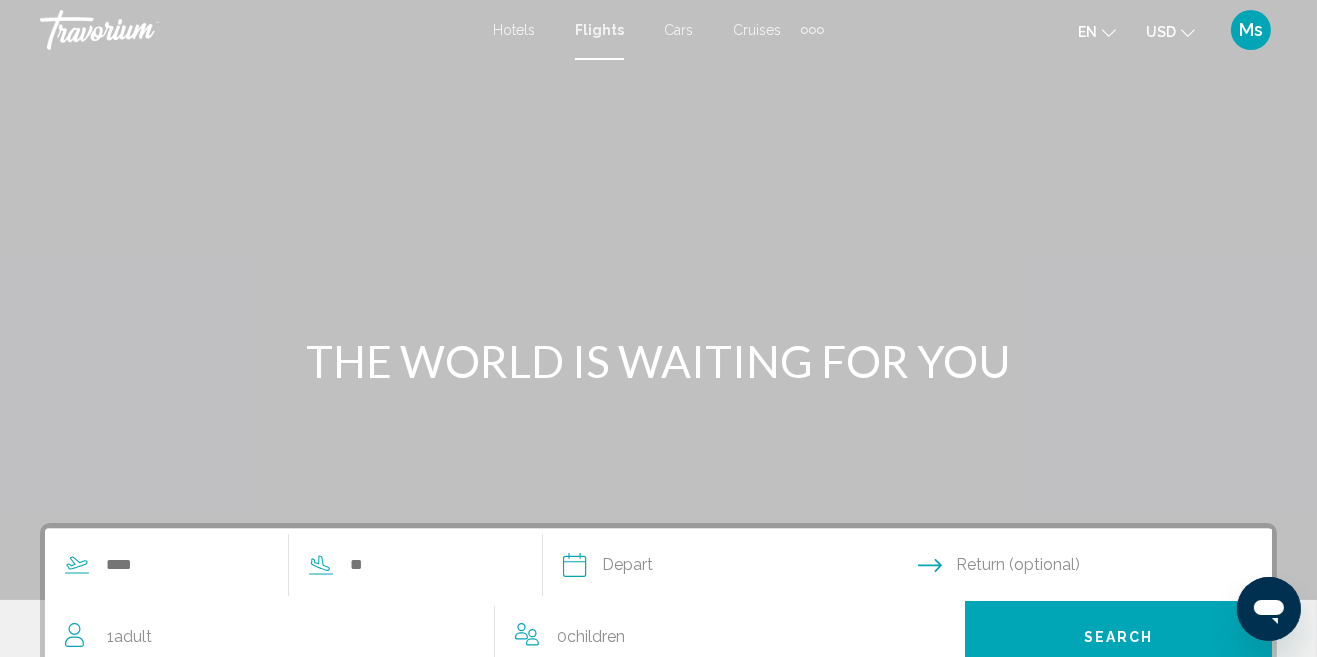 click on "Cars" at bounding box center (678, 30) 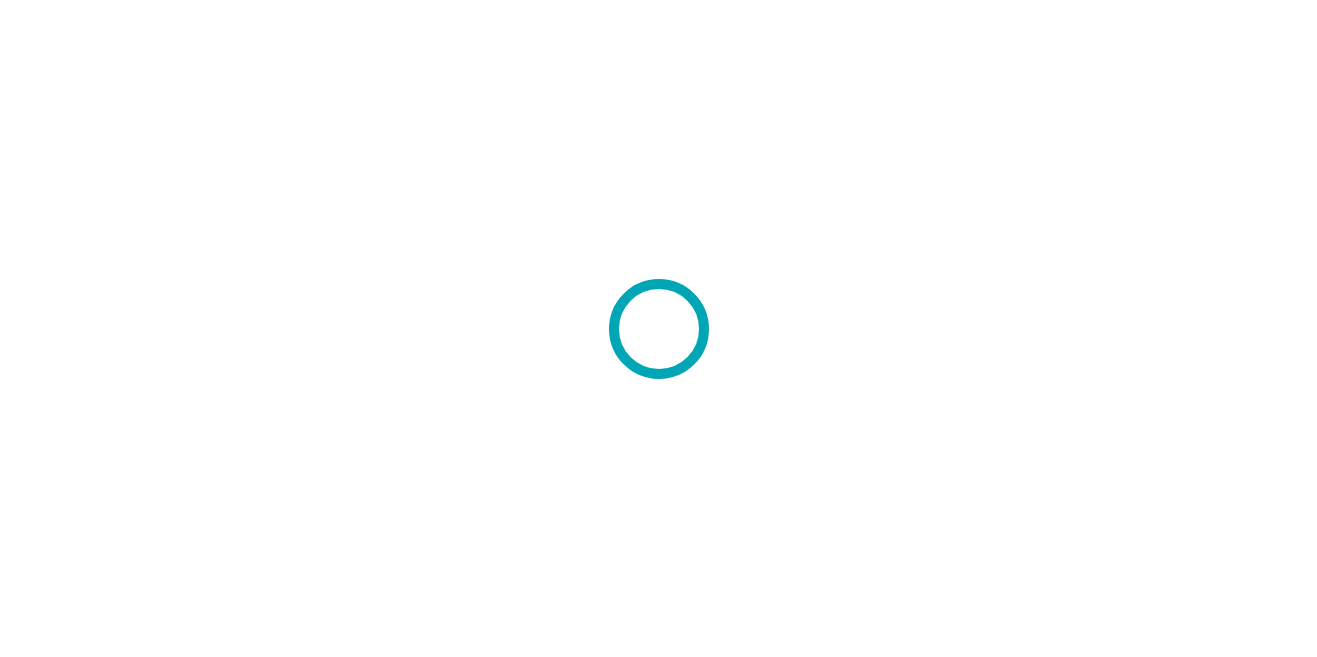 scroll, scrollTop: 0, scrollLeft: 0, axis: both 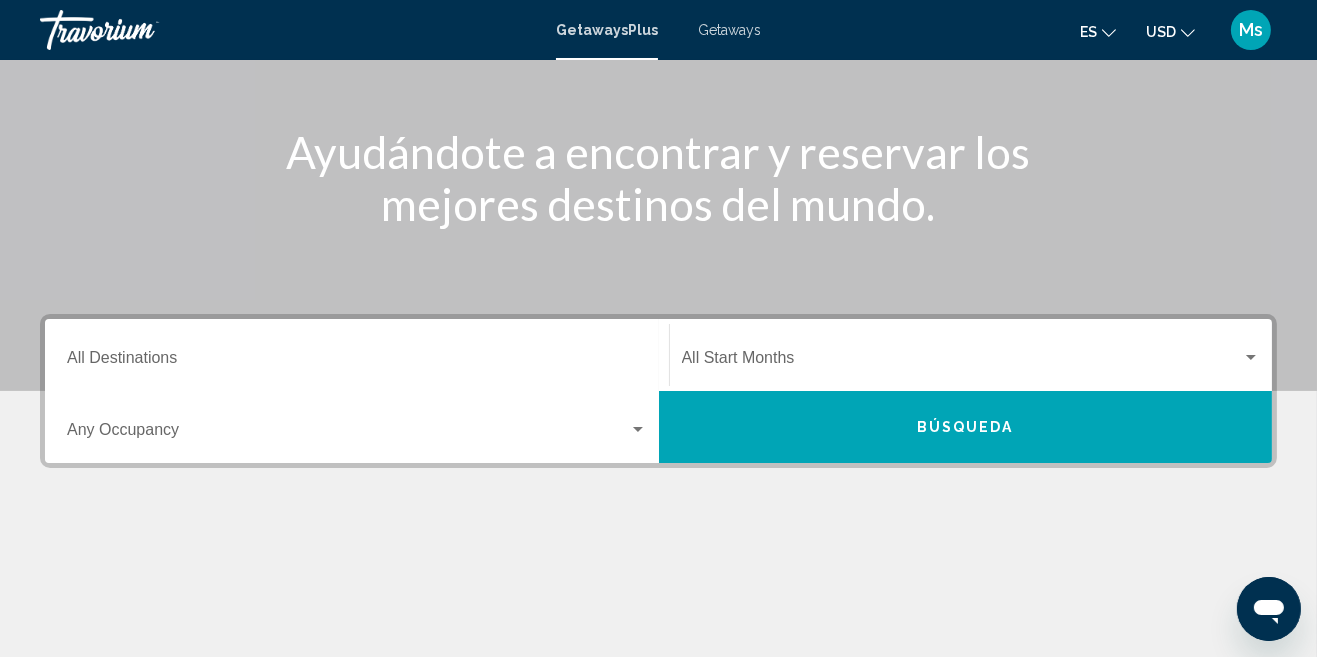 click on "Destination All Destinations" at bounding box center [357, 362] 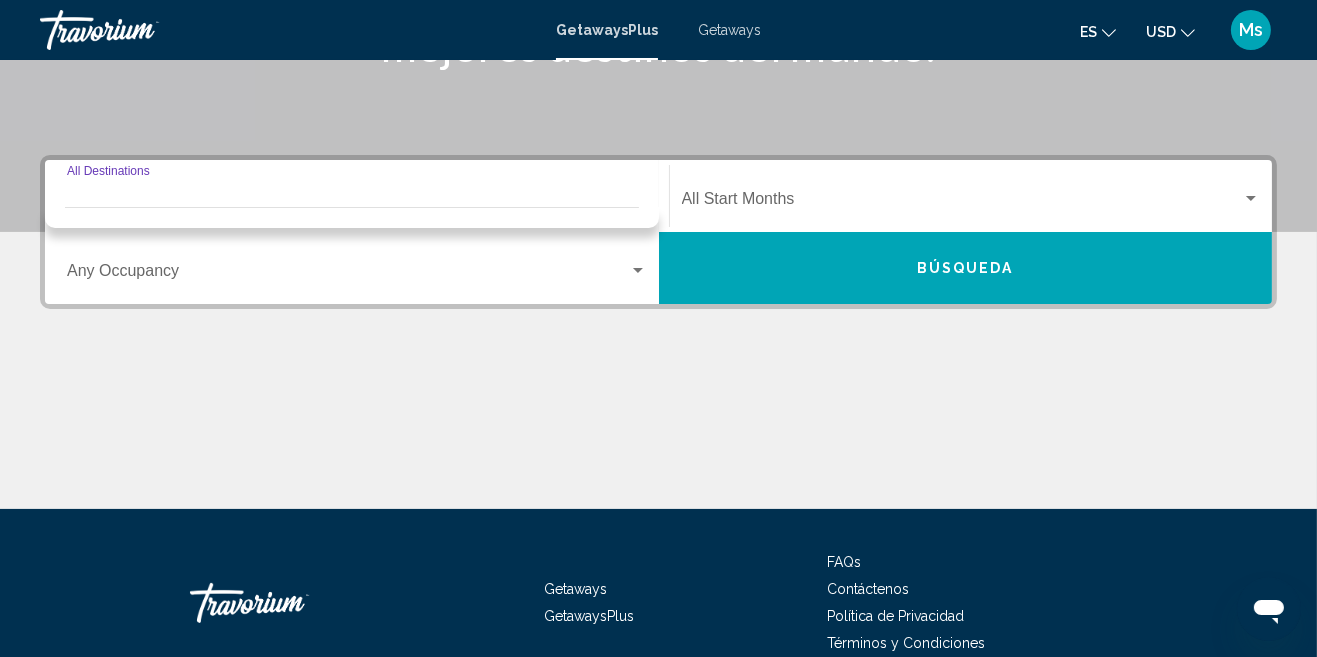 scroll, scrollTop: 369, scrollLeft: 0, axis: vertical 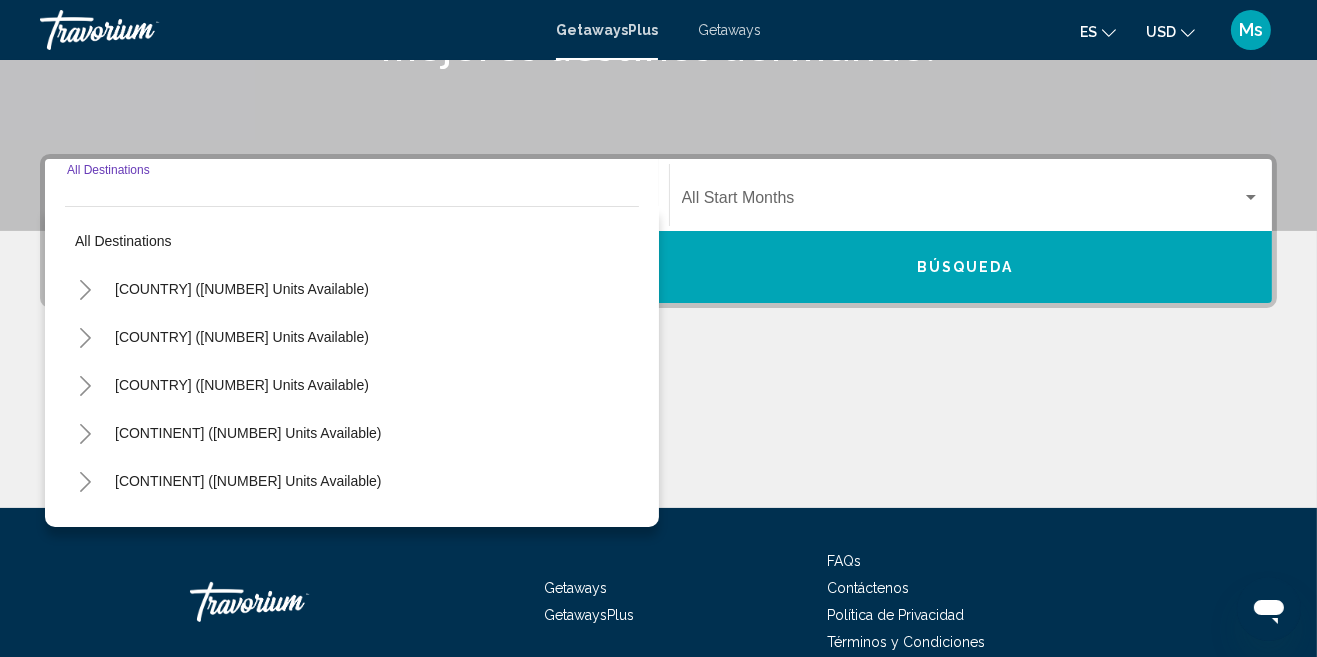 click on "[CONTINENT] ([NUMBER] units available)" at bounding box center [242, 289] 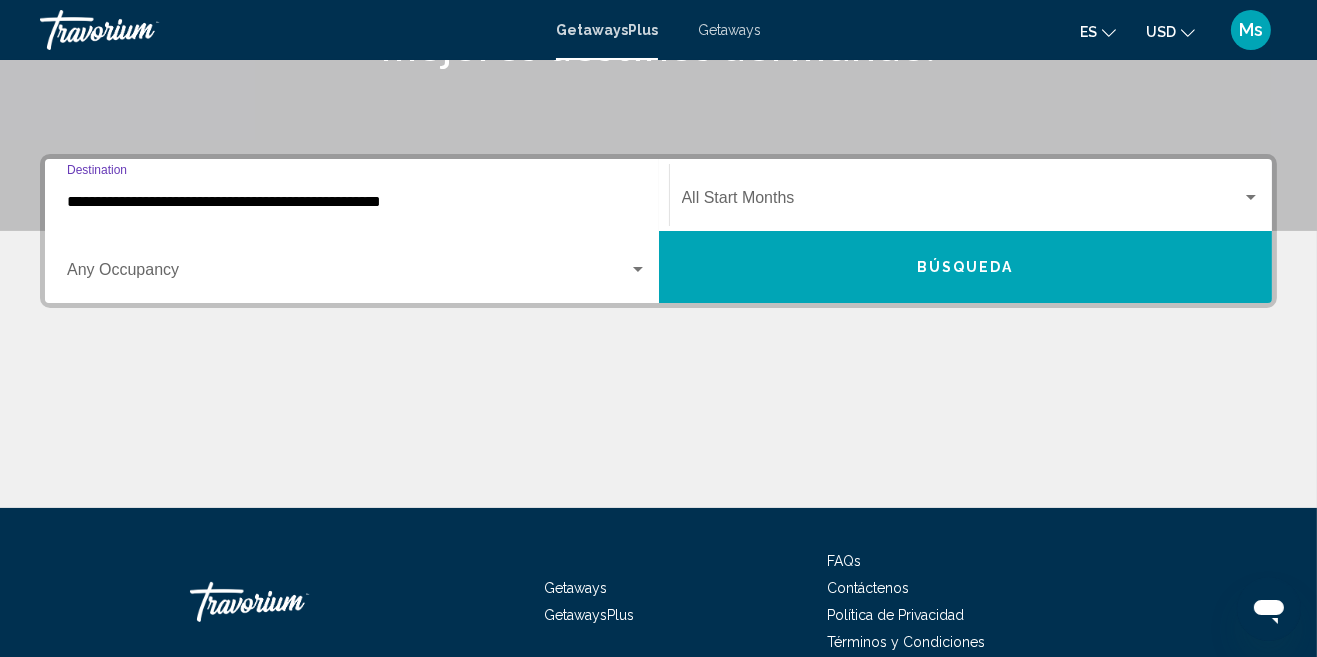 click at bounding box center (638, 269) 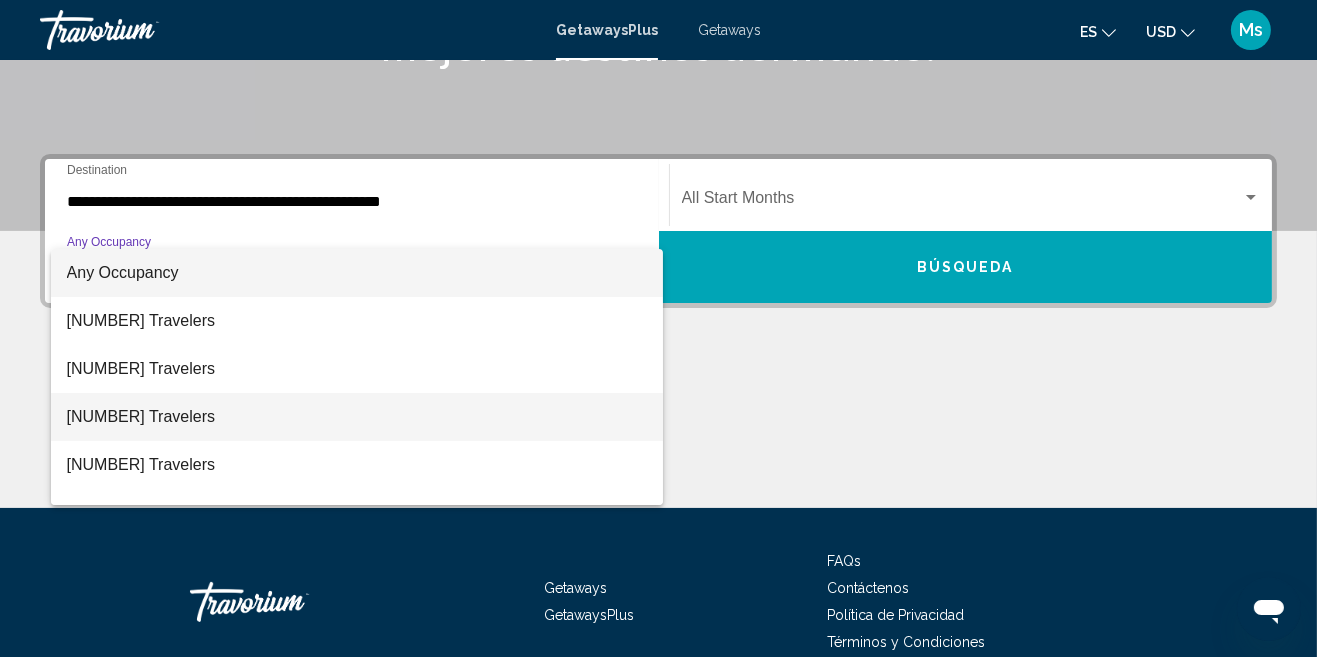 click on "4 Travelers" at bounding box center [357, 417] 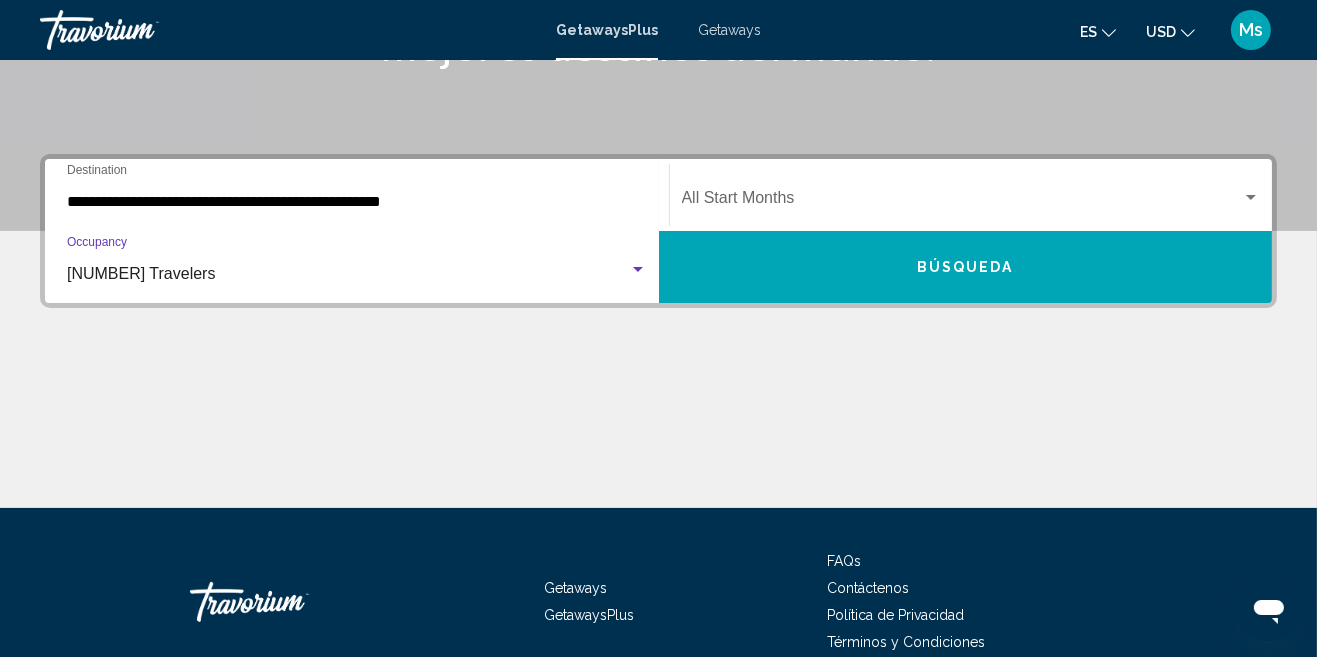 click on "Búsqueda" at bounding box center [966, 267] 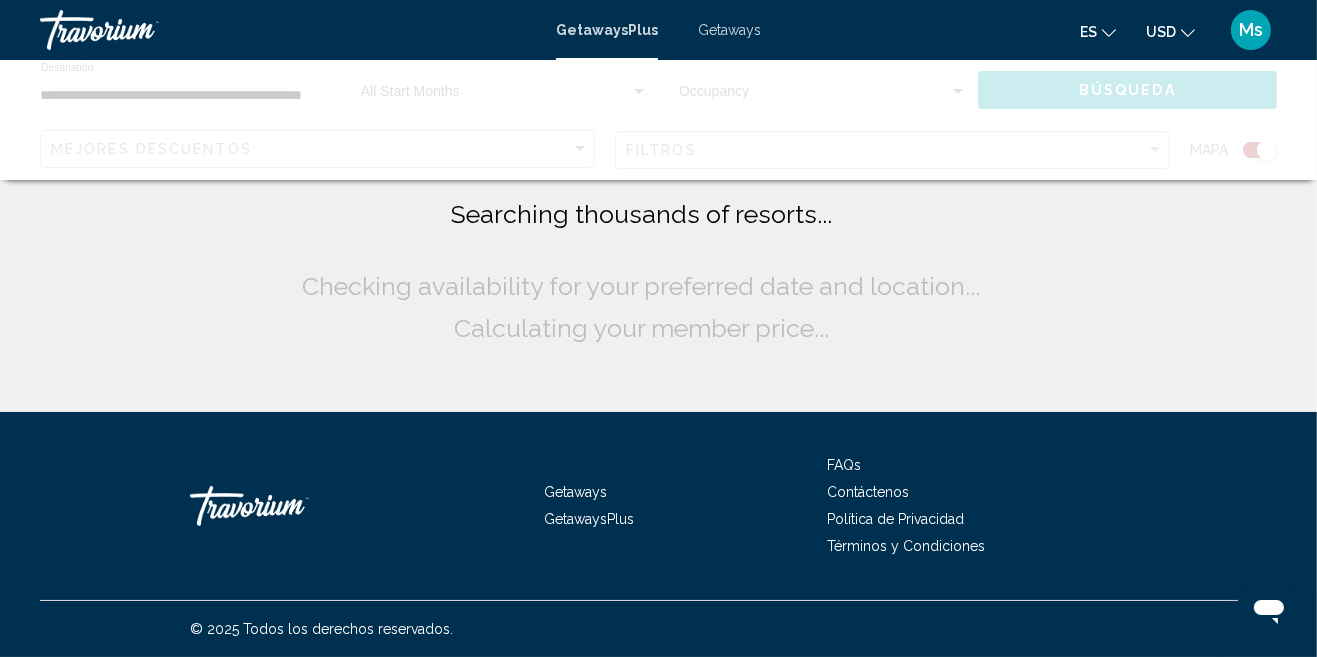 scroll, scrollTop: 0, scrollLeft: 0, axis: both 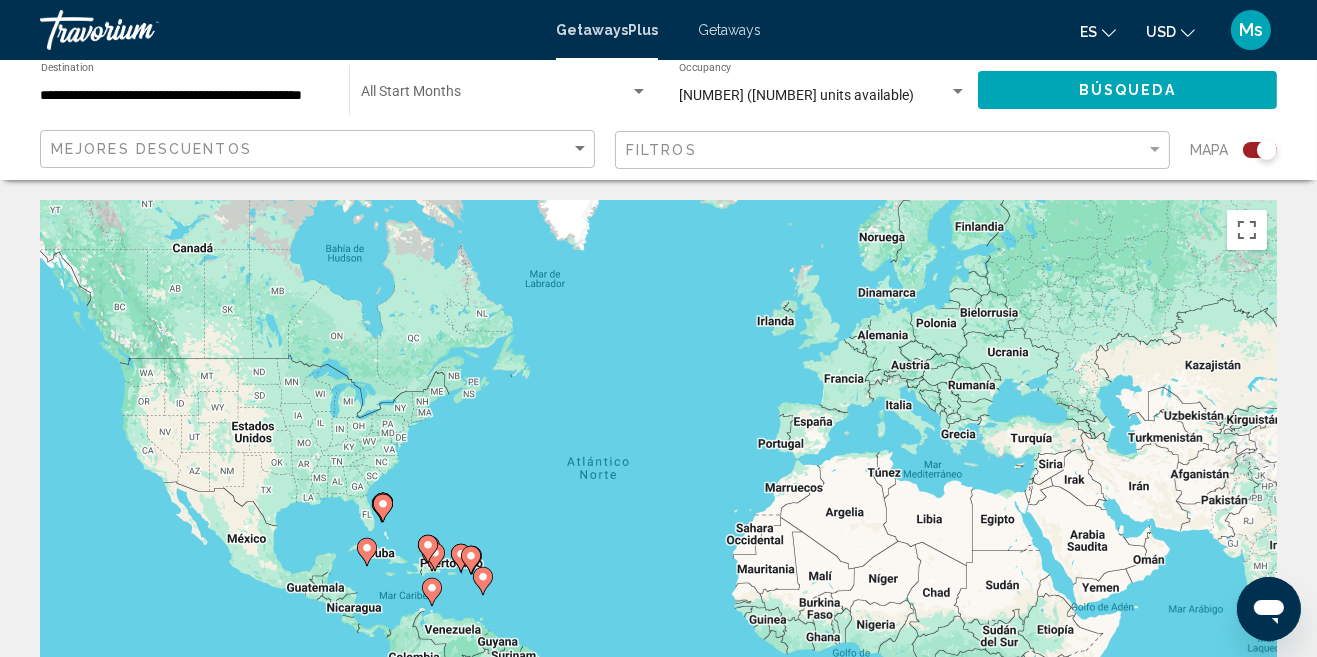 click at bounding box center [1267, 150] 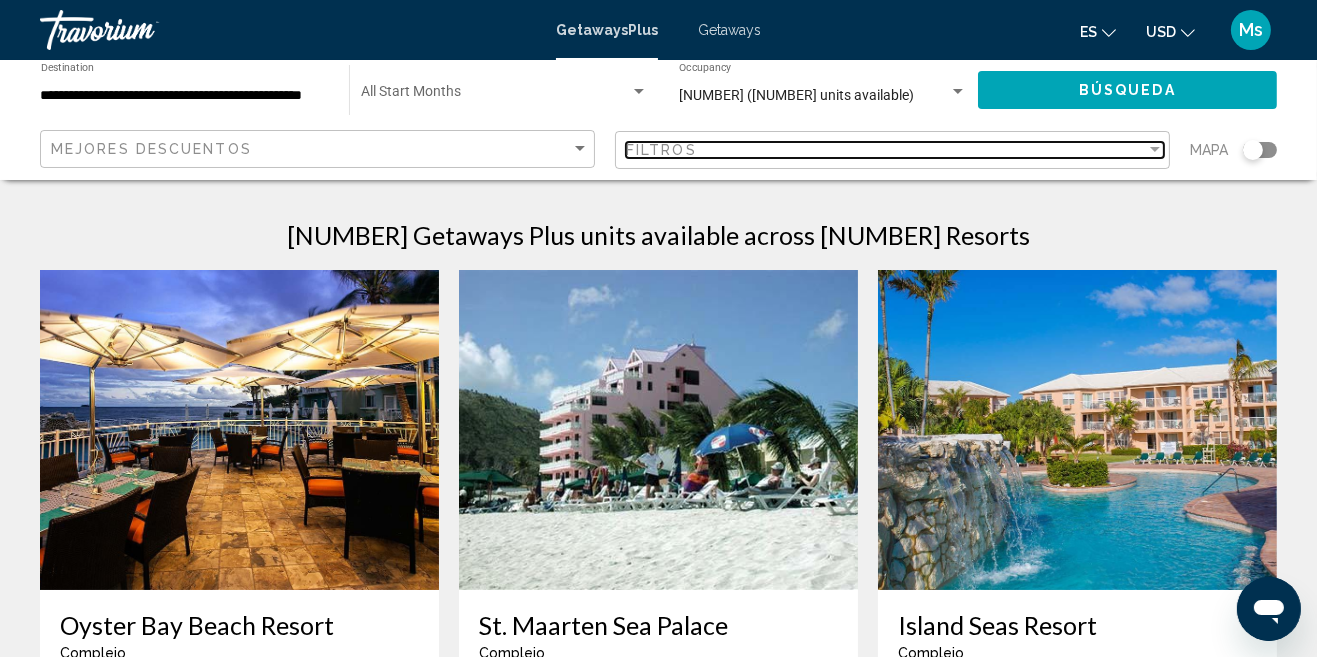 click on "Filtros" at bounding box center [886, 150] 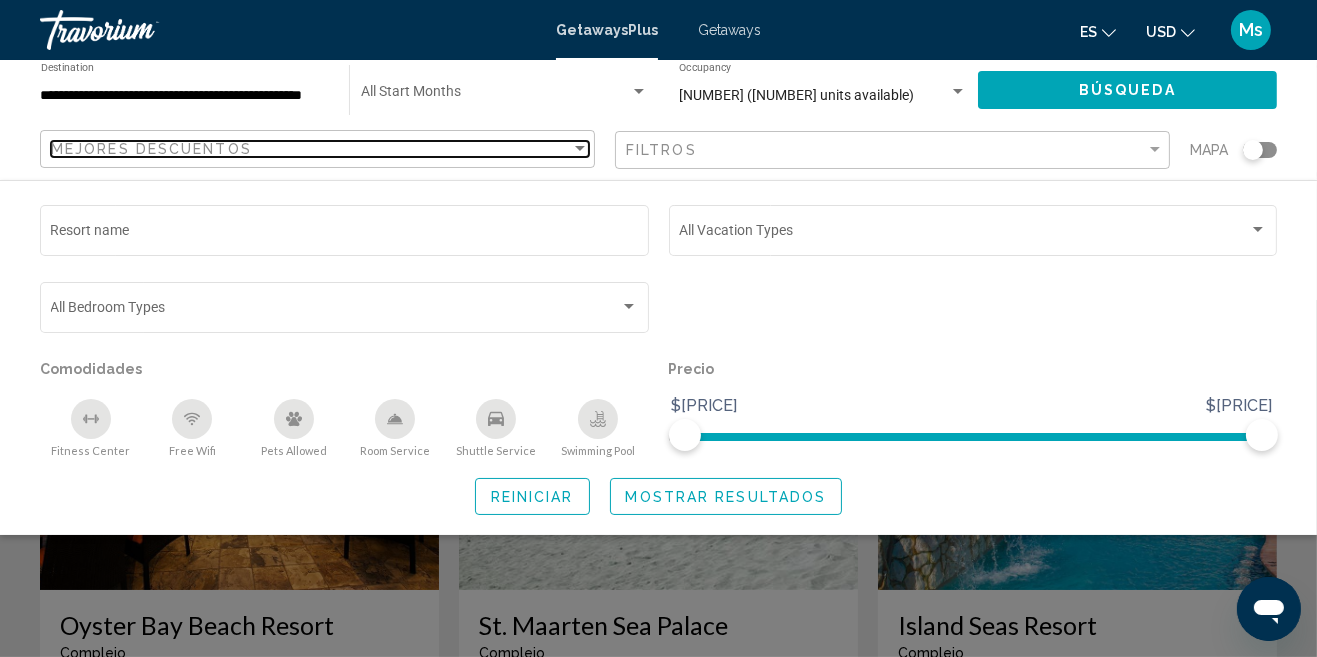 click on "Mejores descuentos" at bounding box center (311, 149) 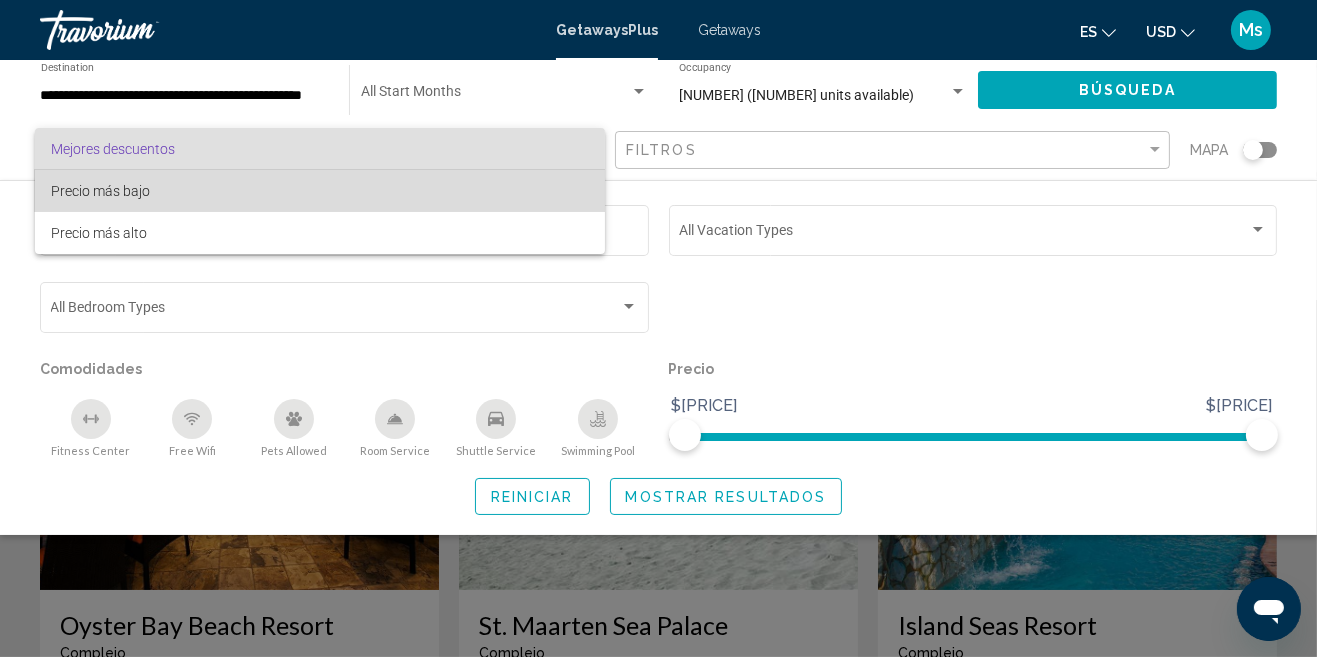 click on "Precio más bajo" at bounding box center [320, 191] 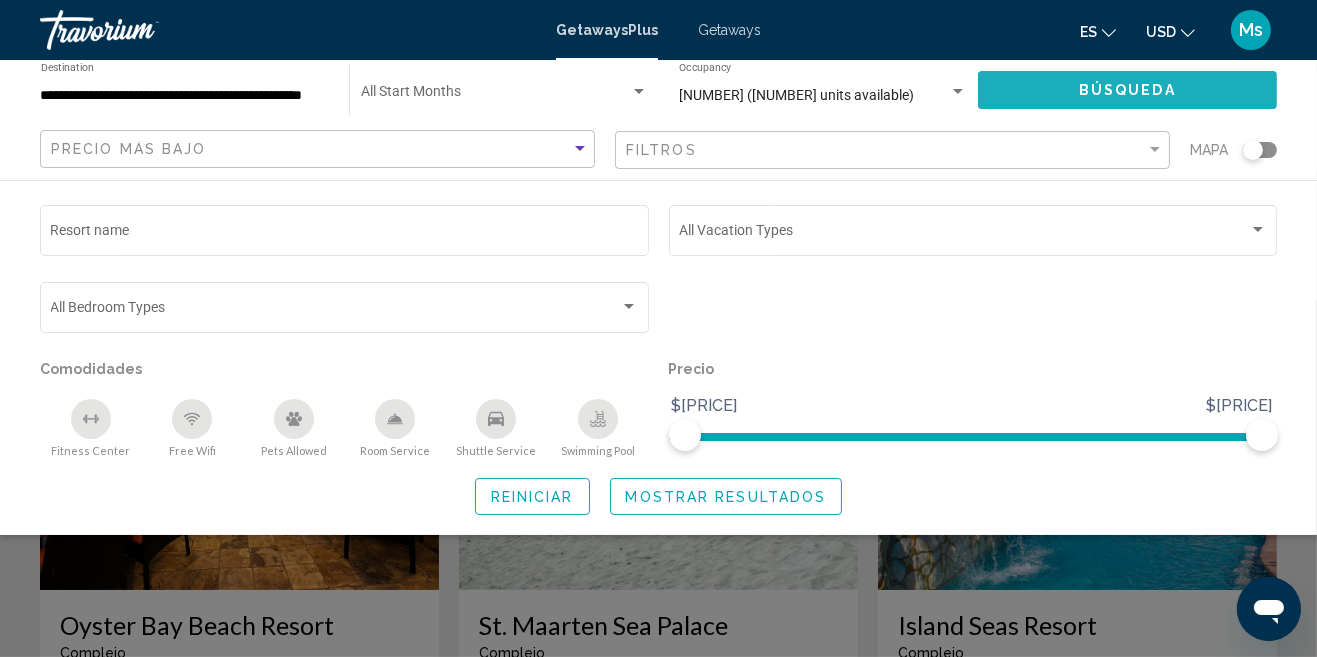 click on "Búsqueda" at bounding box center [1127, 89] 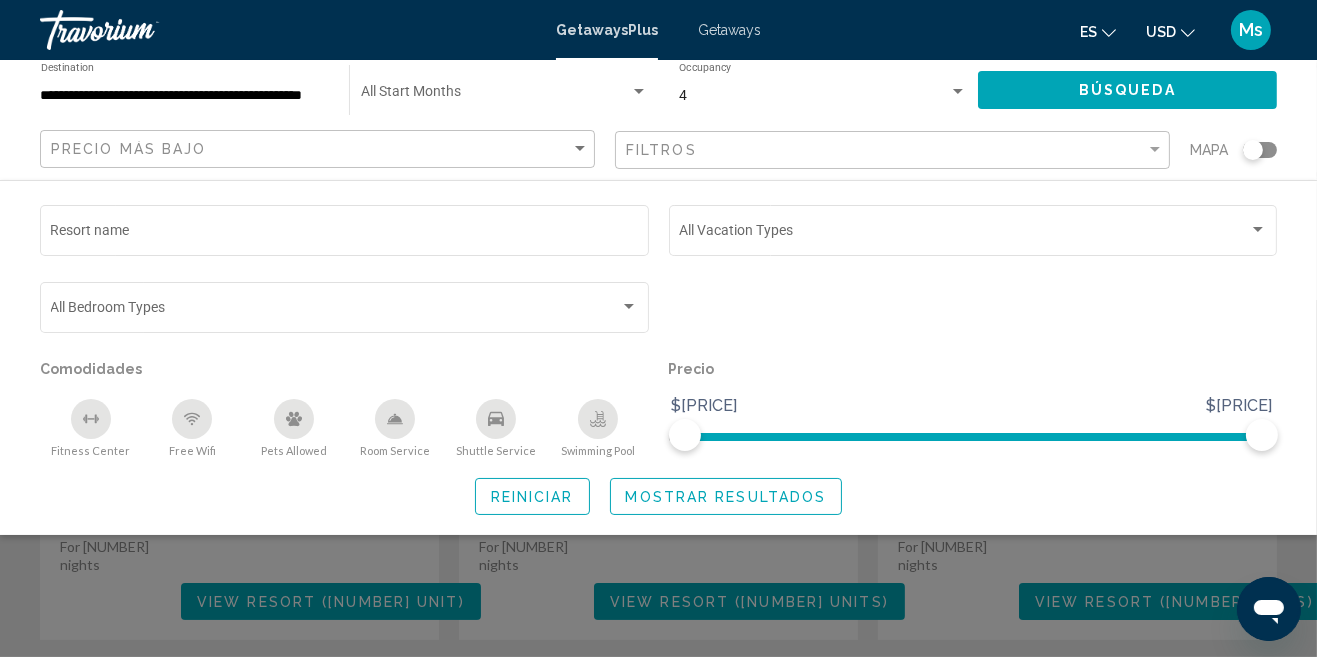 scroll, scrollTop: 282, scrollLeft: 0, axis: vertical 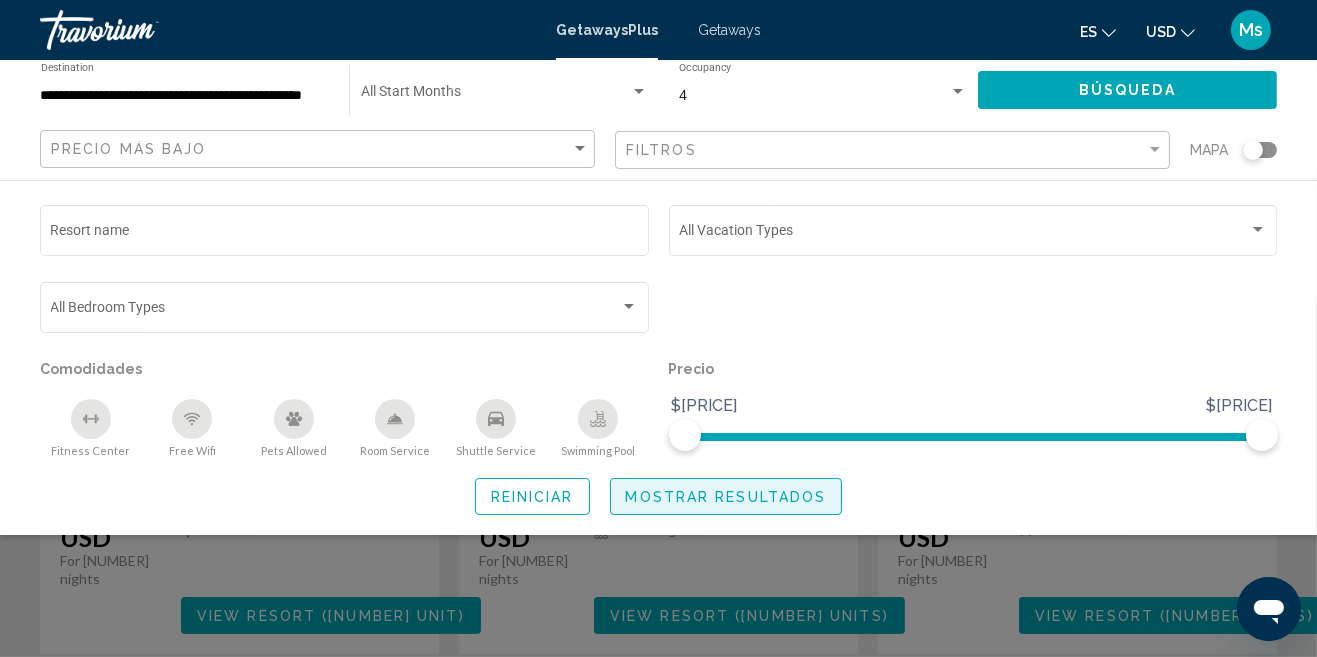 click on "Mostrar resultados" at bounding box center (726, 496) 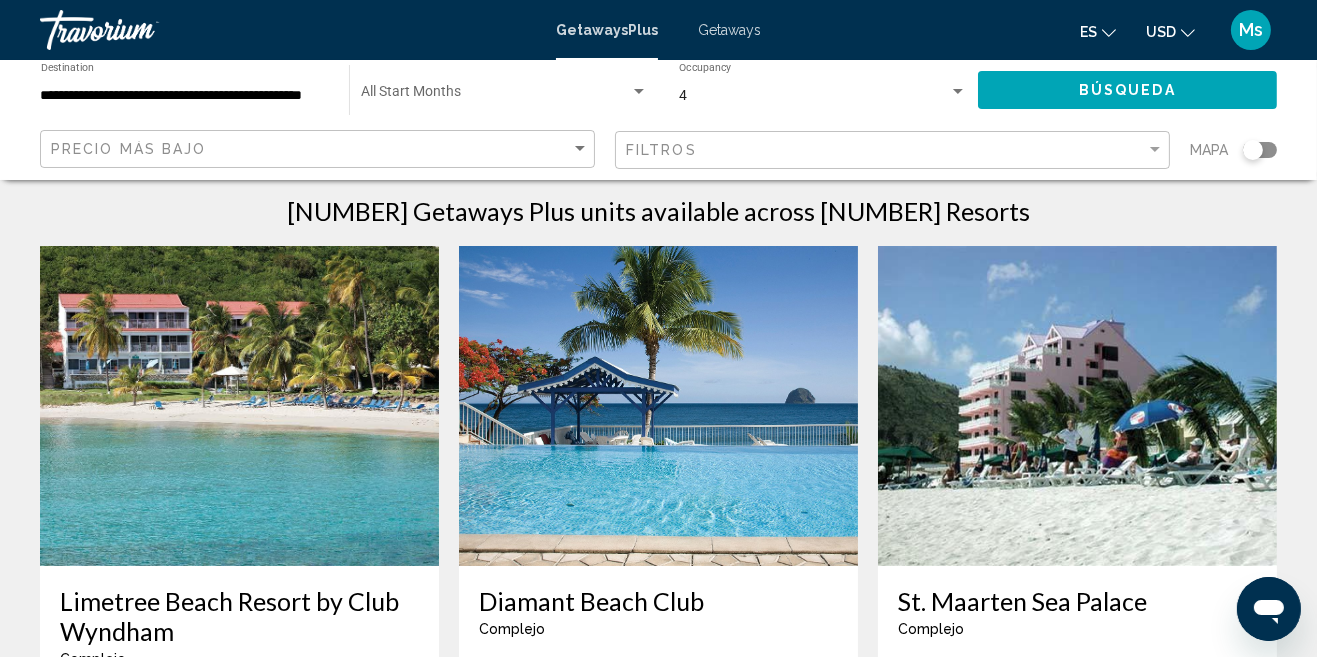 scroll, scrollTop: 0, scrollLeft: 0, axis: both 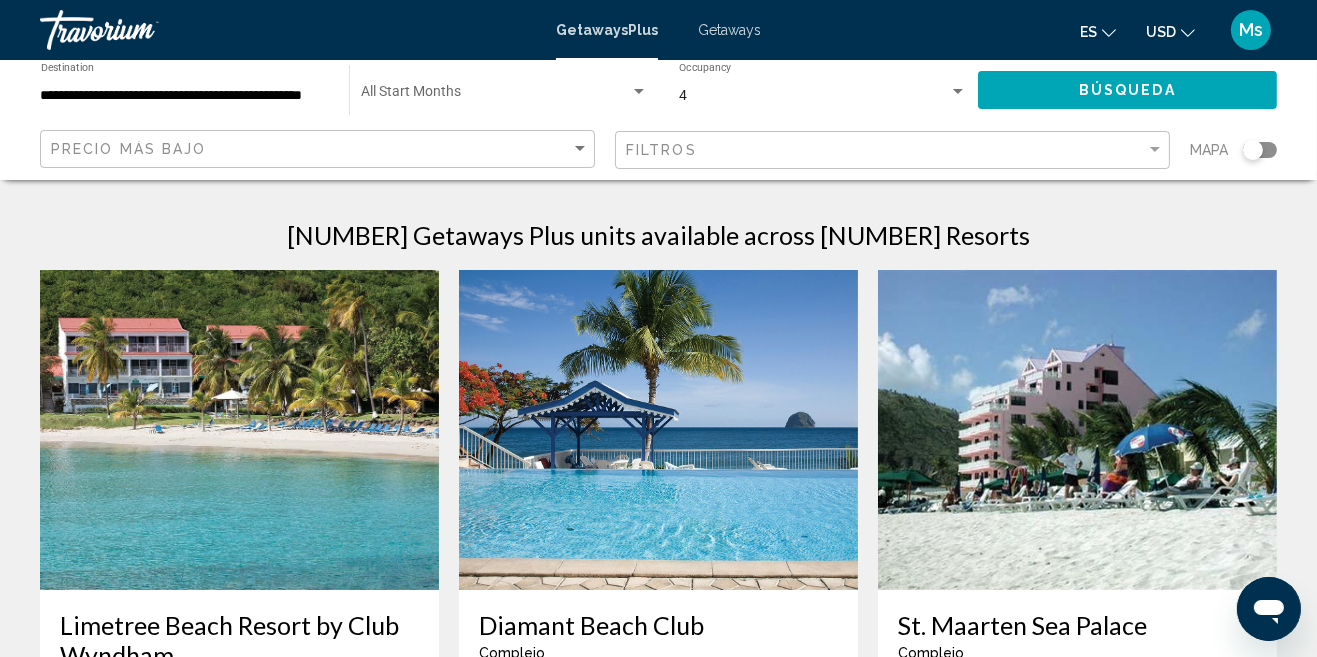 click on "Getaways" at bounding box center [729, 30] 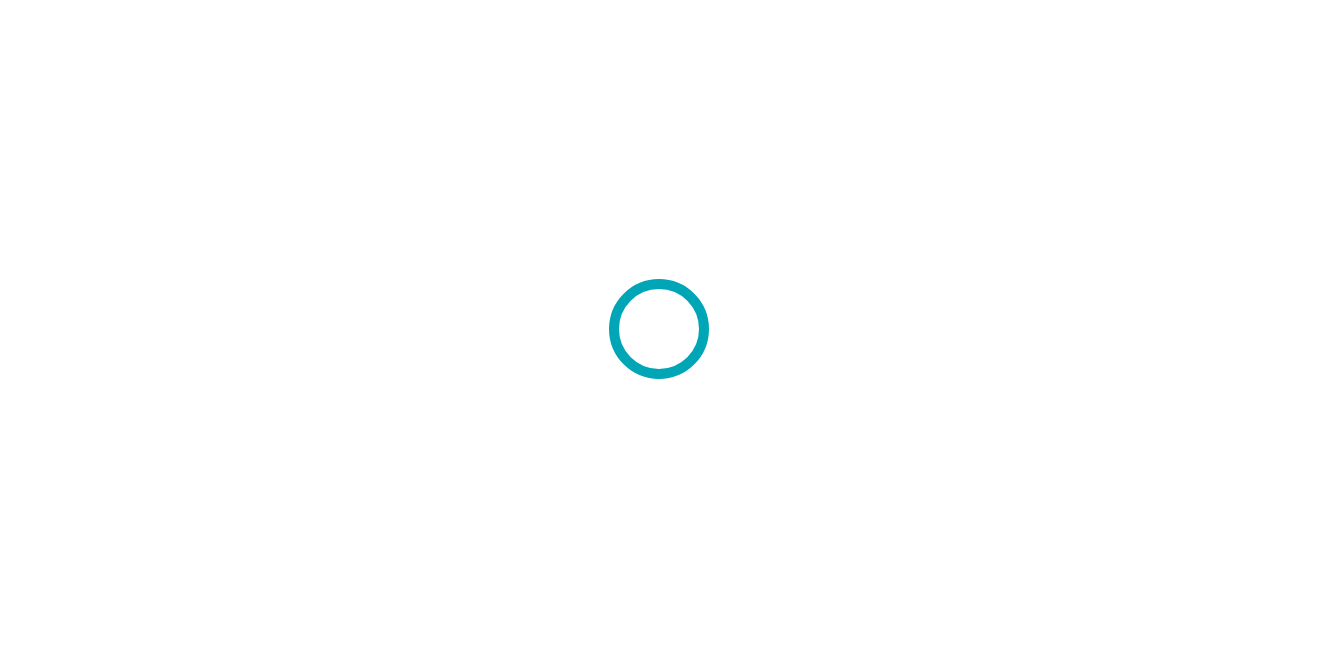 scroll, scrollTop: 0, scrollLeft: 0, axis: both 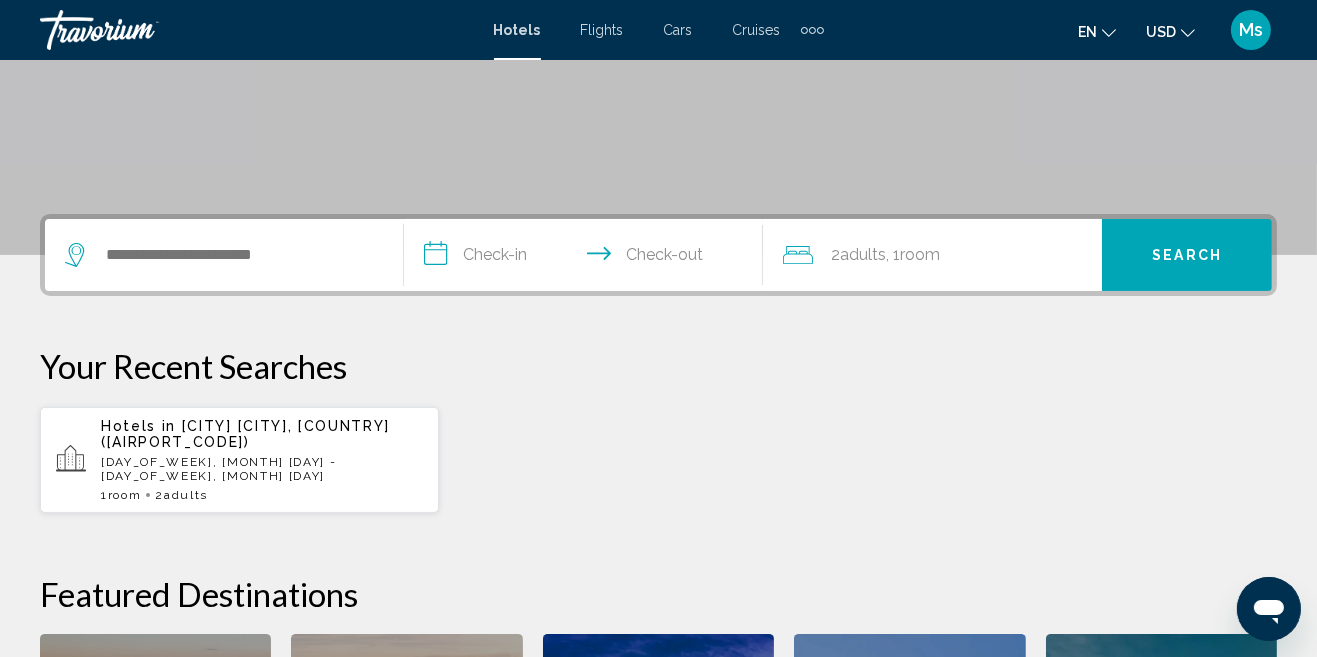 click on "[DAY_OF_WEEK], [MONTH] [DAY] - [DAY_OF_WEEK], [MONTH] [DAY]" at bounding box center [262, 469] 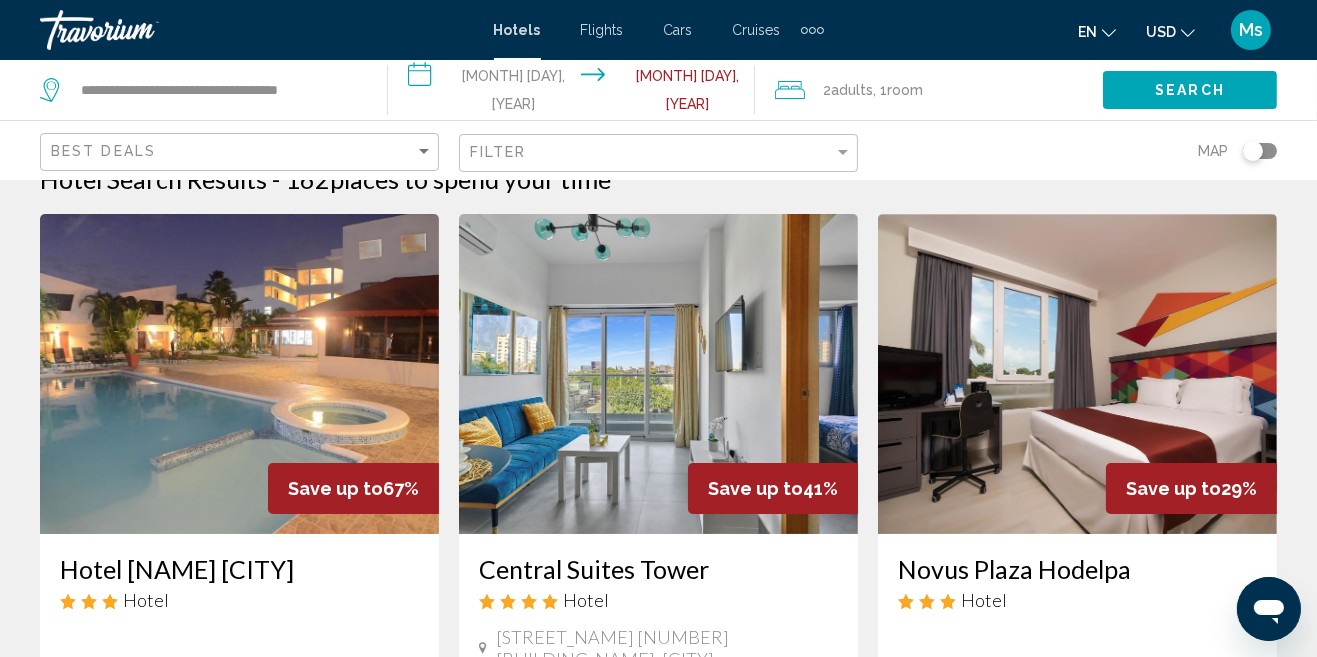 scroll, scrollTop: 0, scrollLeft: 0, axis: both 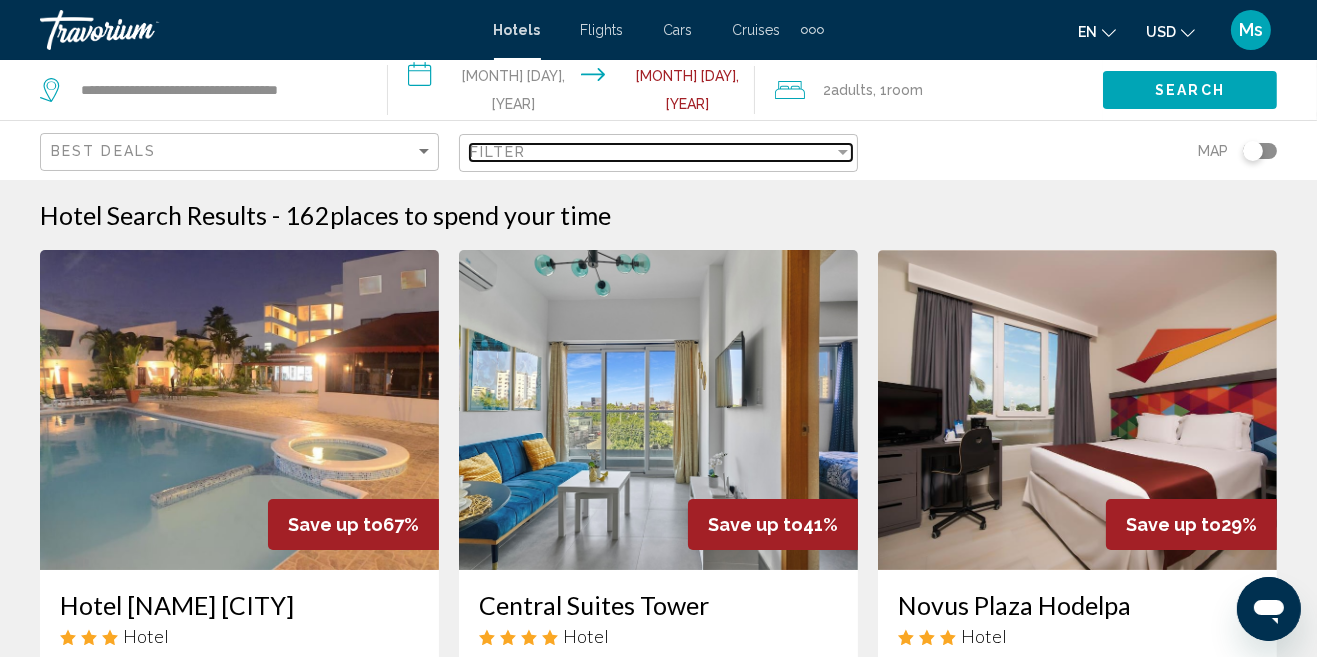 click on "Filter" at bounding box center (652, 152) 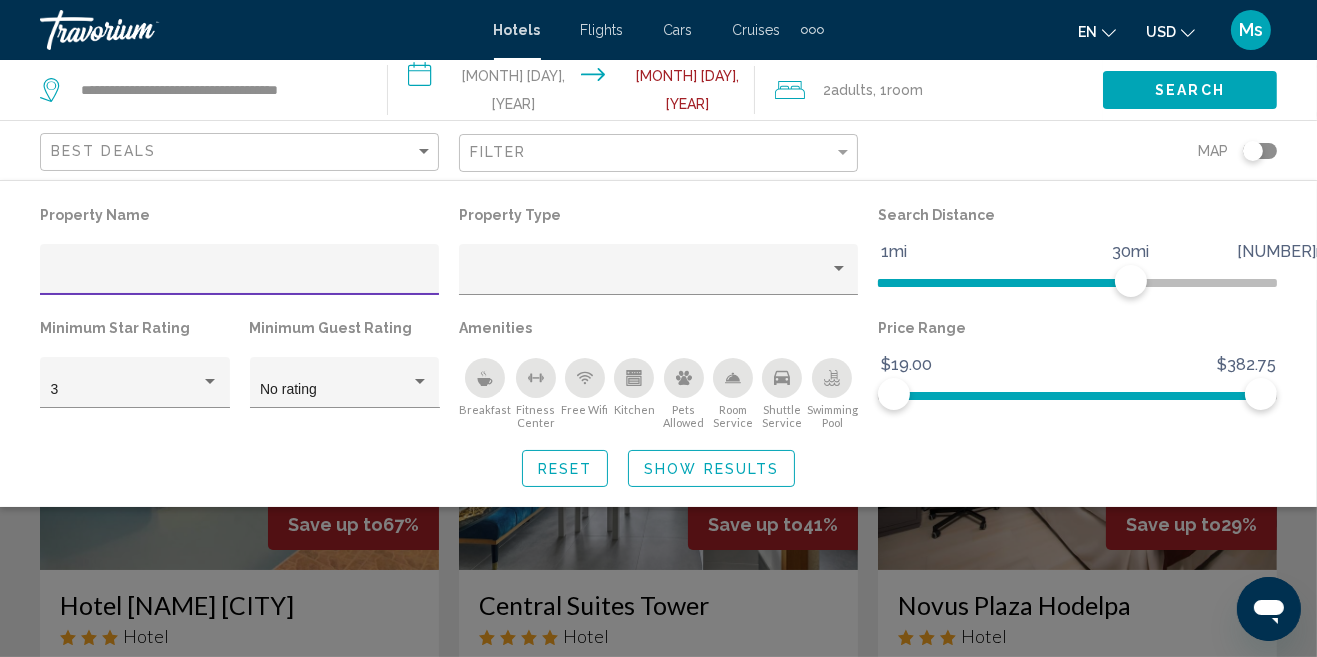 click at bounding box center (839, 269) 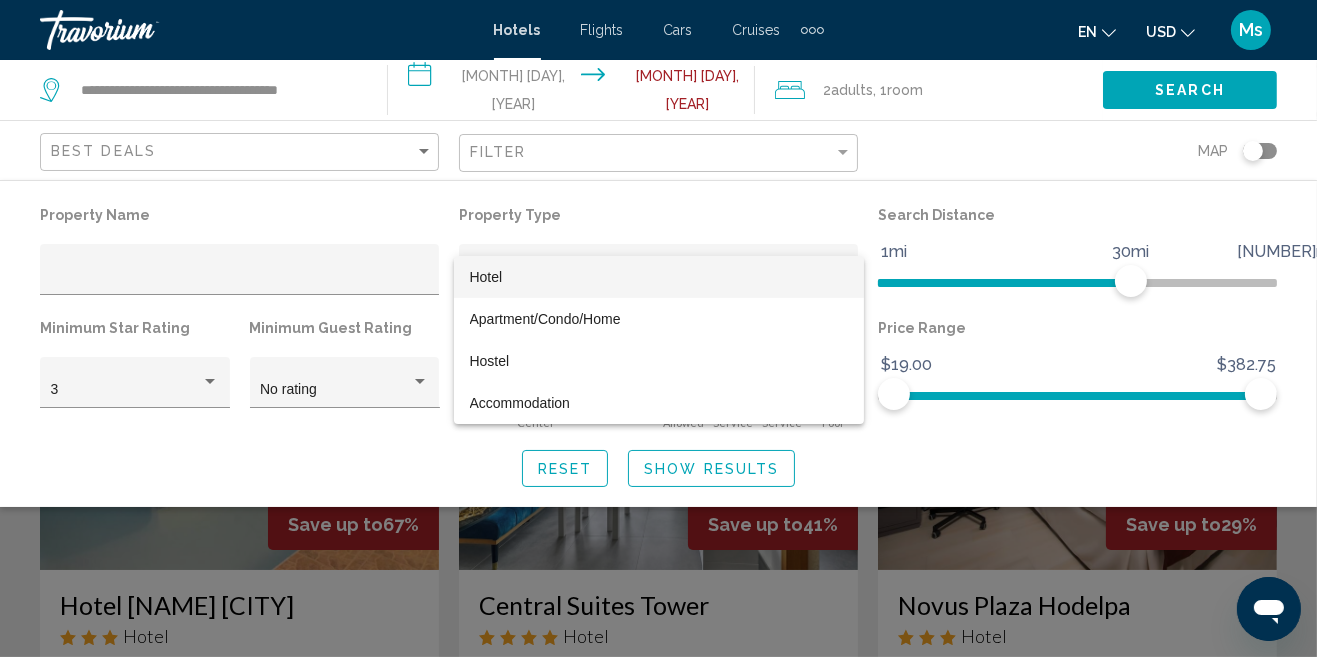 click on "Hotel" at bounding box center [659, 277] 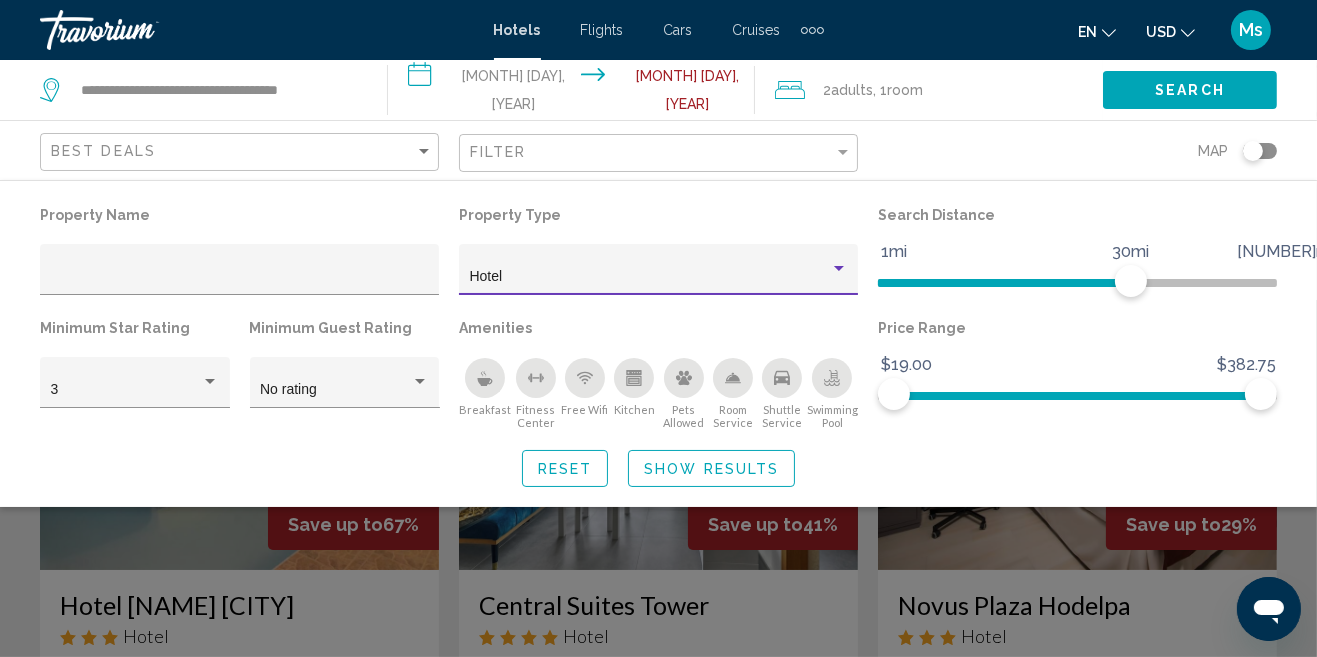 click at bounding box center (420, 382) 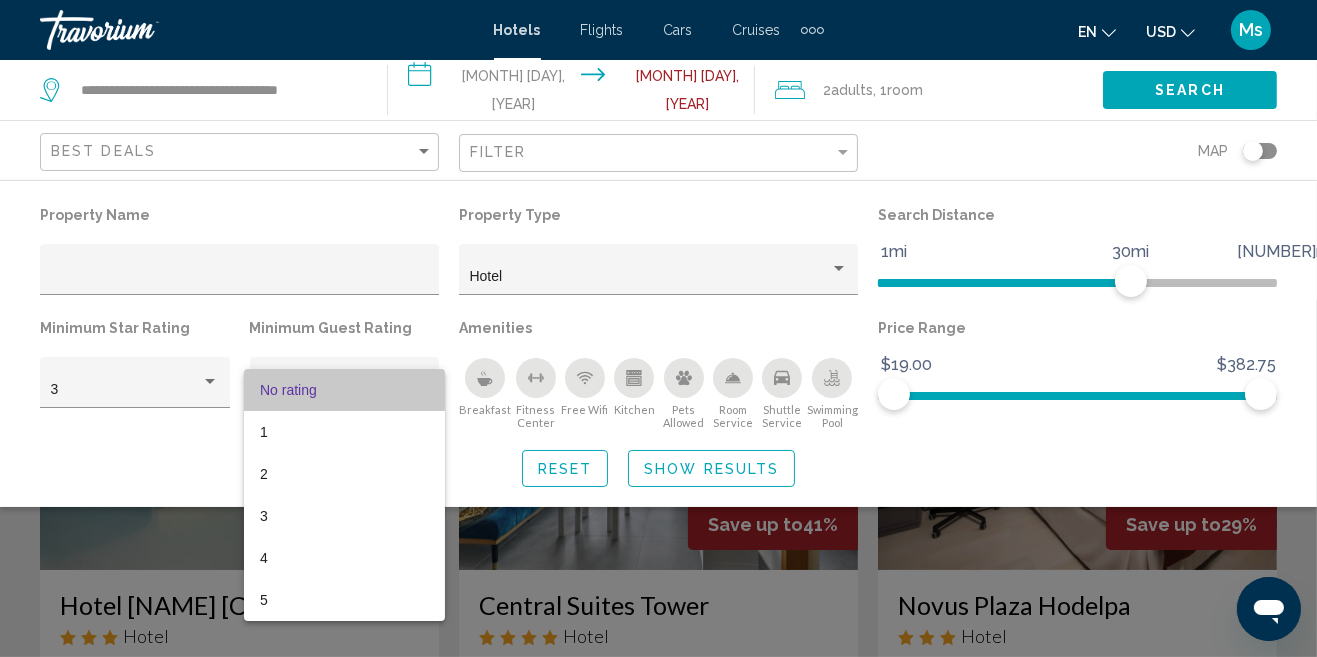 click on "No rating" at bounding box center (344, 390) 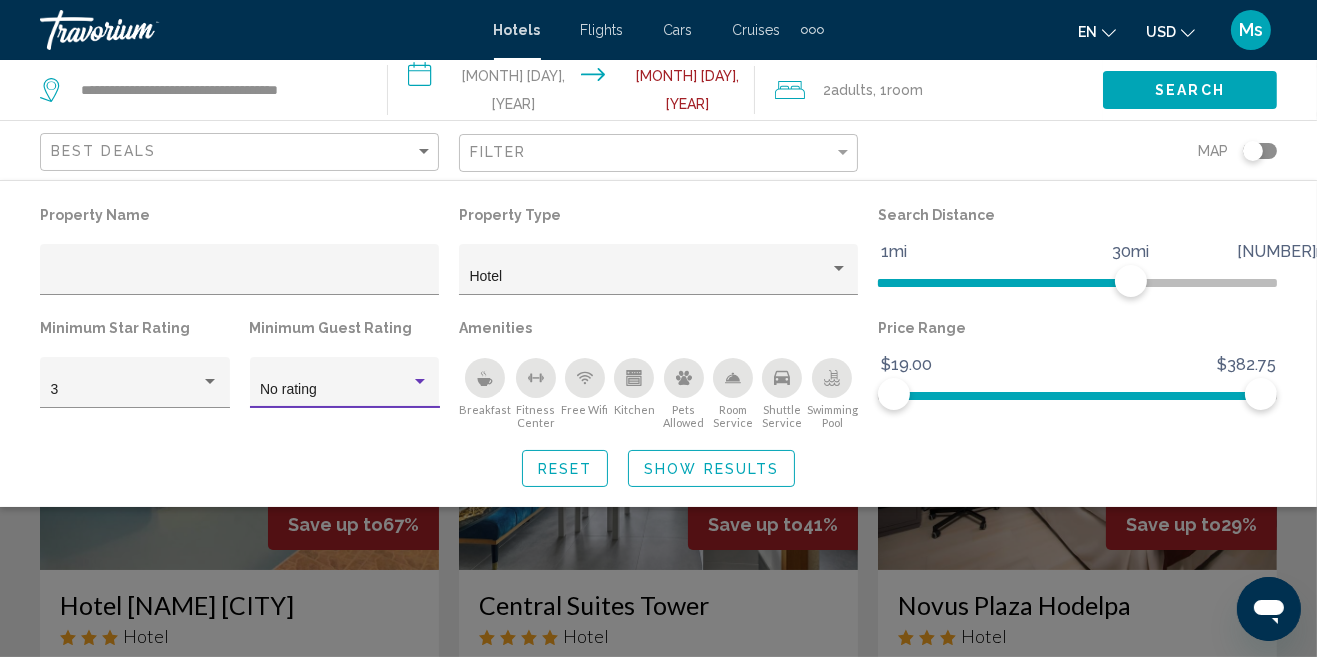 click at bounding box center [210, 382] 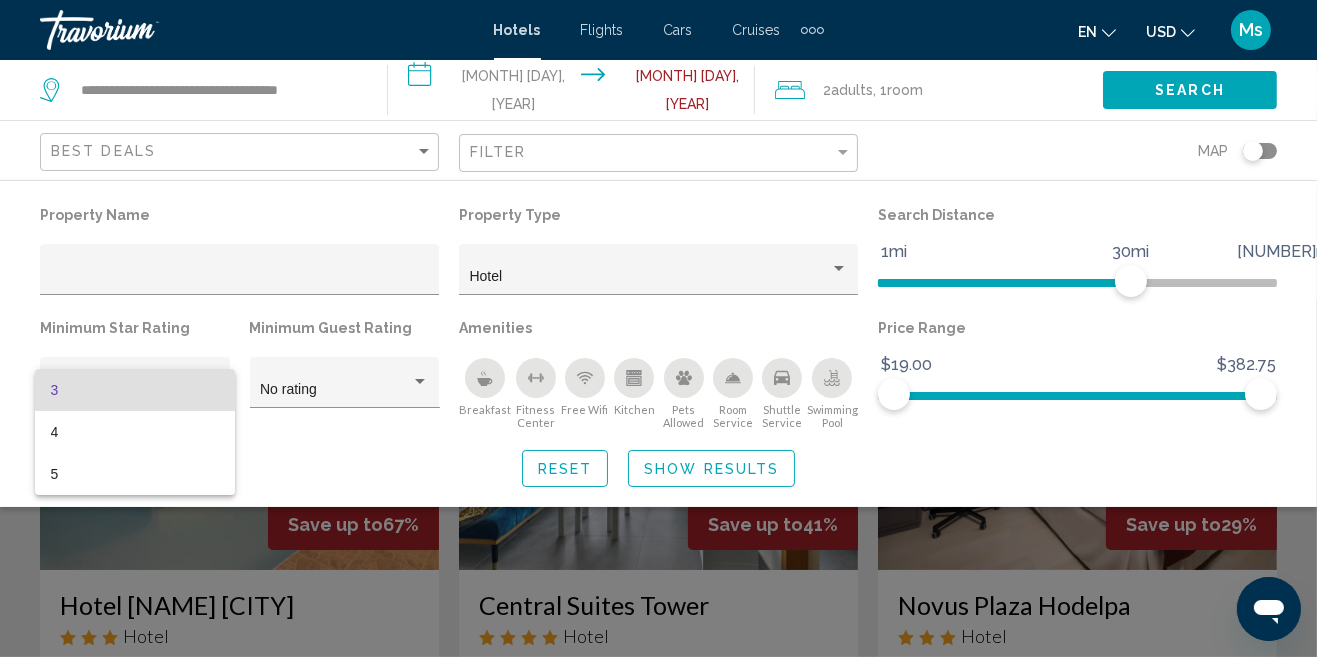 click on "3" at bounding box center (135, 390) 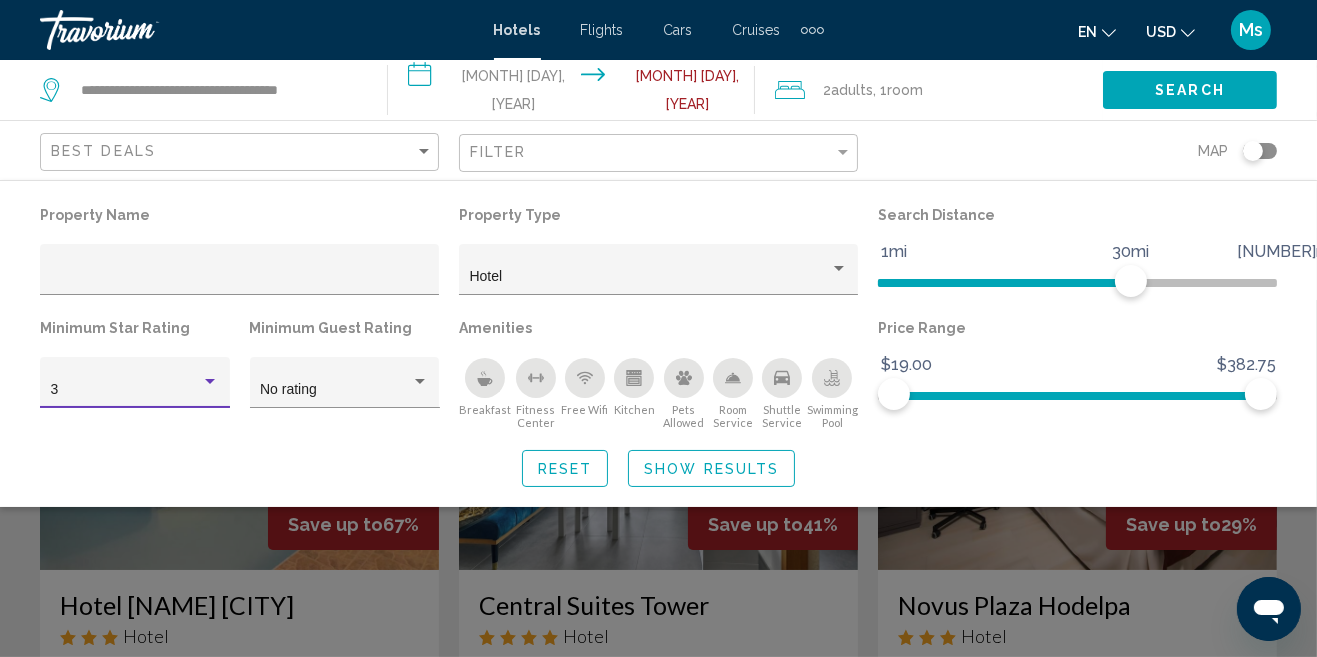 click at bounding box center (485, 378) 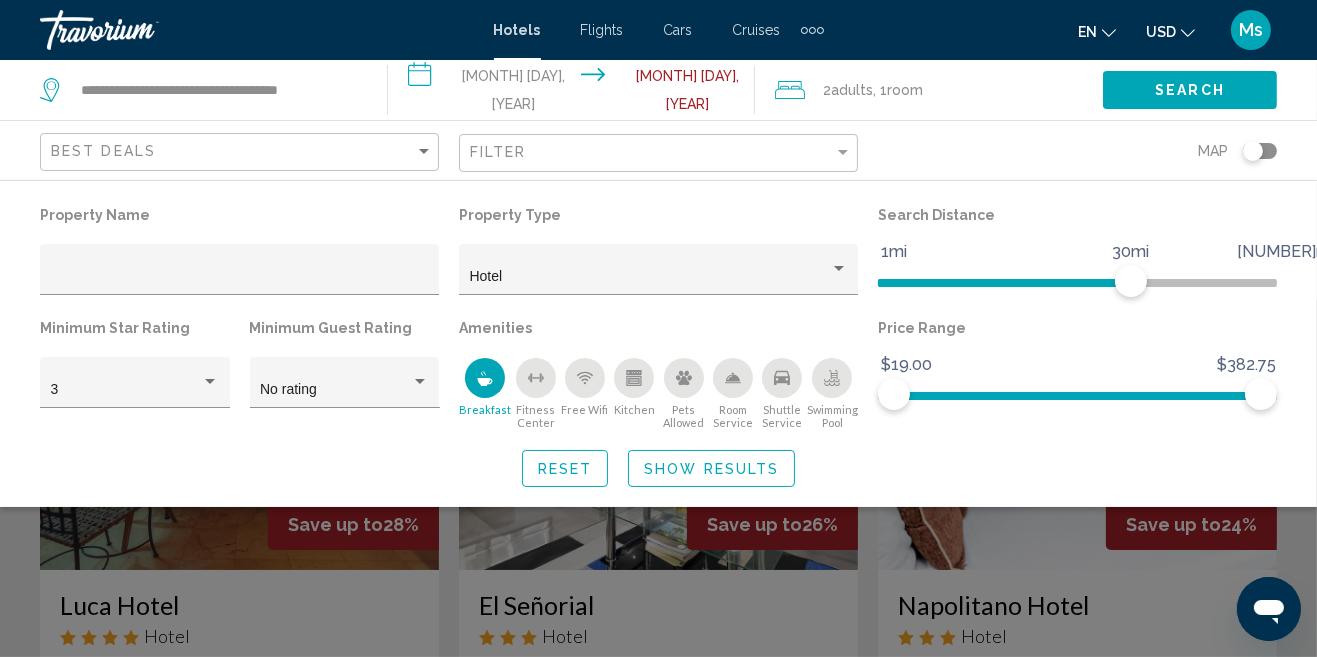 click at bounding box center [832, 378] 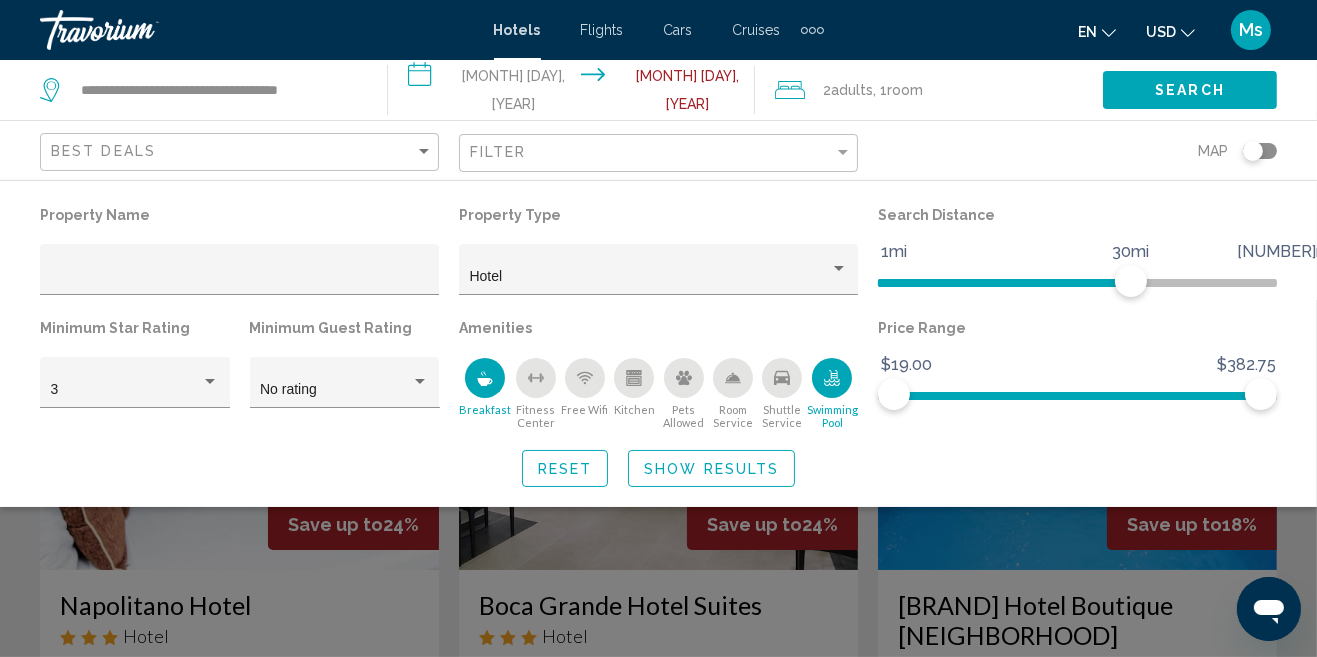 click at bounding box center (839, 269) 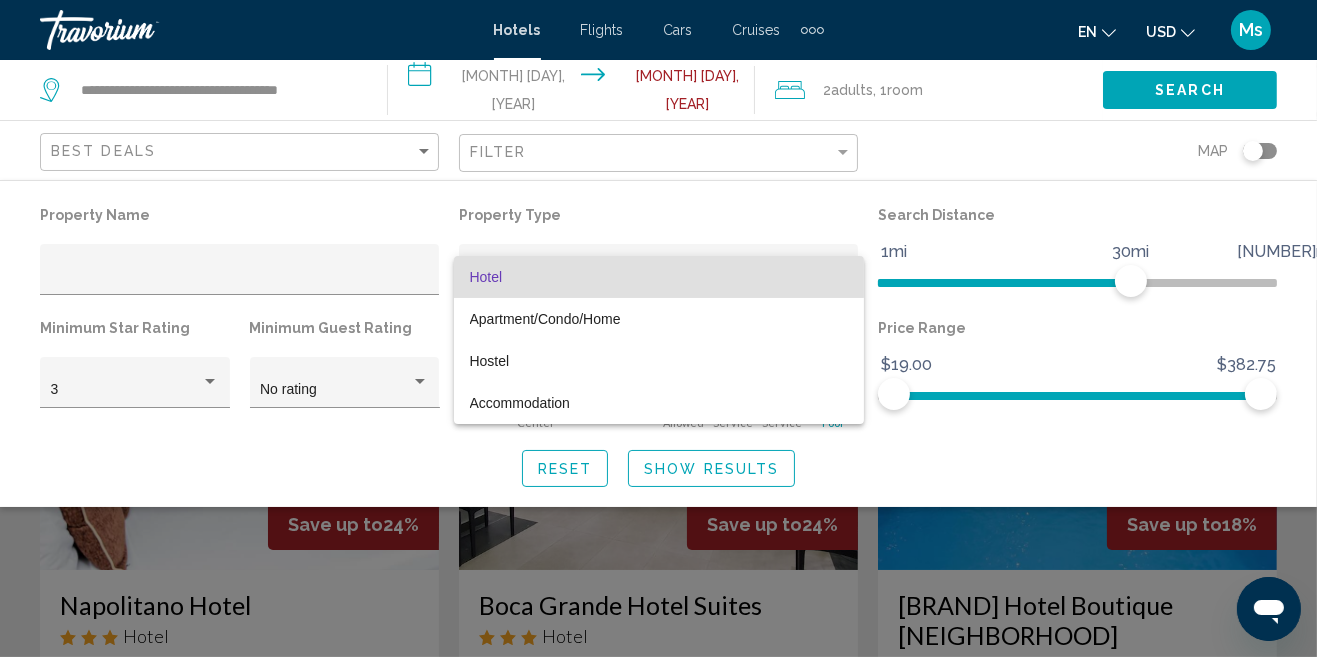 click on "Hotel" at bounding box center [659, 277] 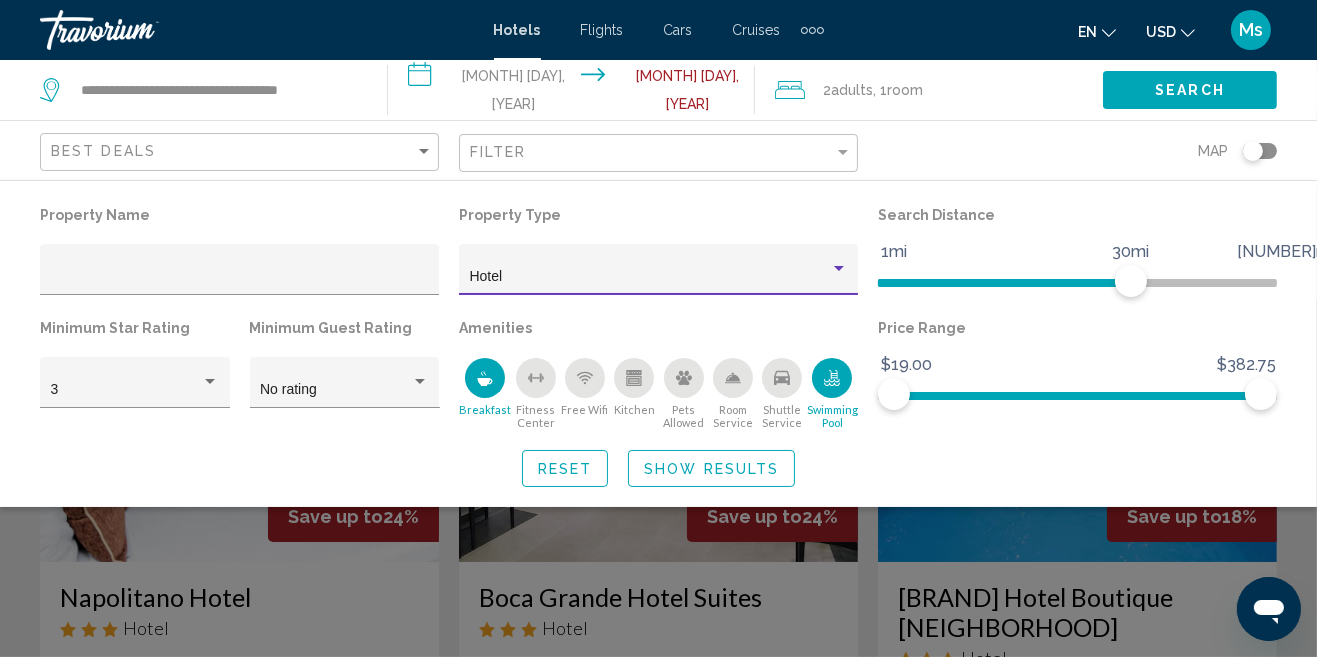 scroll, scrollTop: 0, scrollLeft: 0, axis: both 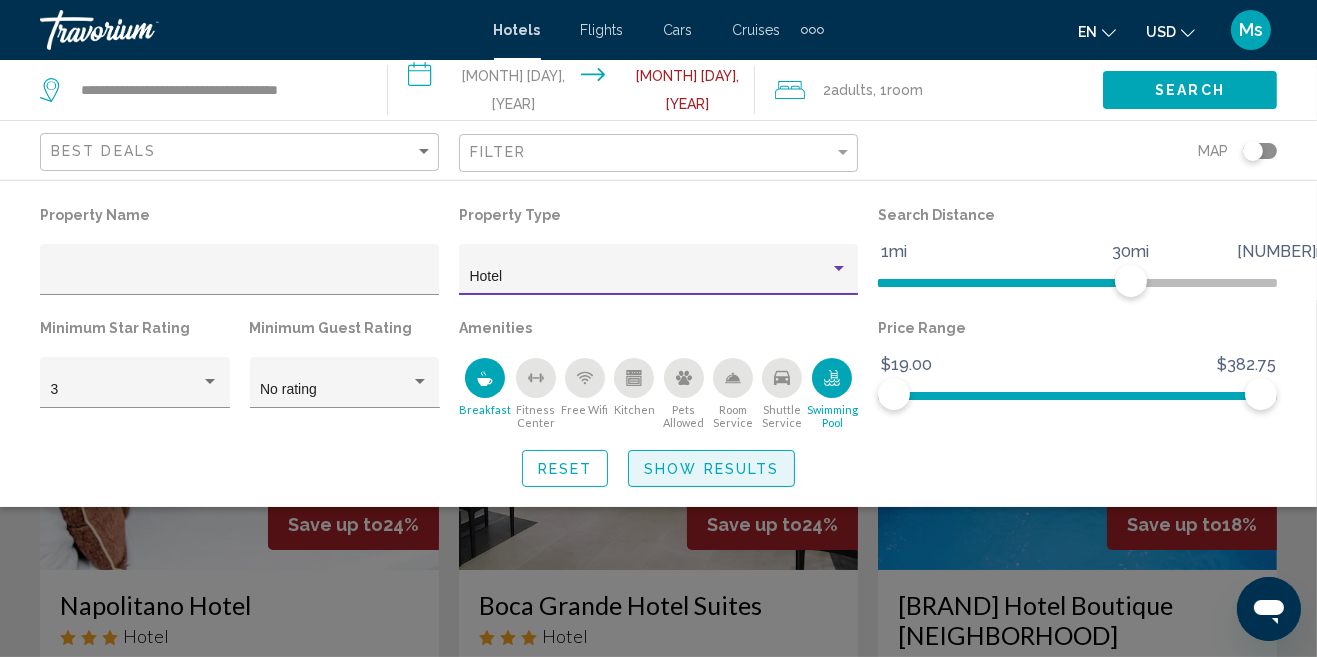 click on "Show Results" at bounding box center [711, 468] 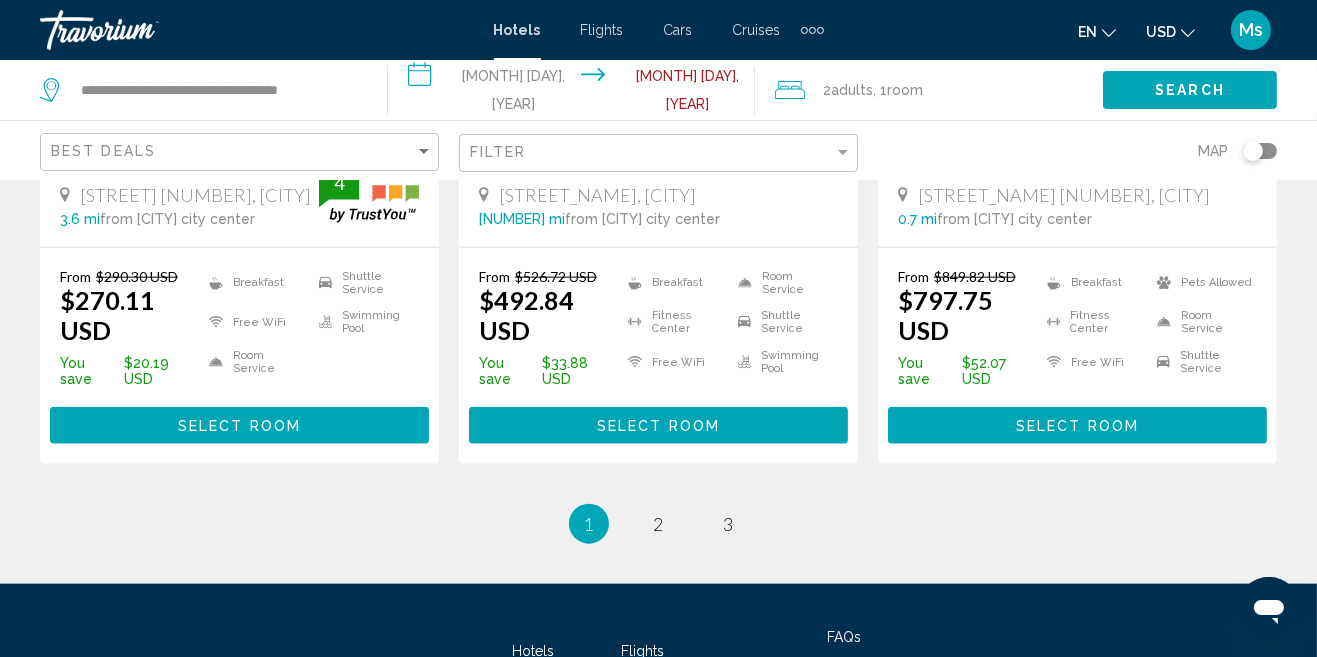 scroll, scrollTop: 2914, scrollLeft: 0, axis: vertical 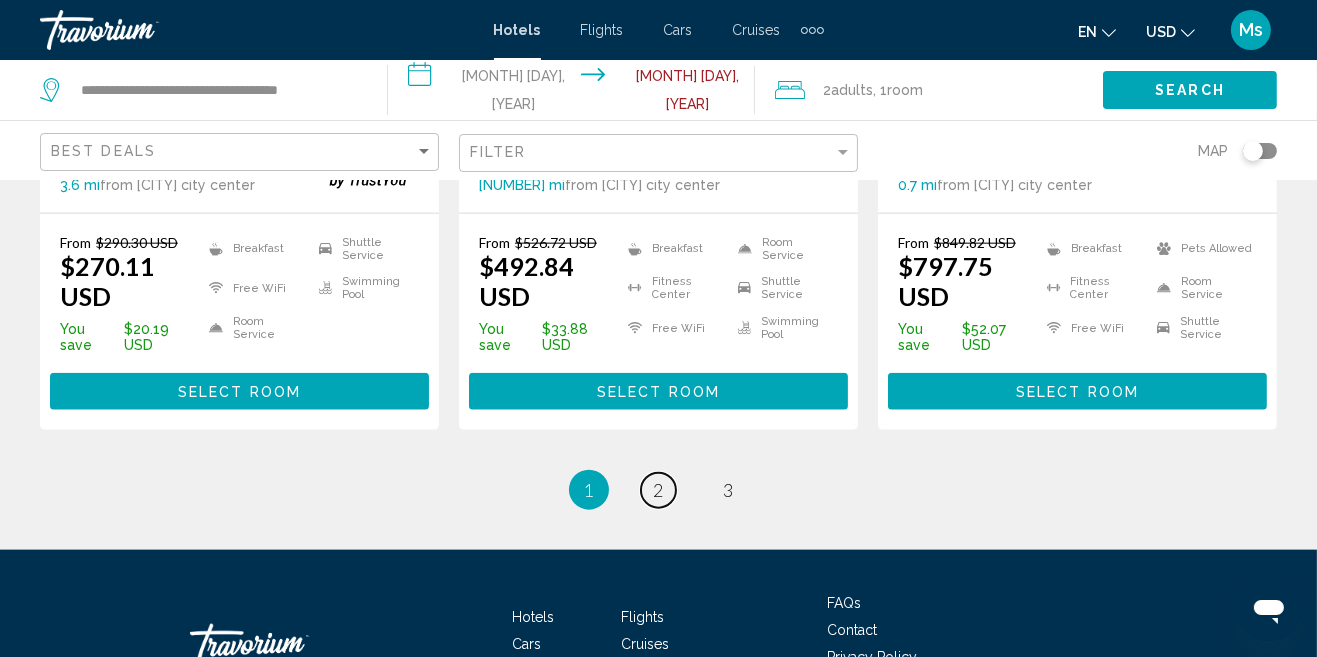 click on "page  2" at bounding box center (658, 490) 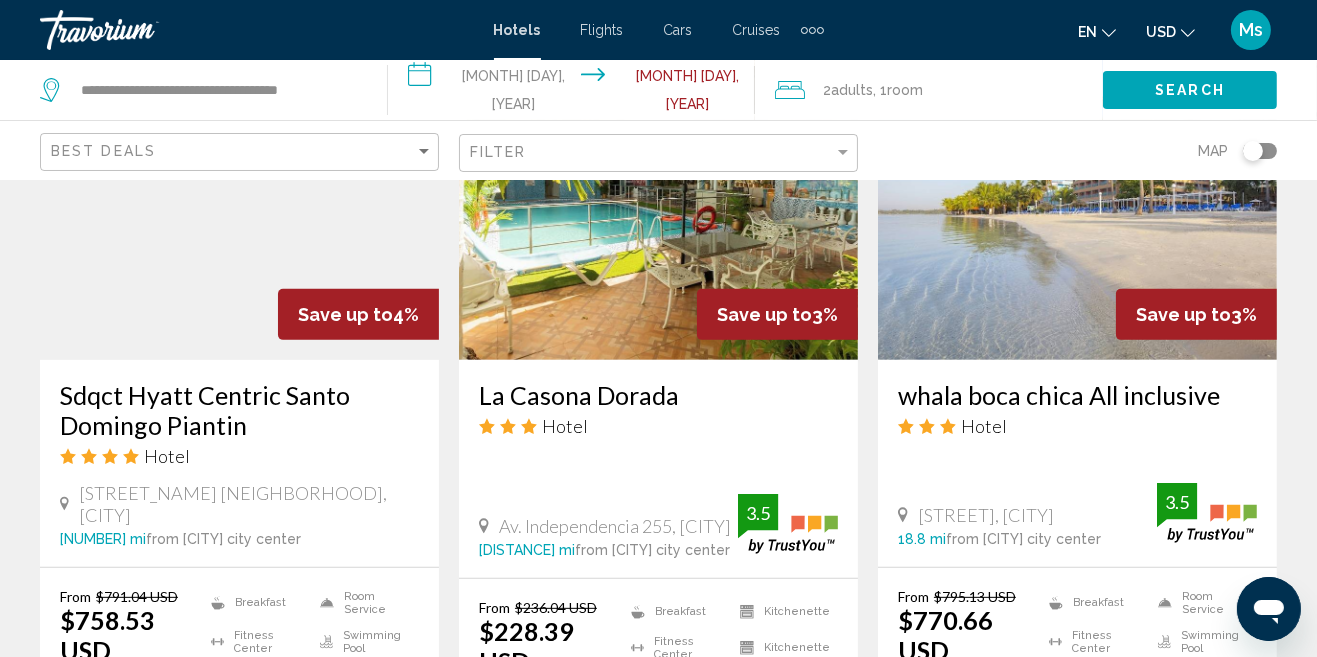 scroll, scrollTop: 977, scrollLeft: 0, axis: vertical 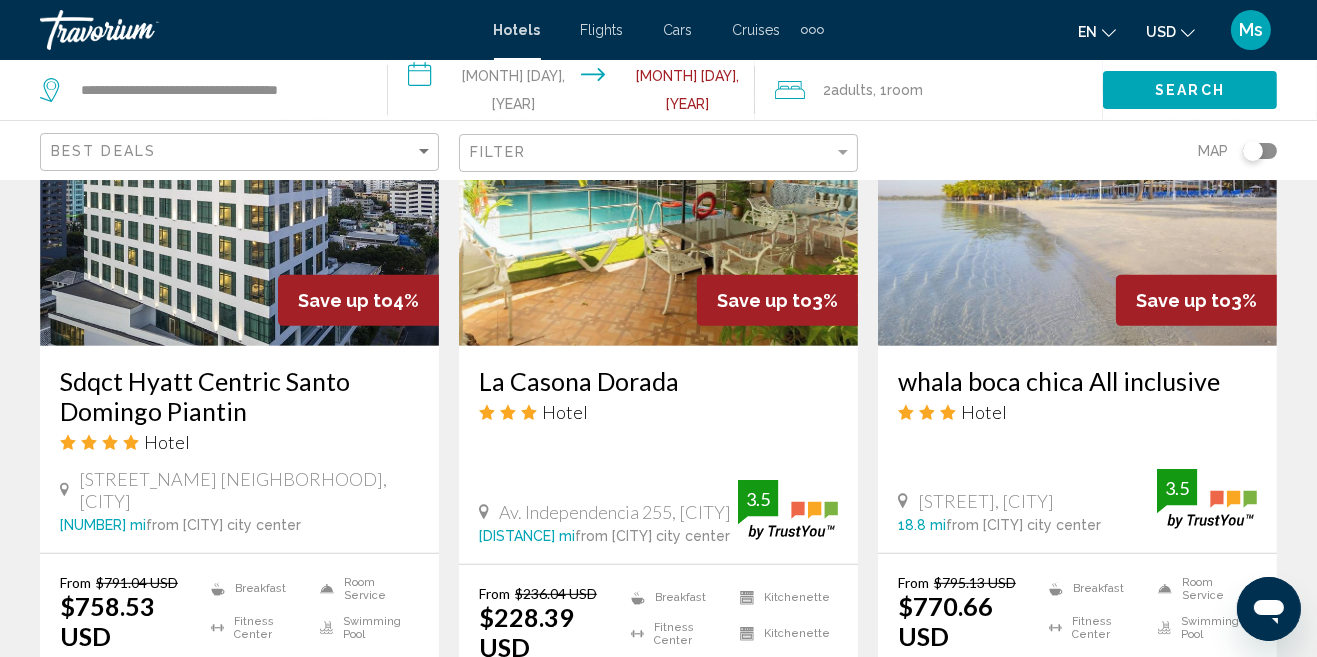 click at bounding box center (1077, 186) 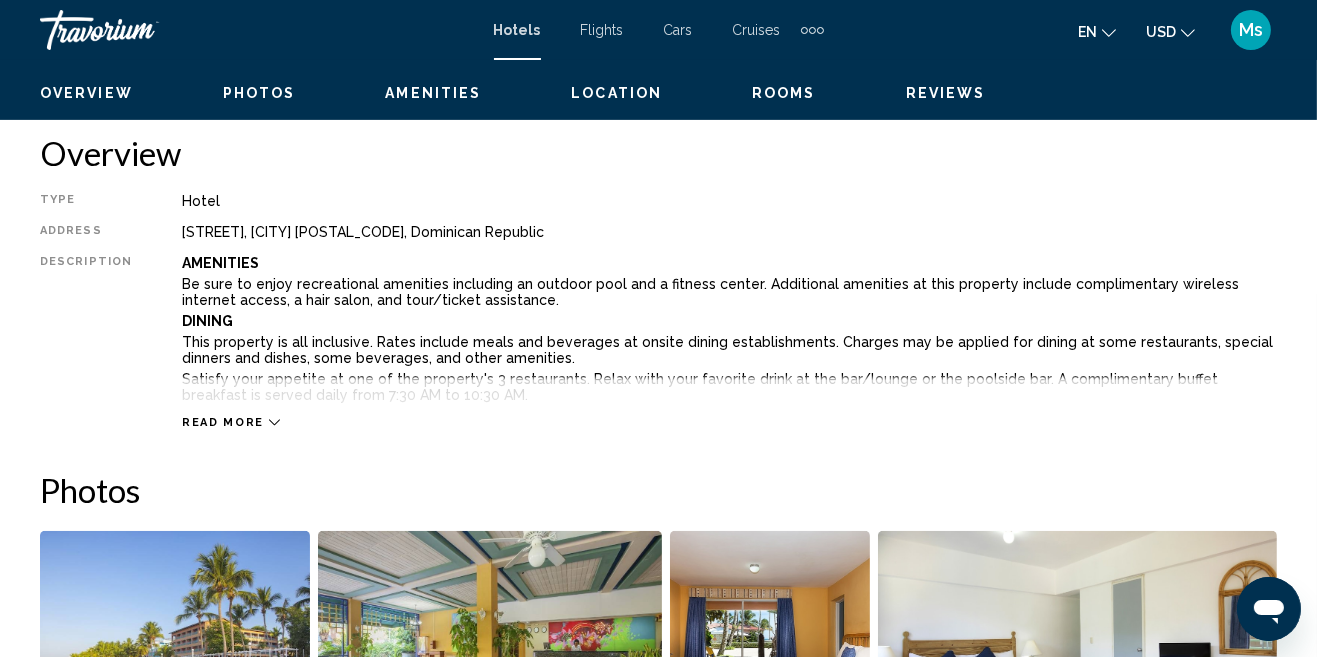 scroll, scrollTop: 158, scrollLeft: 0, axis: vertical 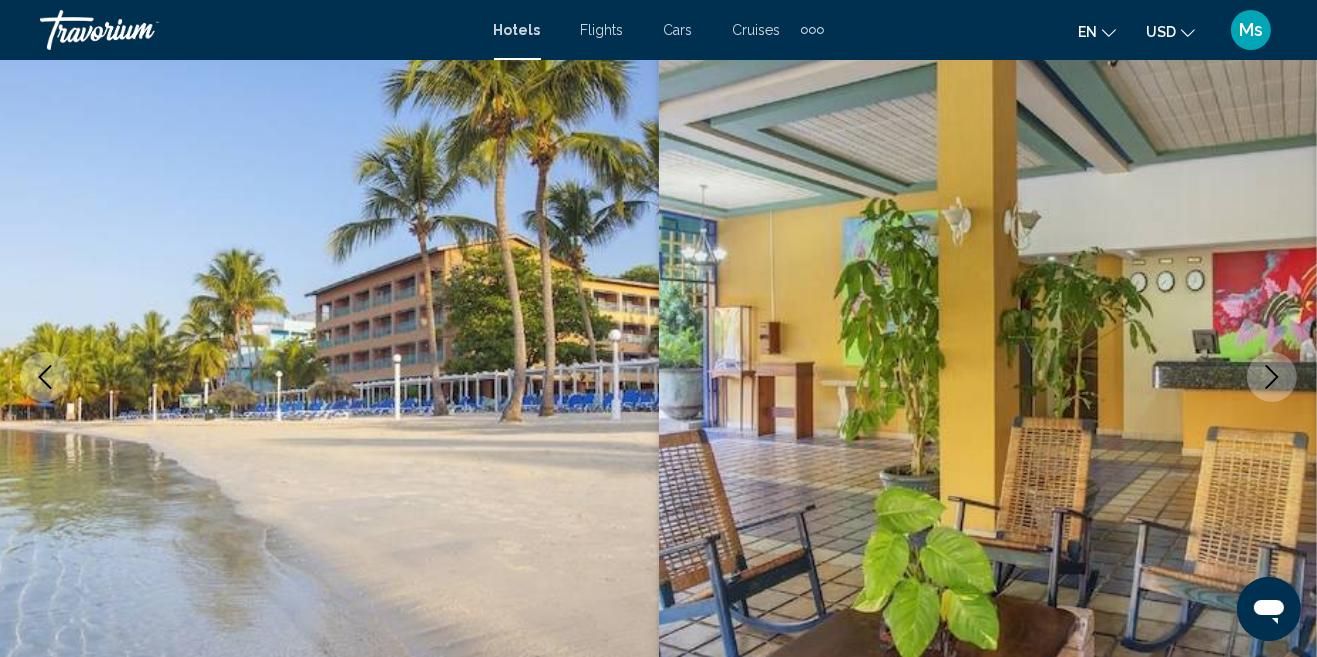 click at bounding box center [1272, 377] 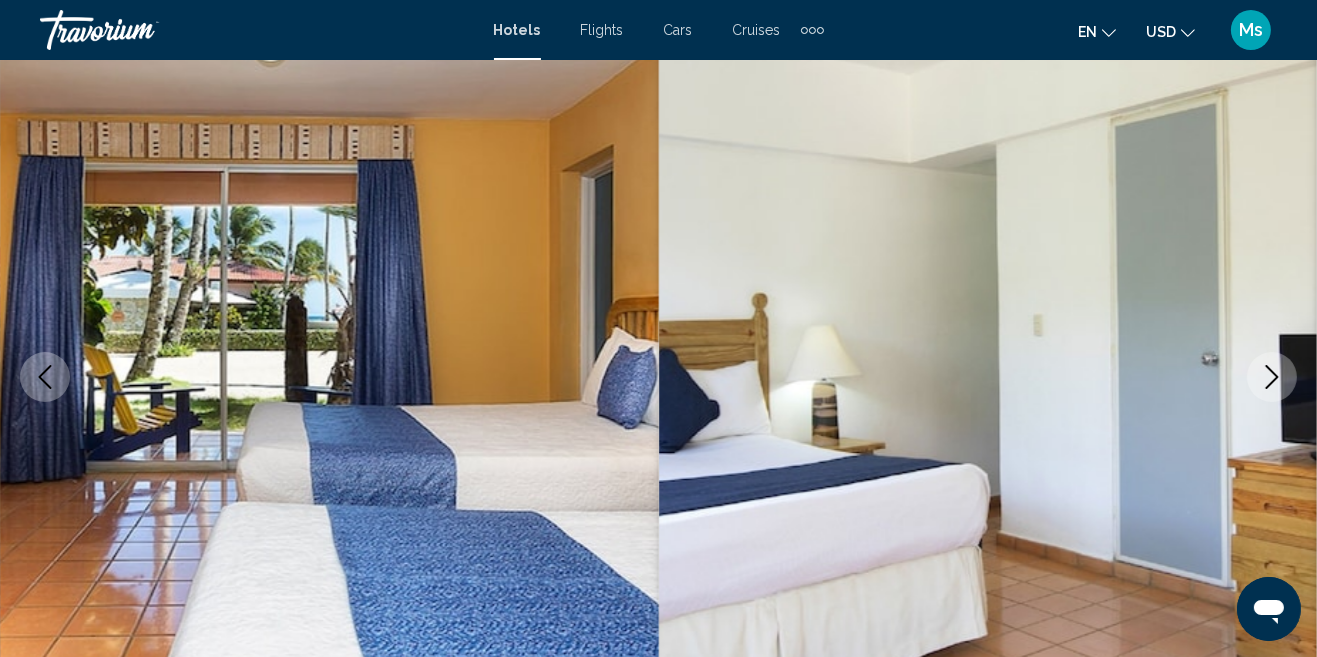 click at bounding box center (1272, 377) 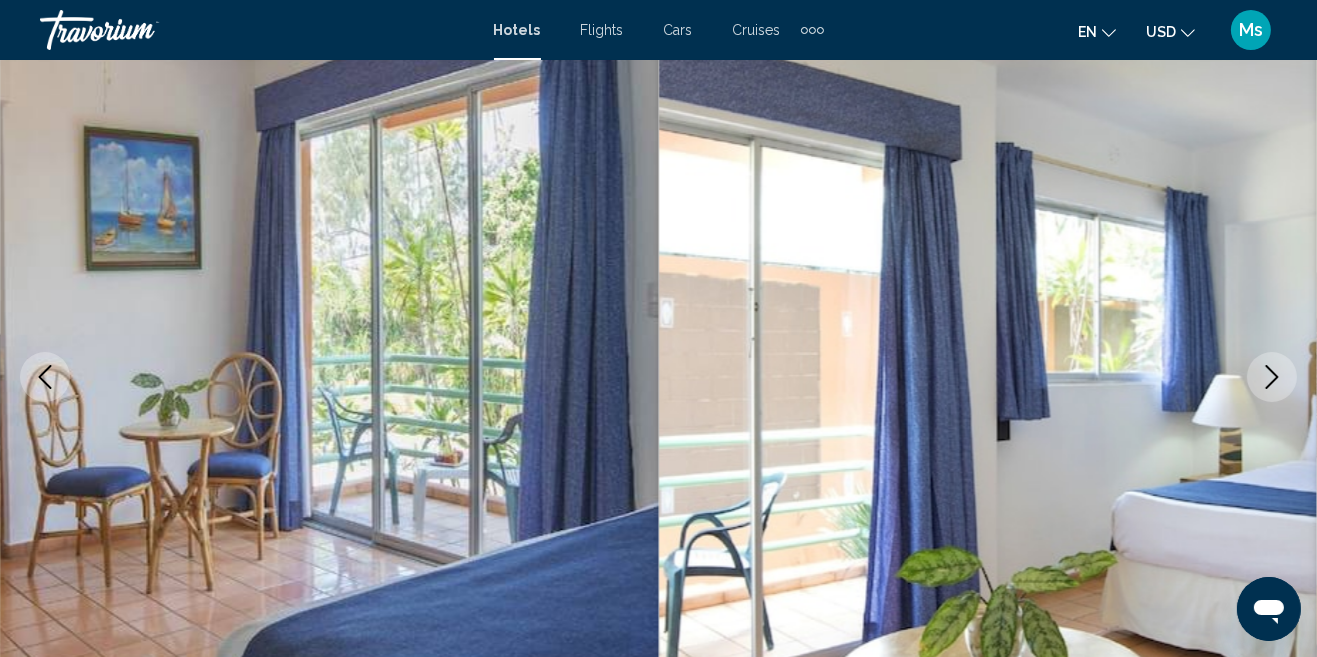 click at bounding box center [1272, 377] 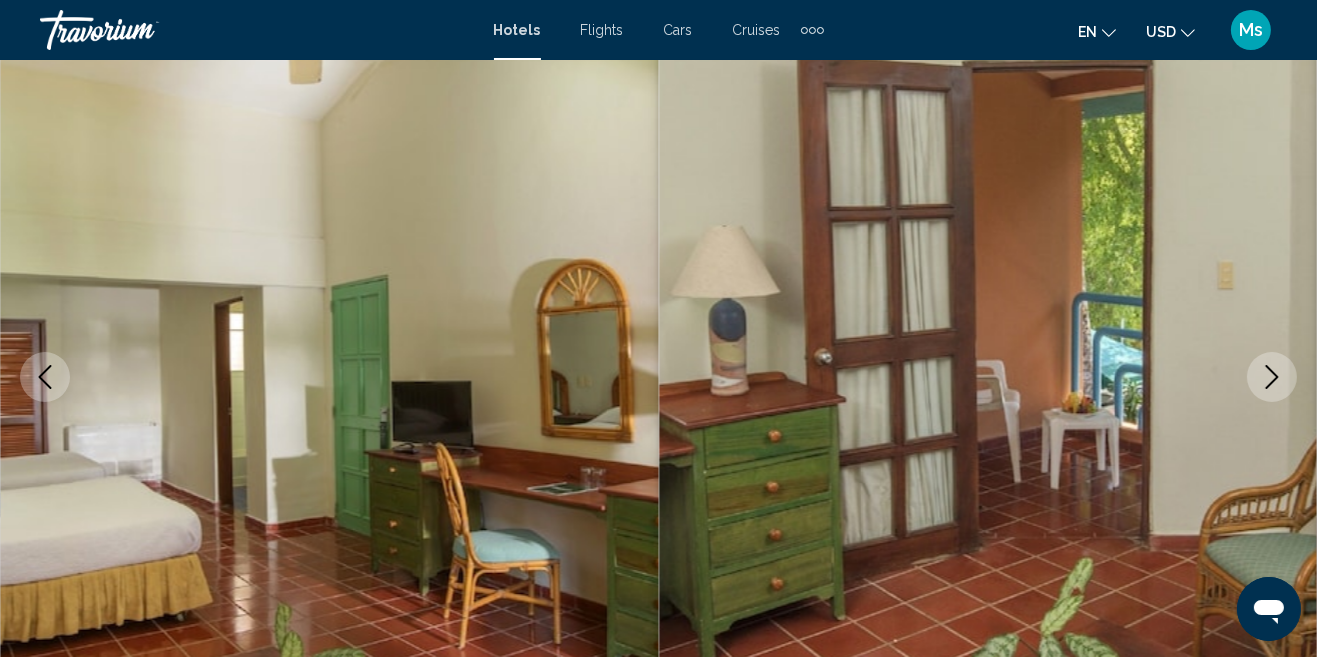 click at bounding box center [1272, 377] 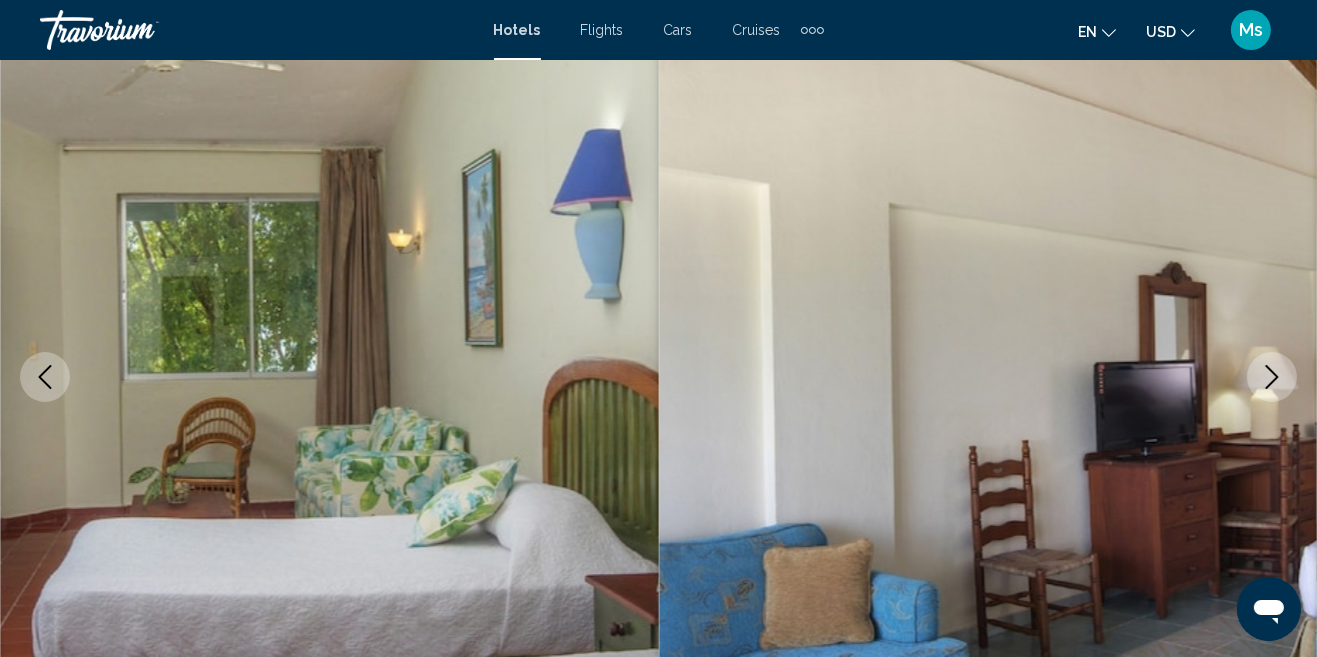 click at bounding box center (1272, 377) 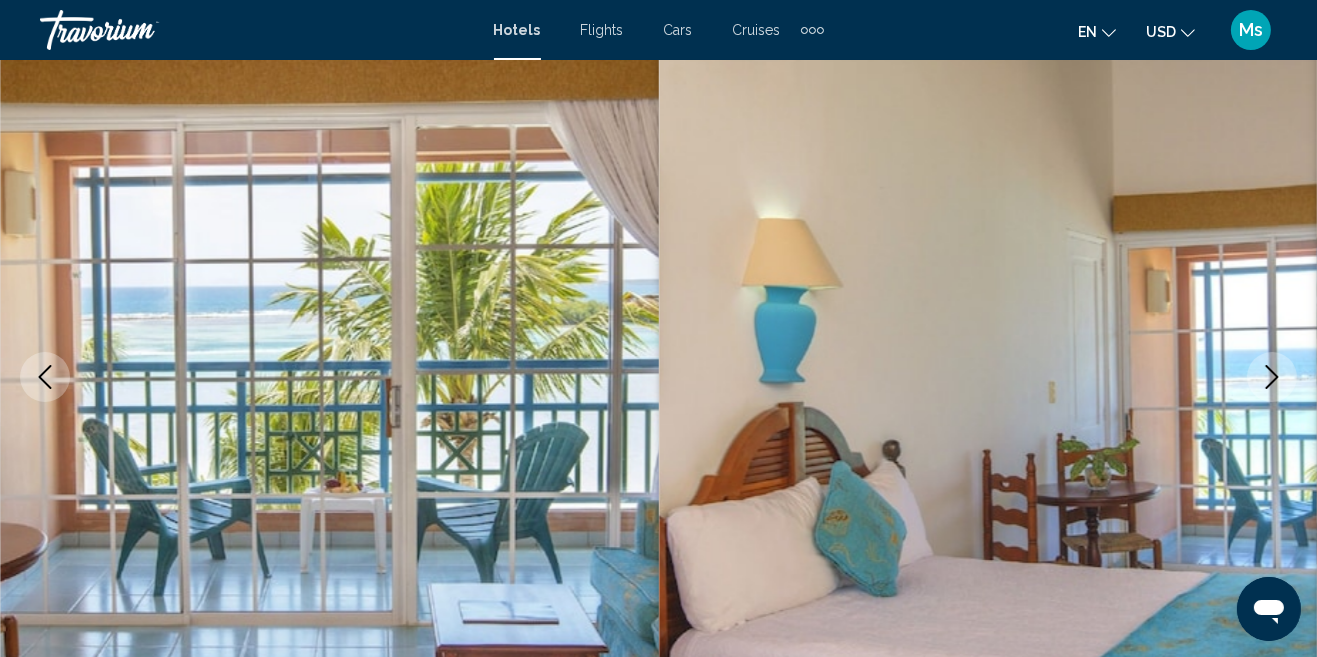 click at bounding box center (1272, 377) 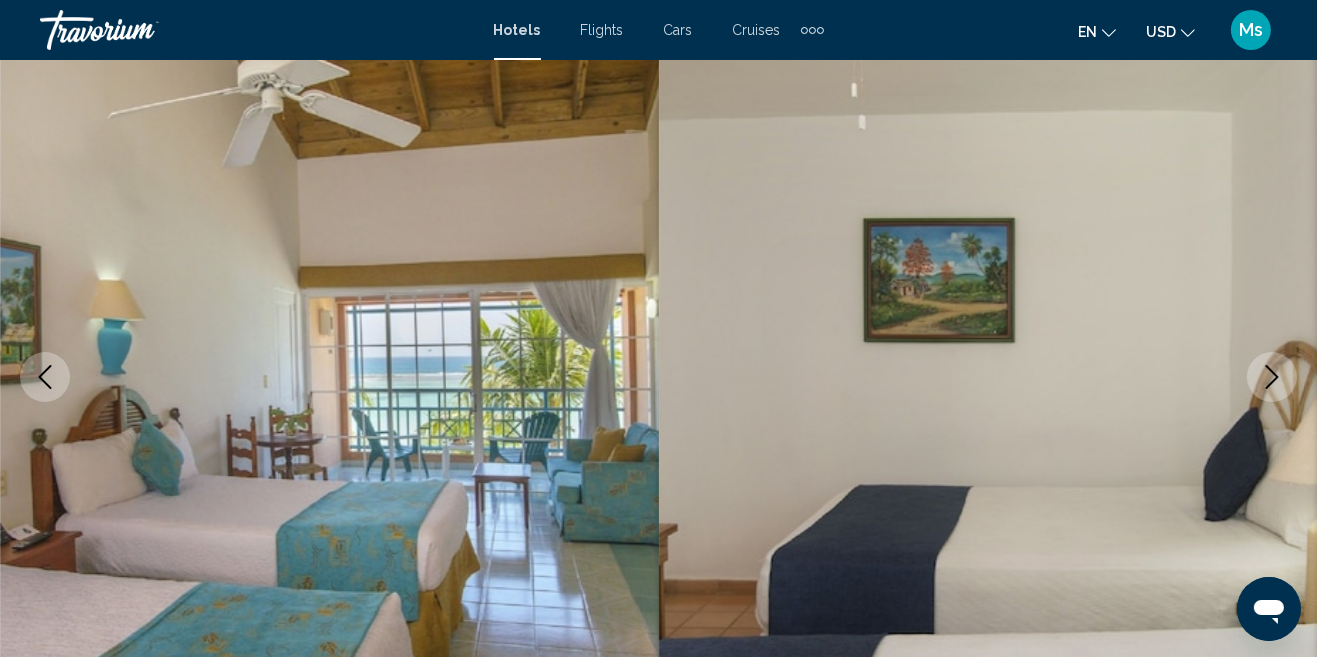 click at bounding box center (1272, 377) 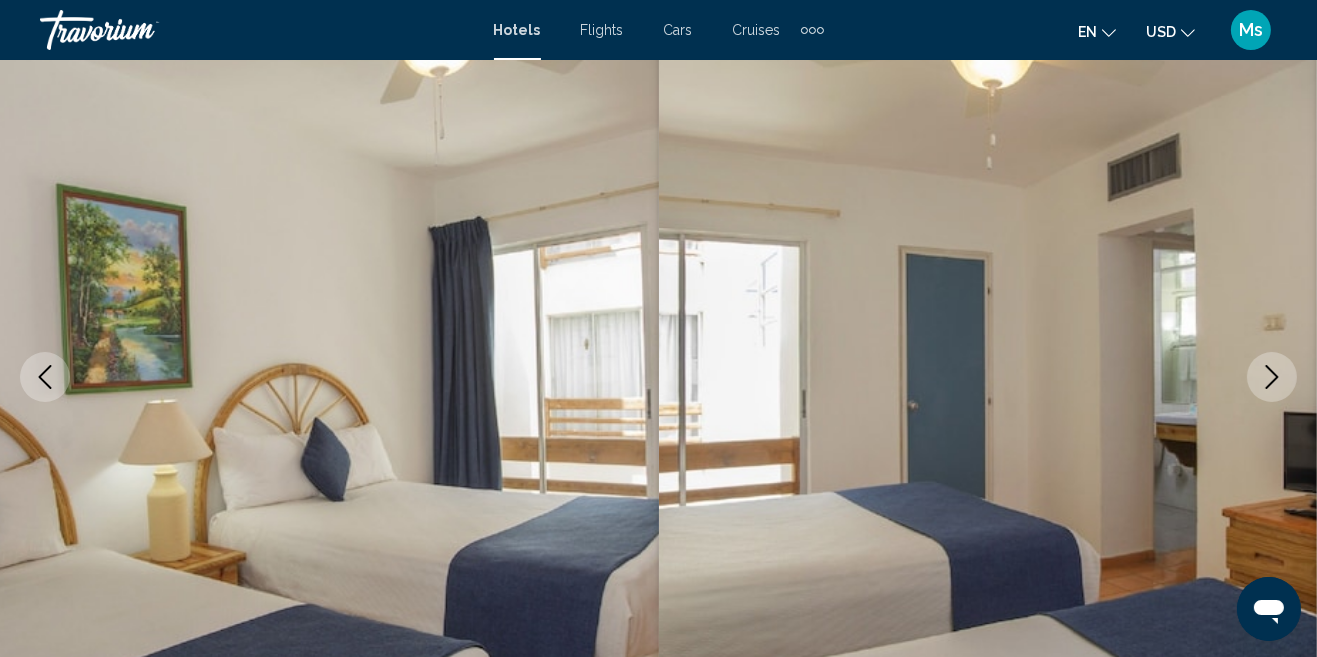 click at bounding box center [1272, 377] 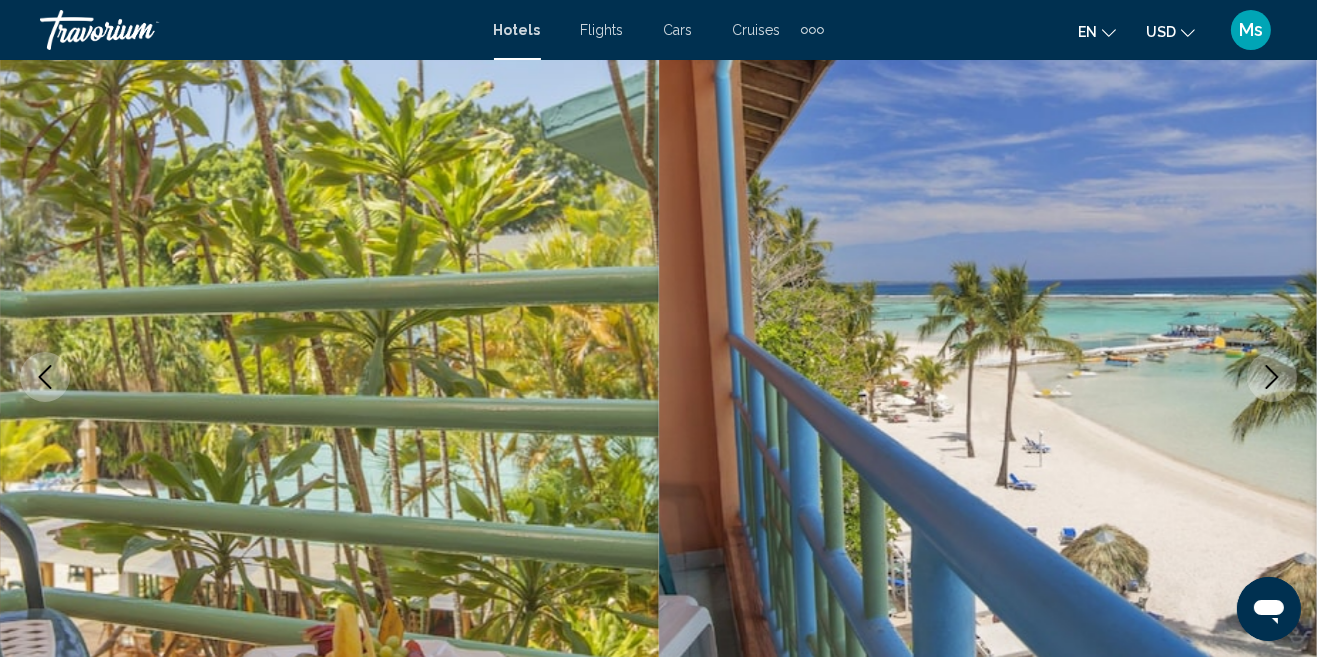 click at bounding box center (1272, 377) 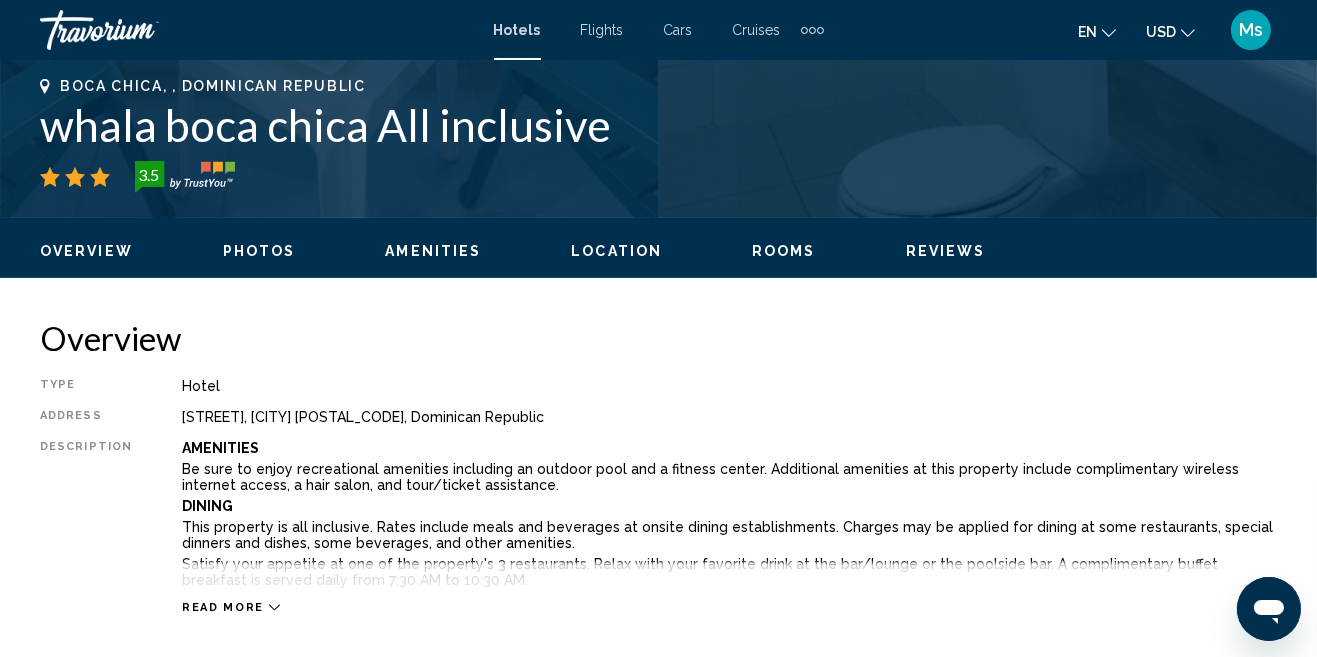 scroll, scrollTop: 791, scrollLeft: 0, axis: vertical 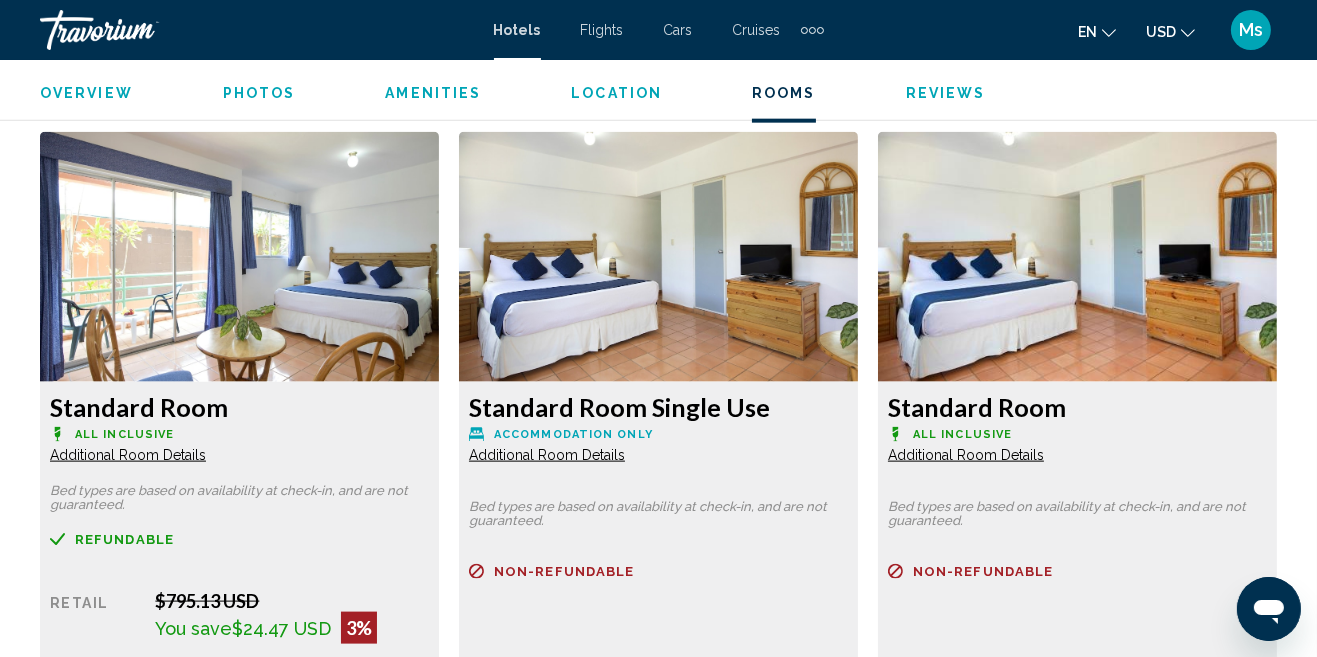 click on "$795.13 USD" at bounding box center (292, 601) 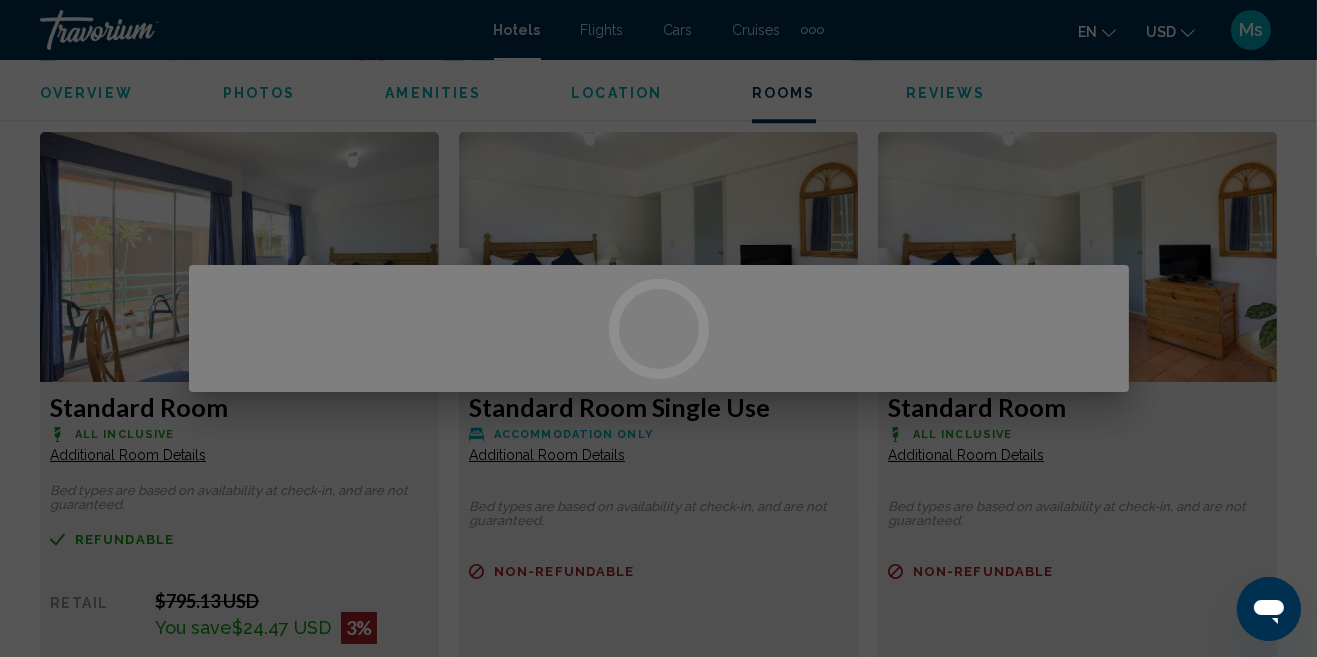 scroll, scrollTop: 0, scrollLeft: 0, axis: both 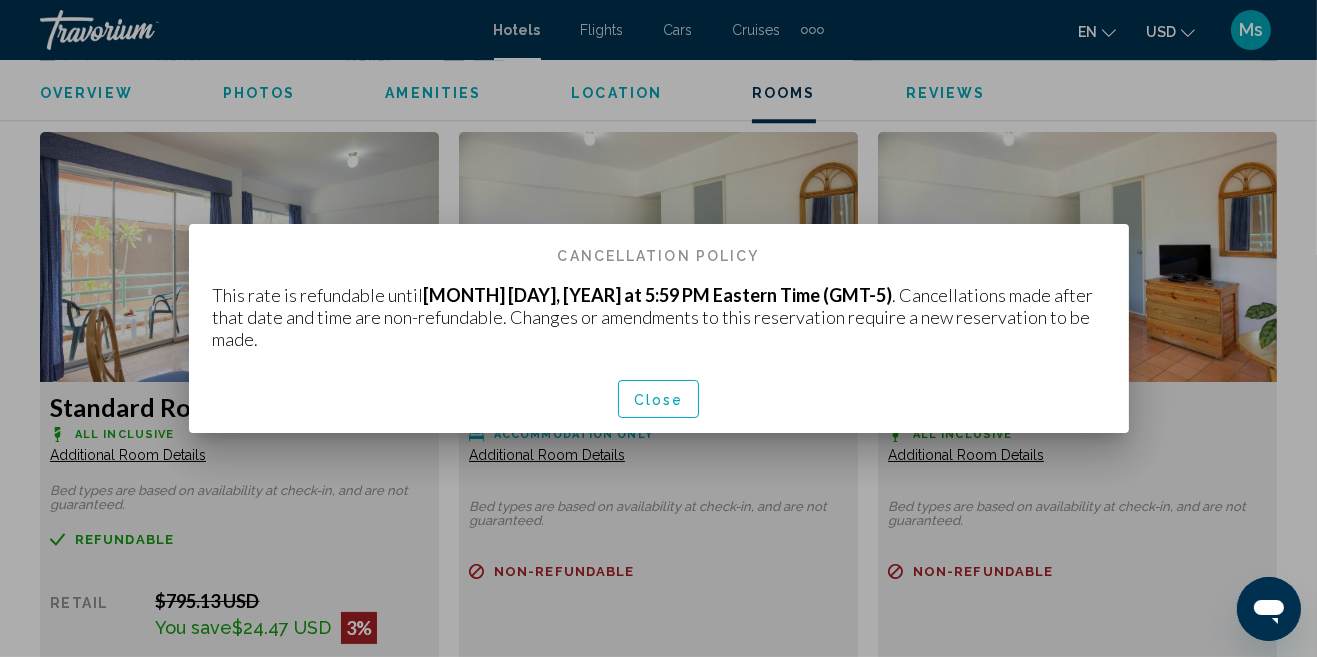 click on "Close" at bounding box center (659, 400) 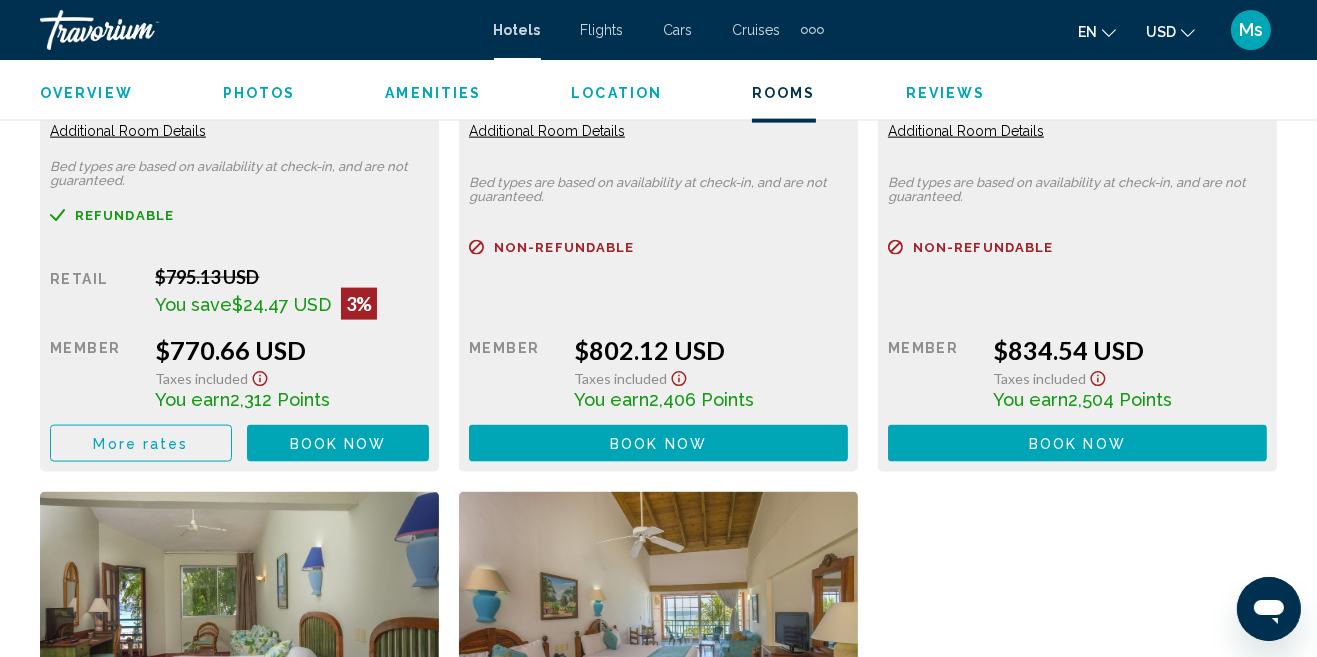 scroll, scrollTop: 3329, scrollLeft: 0, axis: vertical 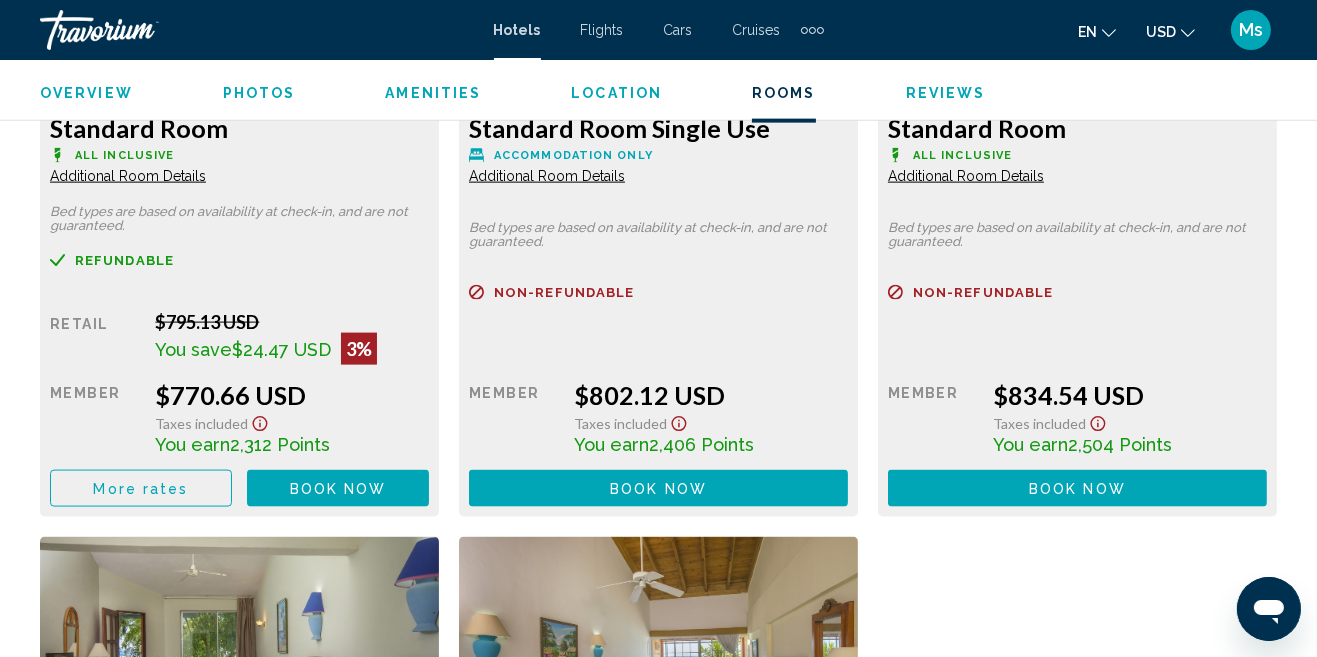 click on "Book now" at bounding box center (338, 489) 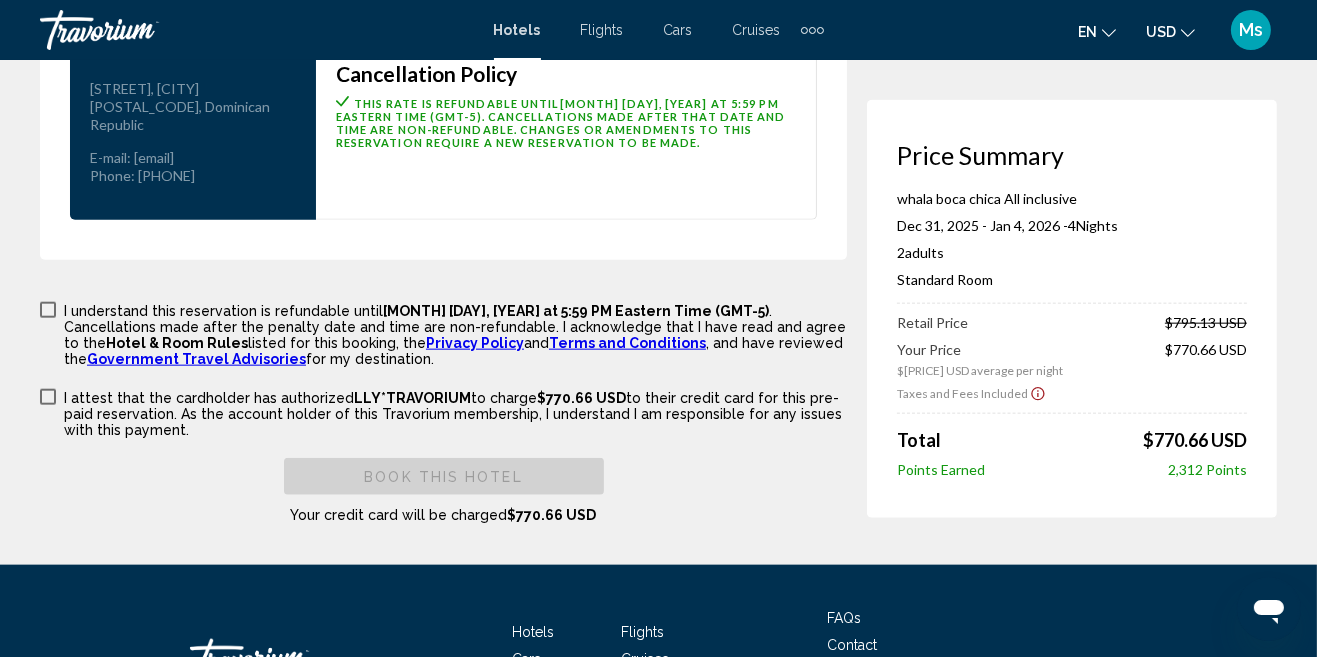 scroll, scrollTop: 2882, scrollLeft: 0, axis: vertical 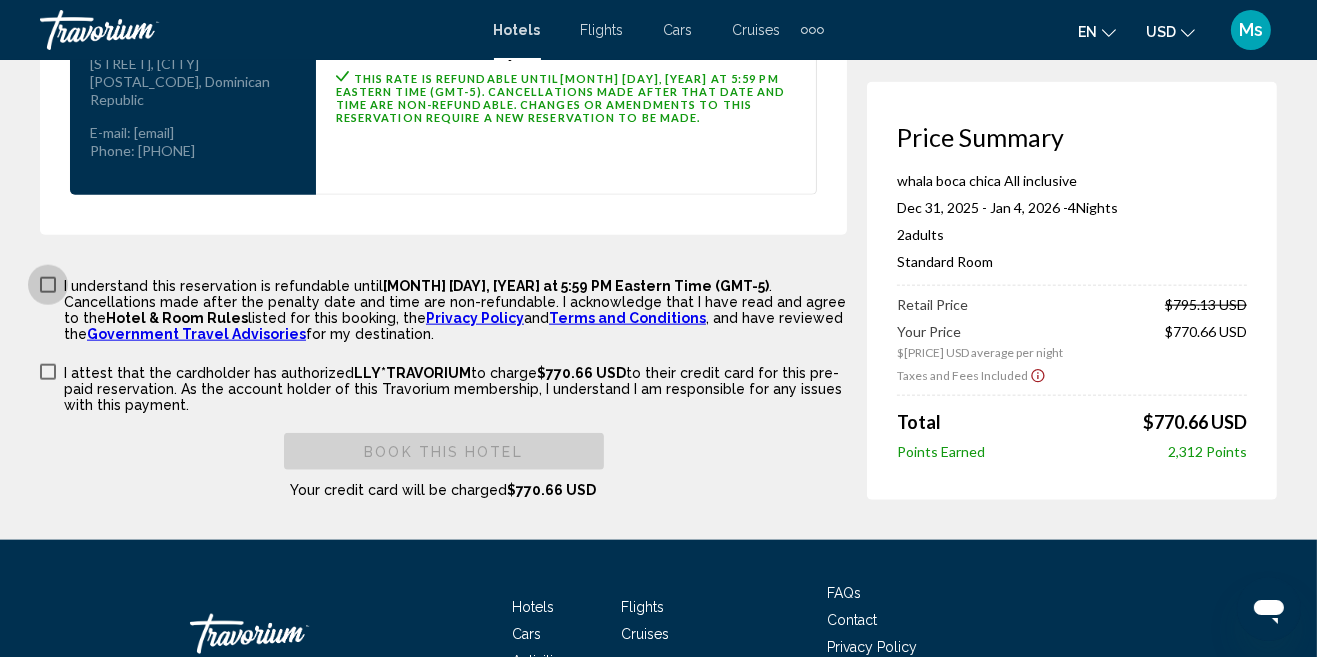 click at bounding box center (48, 285) 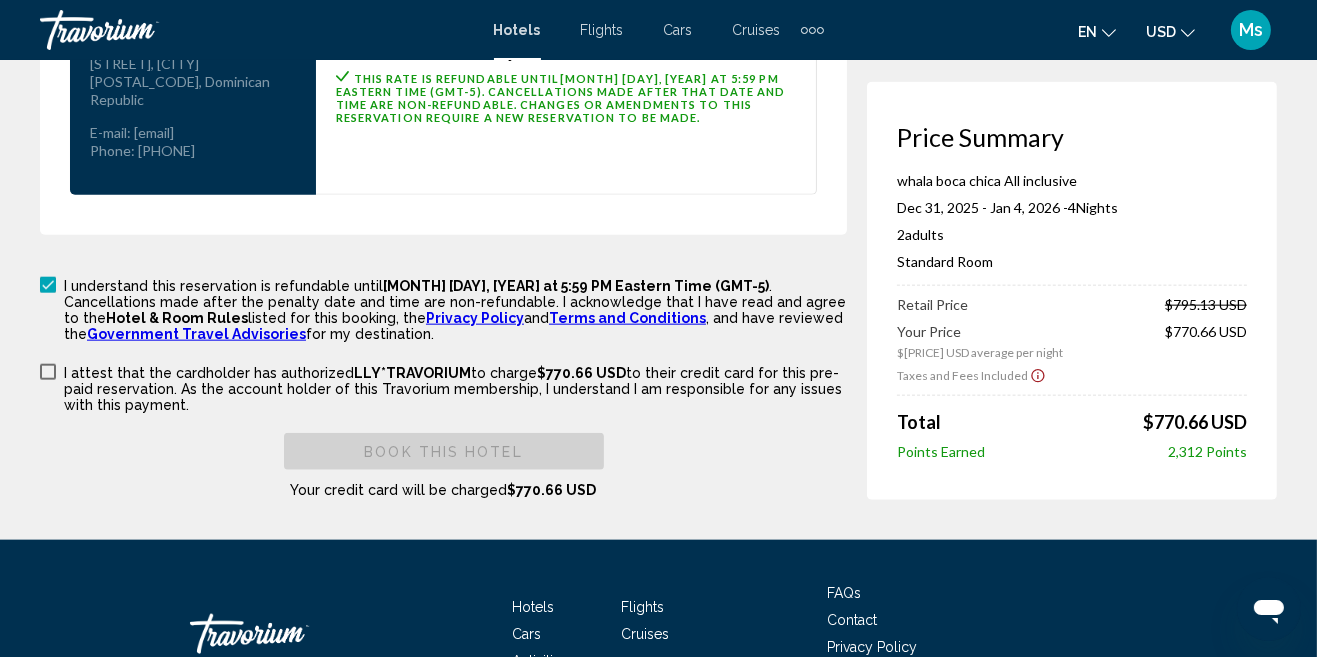 click at bounding box center [48, 372] 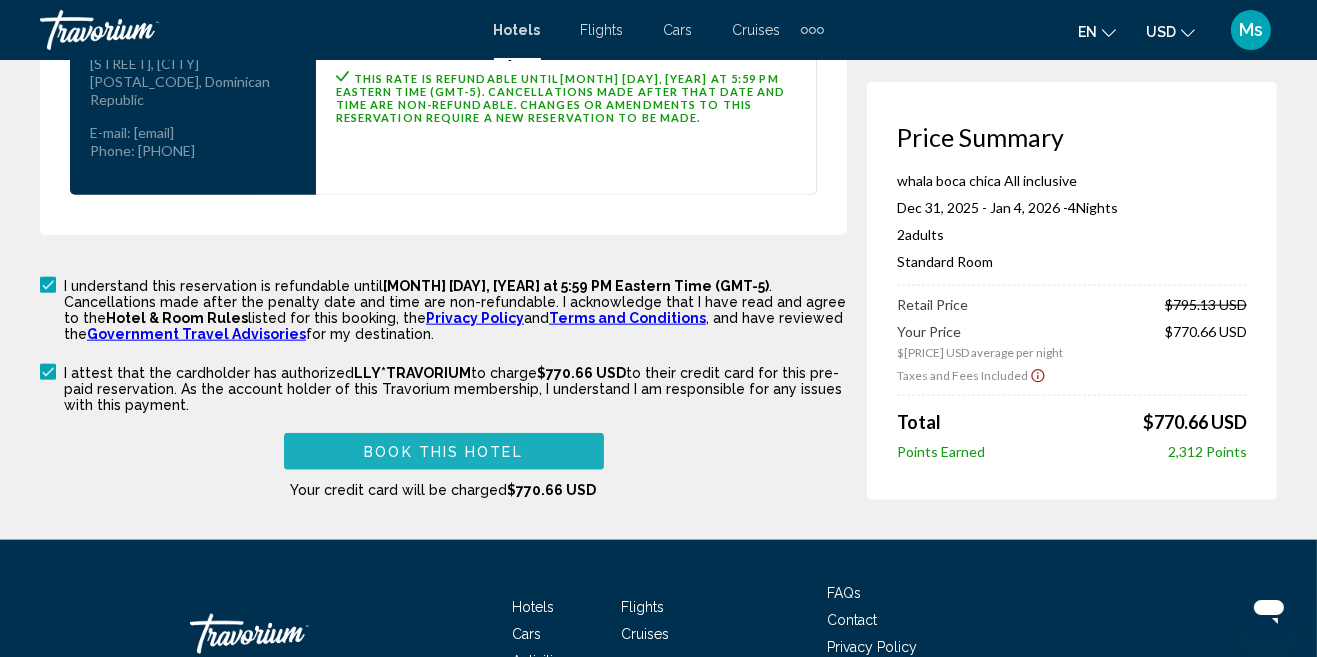 click on "Book this hotel" at bounding box center (444, 451) 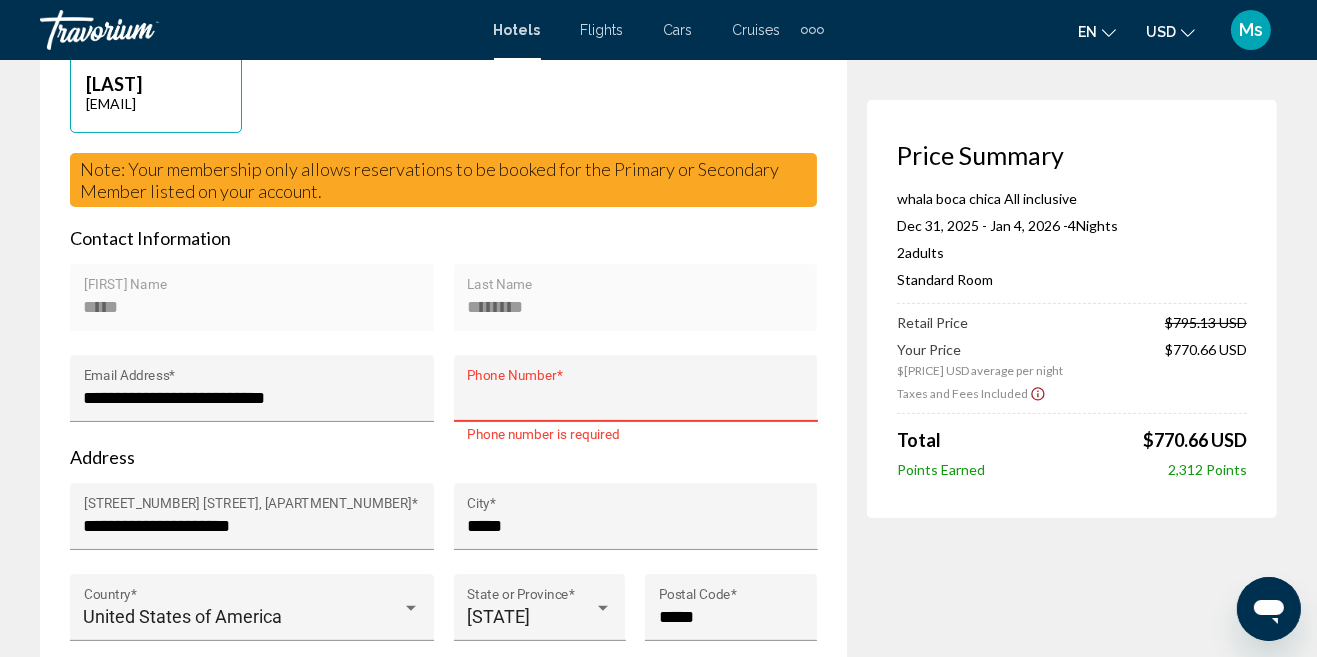 click on "Phone Number  *" at bounding box center [635, 398] 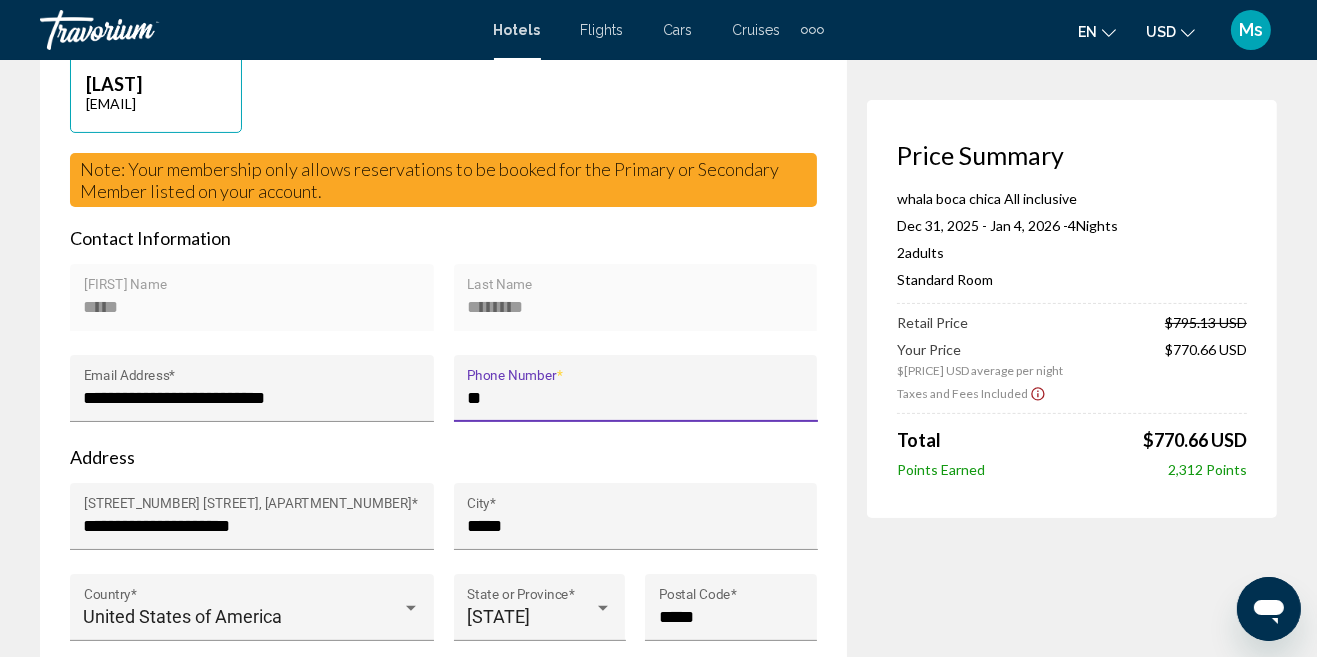 click on "**" at bounding box center (635, 398) 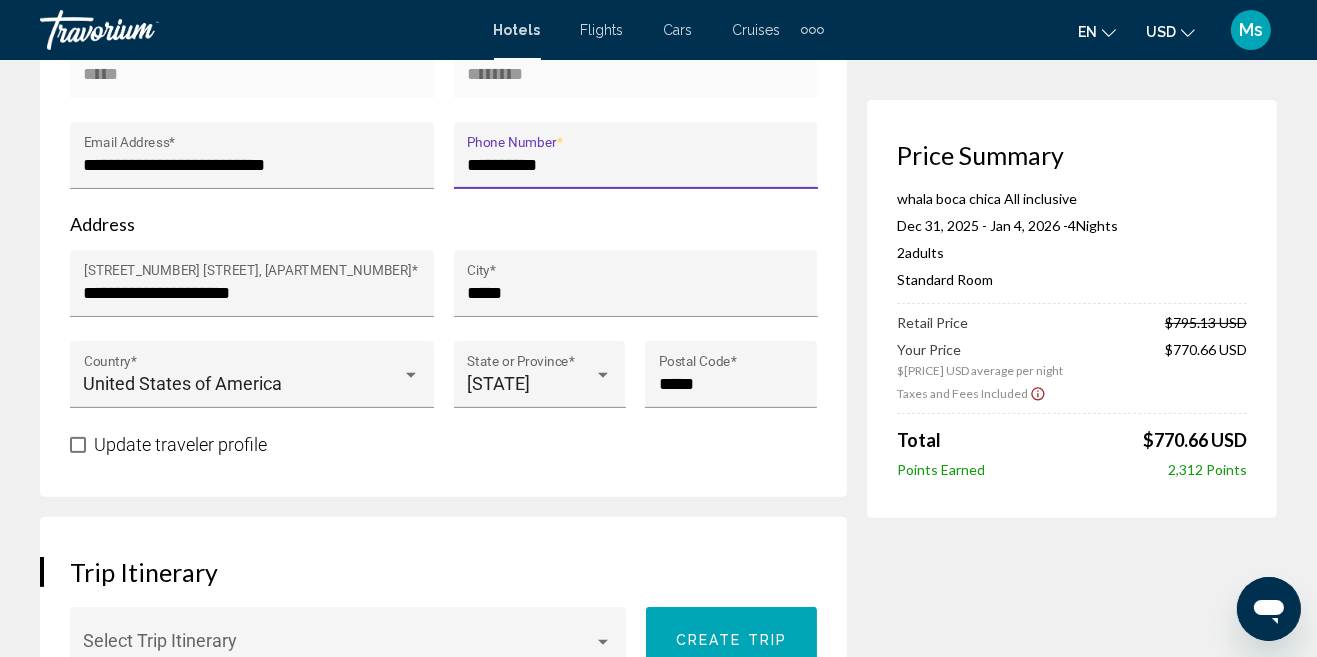 scroll, scrollTop: 789, scrollLeft: 0, axis: vertical 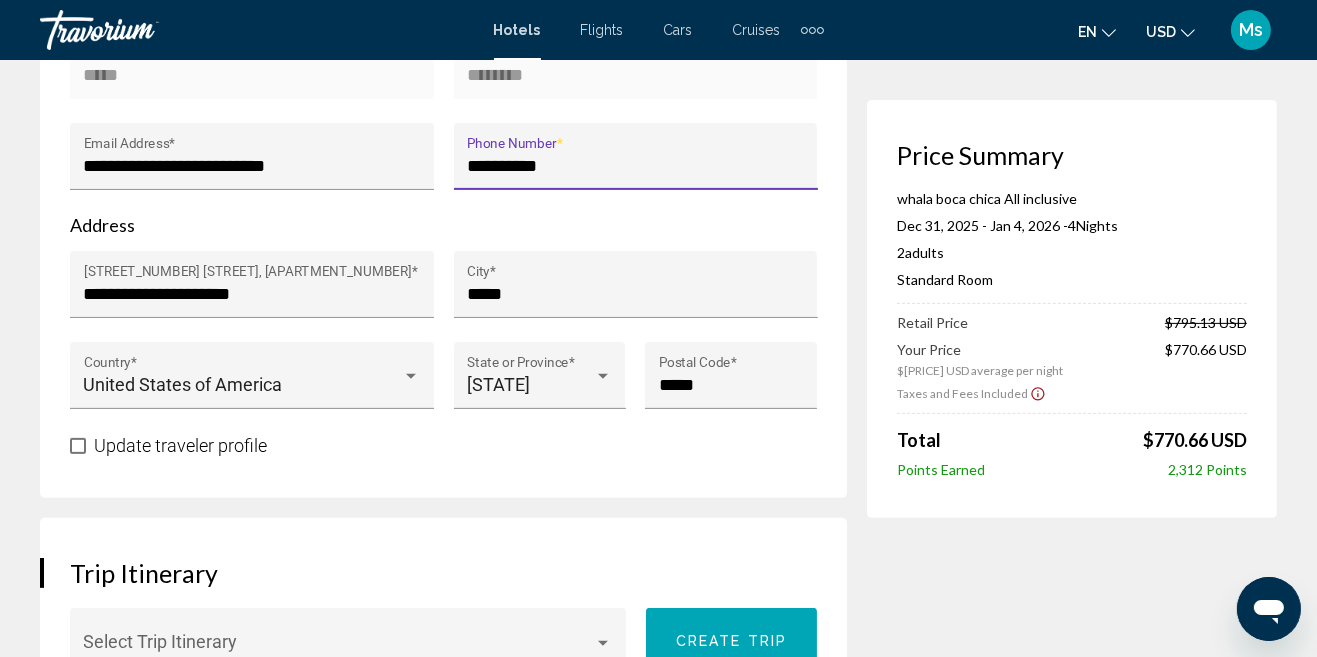 type on "**********" 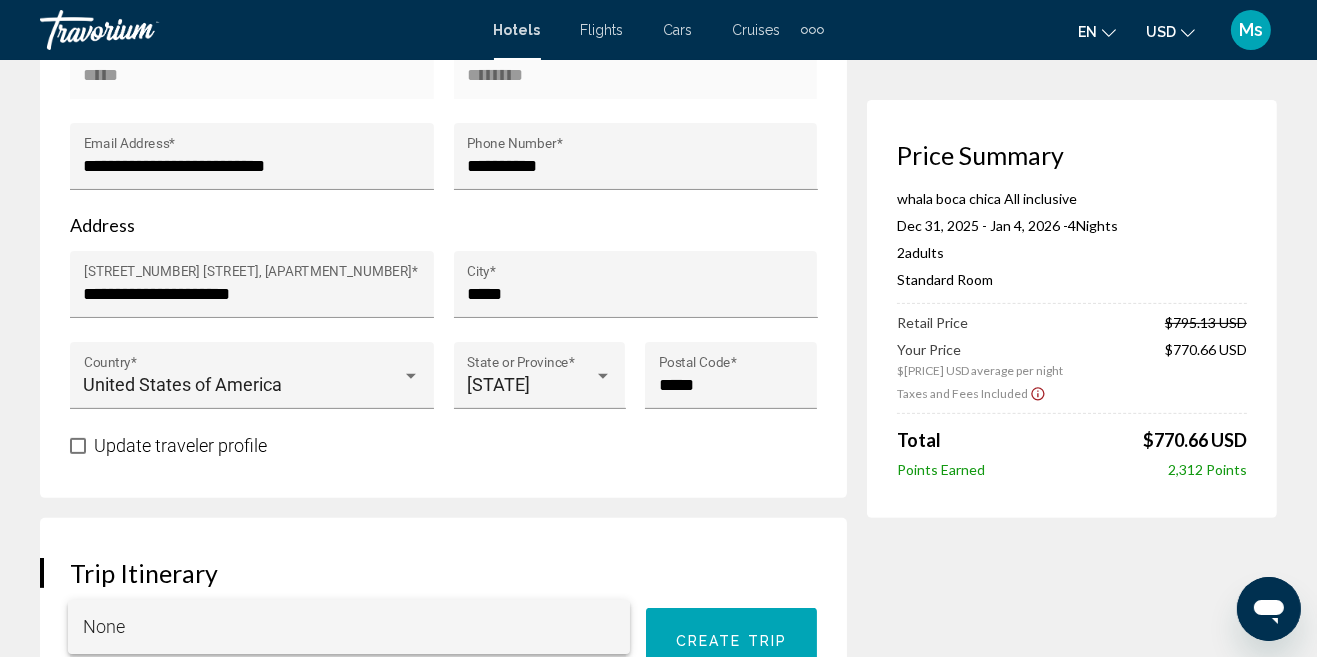 click on "None" at bounding box center (349, 627) 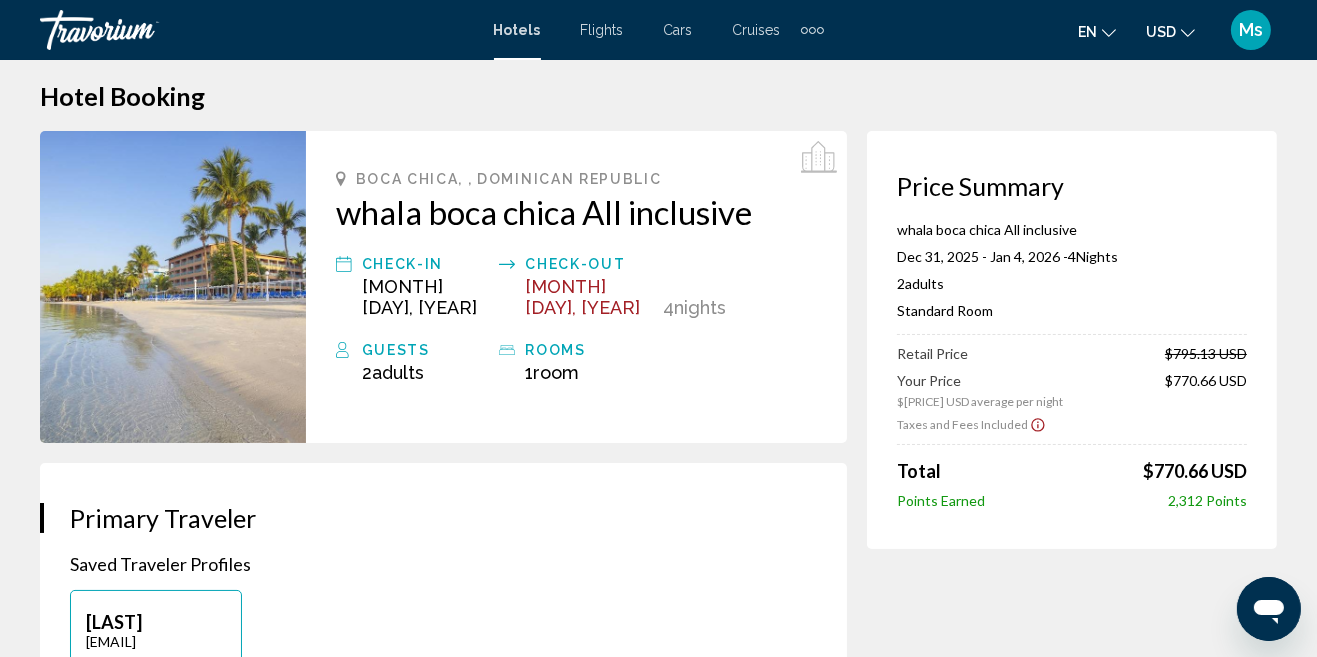 scroll, scrollTop: 0, scrollLeft: 0, axis: both 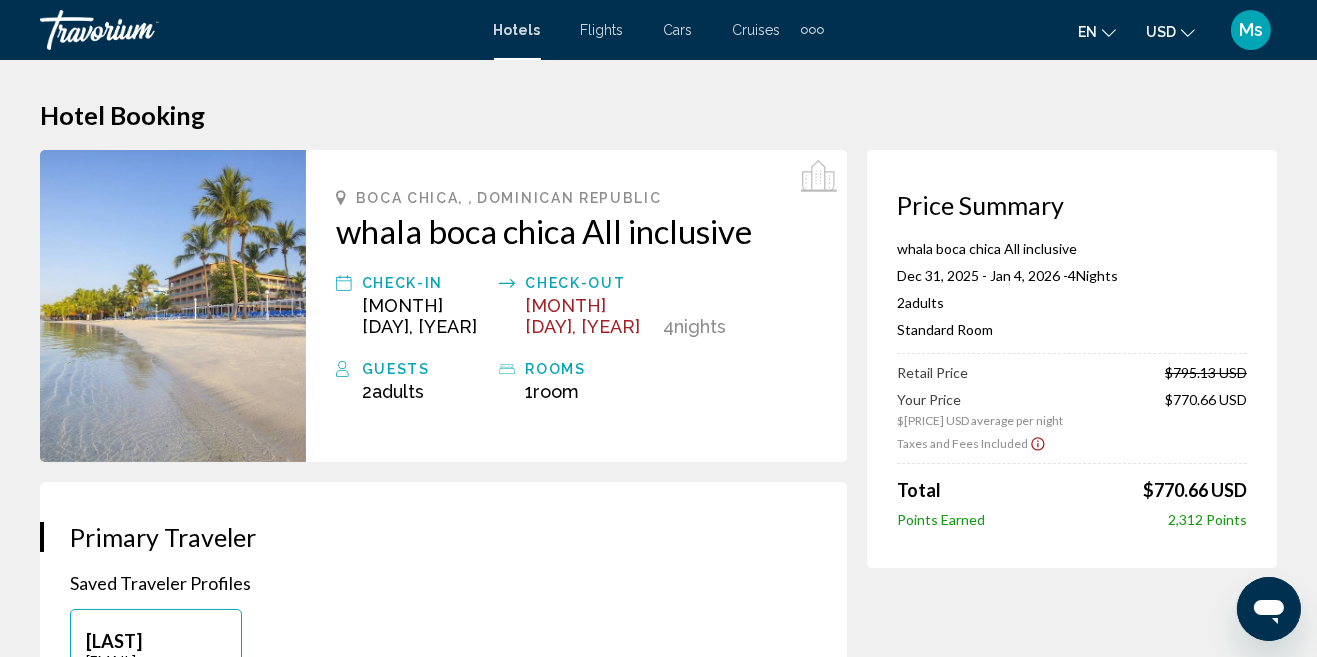 click on "rooms" at bounding box center (426, 283) 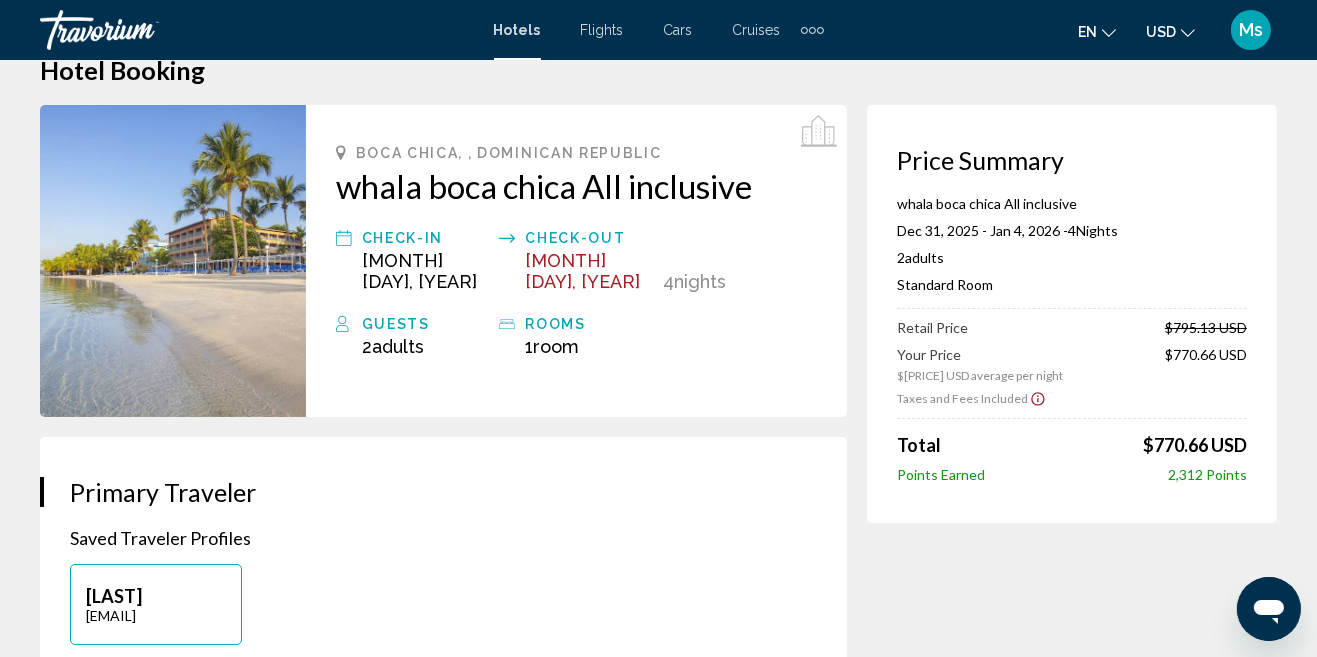 scroll, scrollTop: 0, scrollLeft: 0, axis: both 